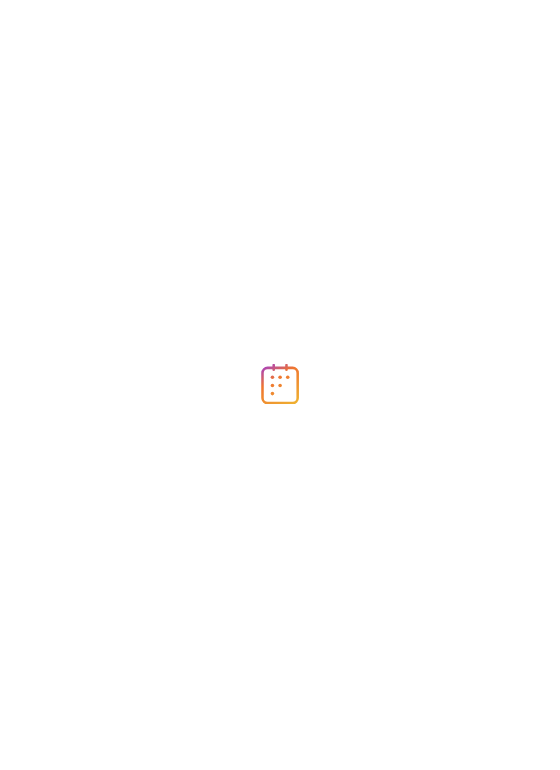 scroll, scrollTop: 0, scrollLeft: 0, axis: both 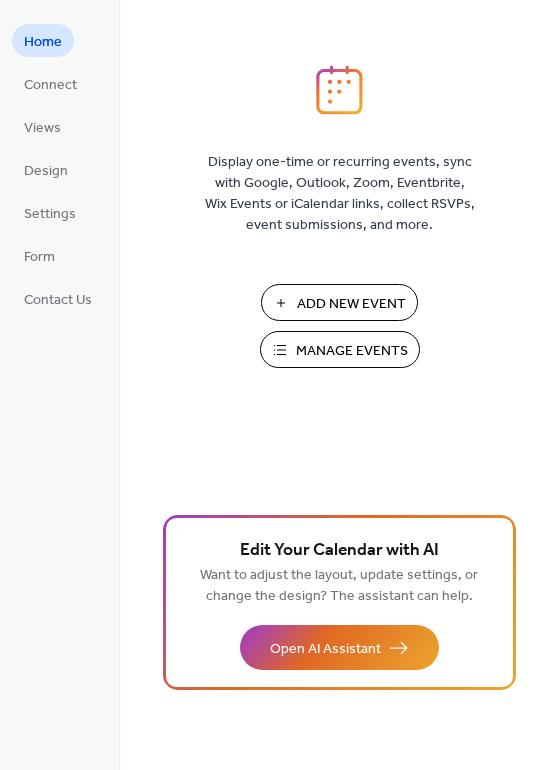 click on "Manage Events" at bounding box center (352, 351) 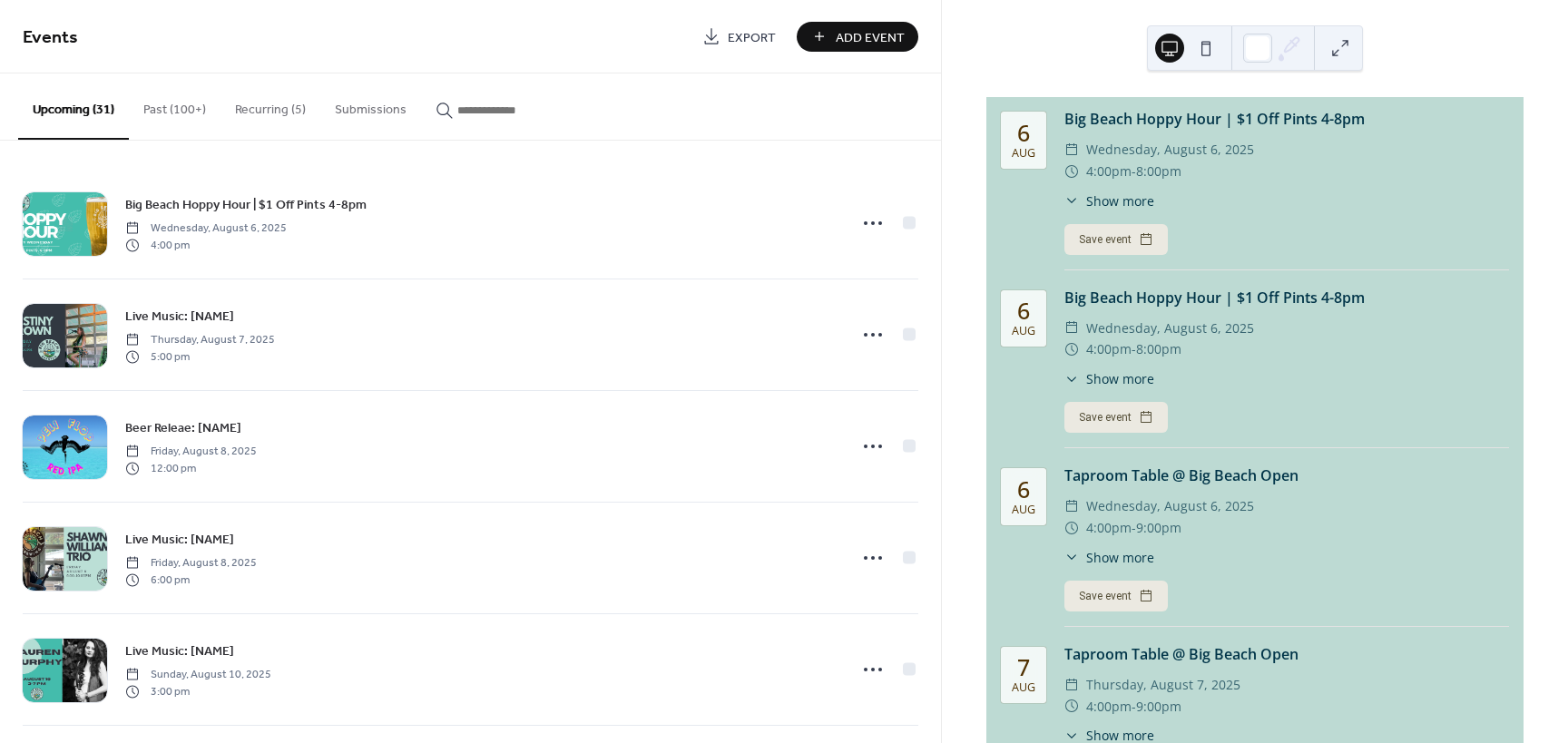 scroll, scrollTop: 0, scrollLeft: 0, axis: both 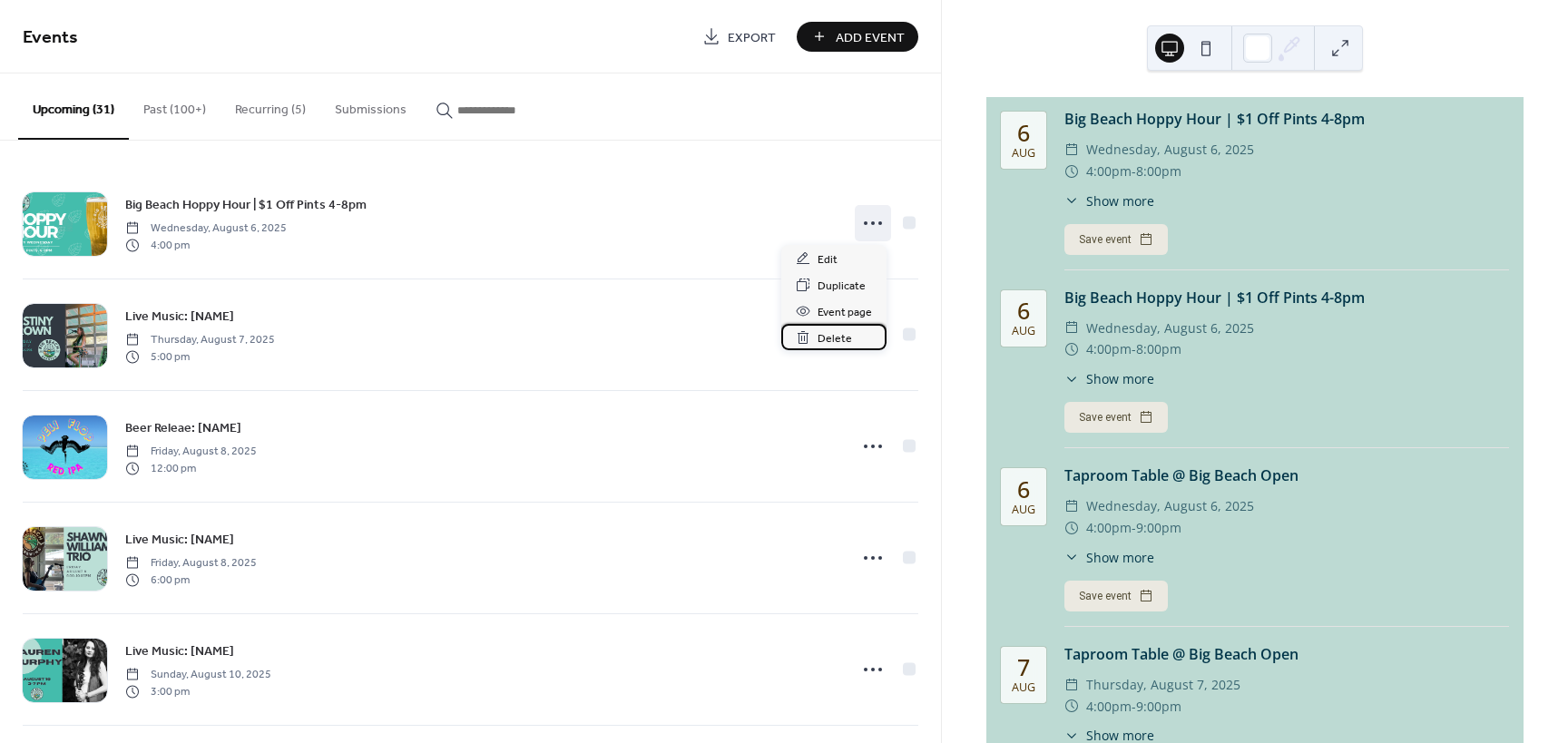 click on "Delete" at bounding box center [835, 338] 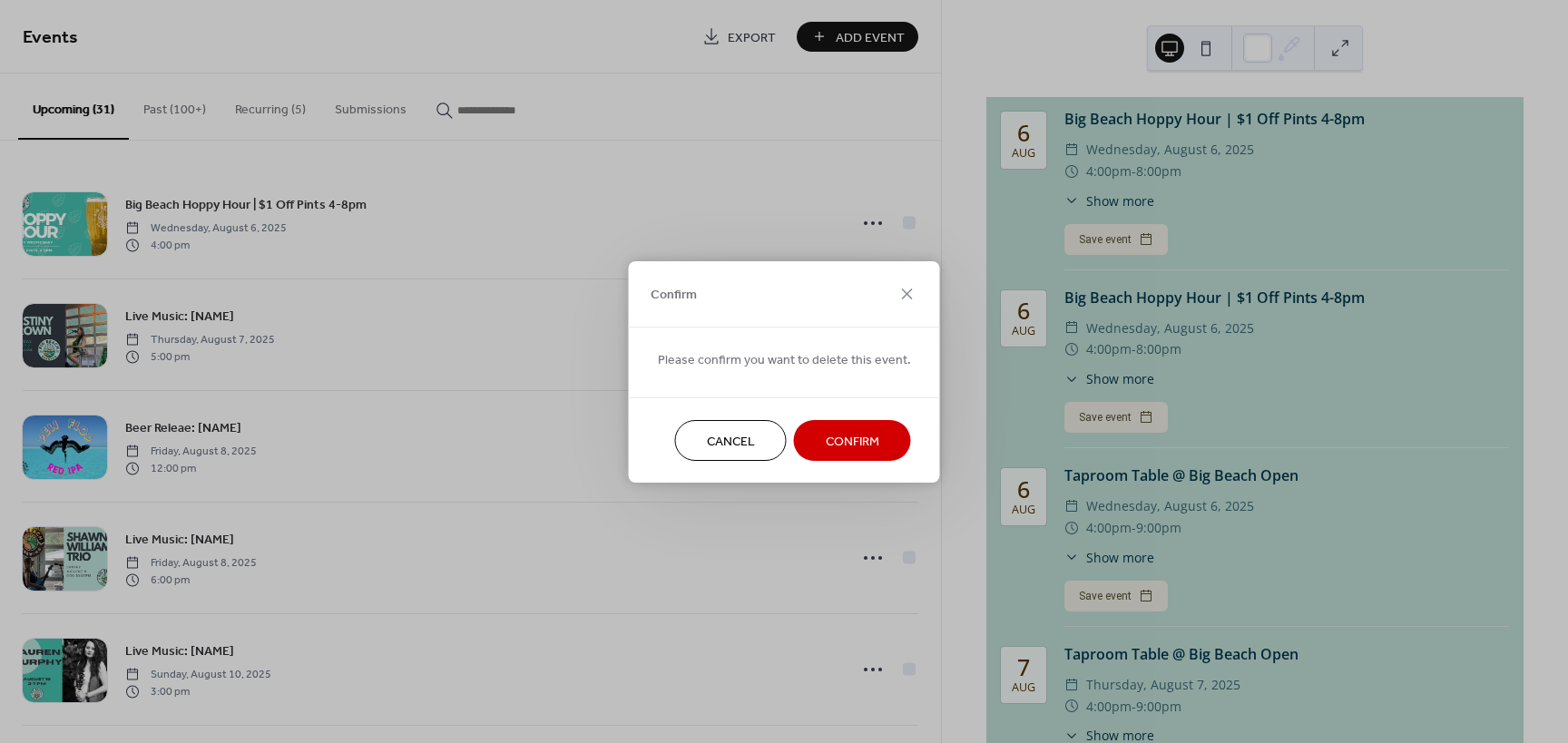 click on "Confirm" at bounding box center (852, 441) 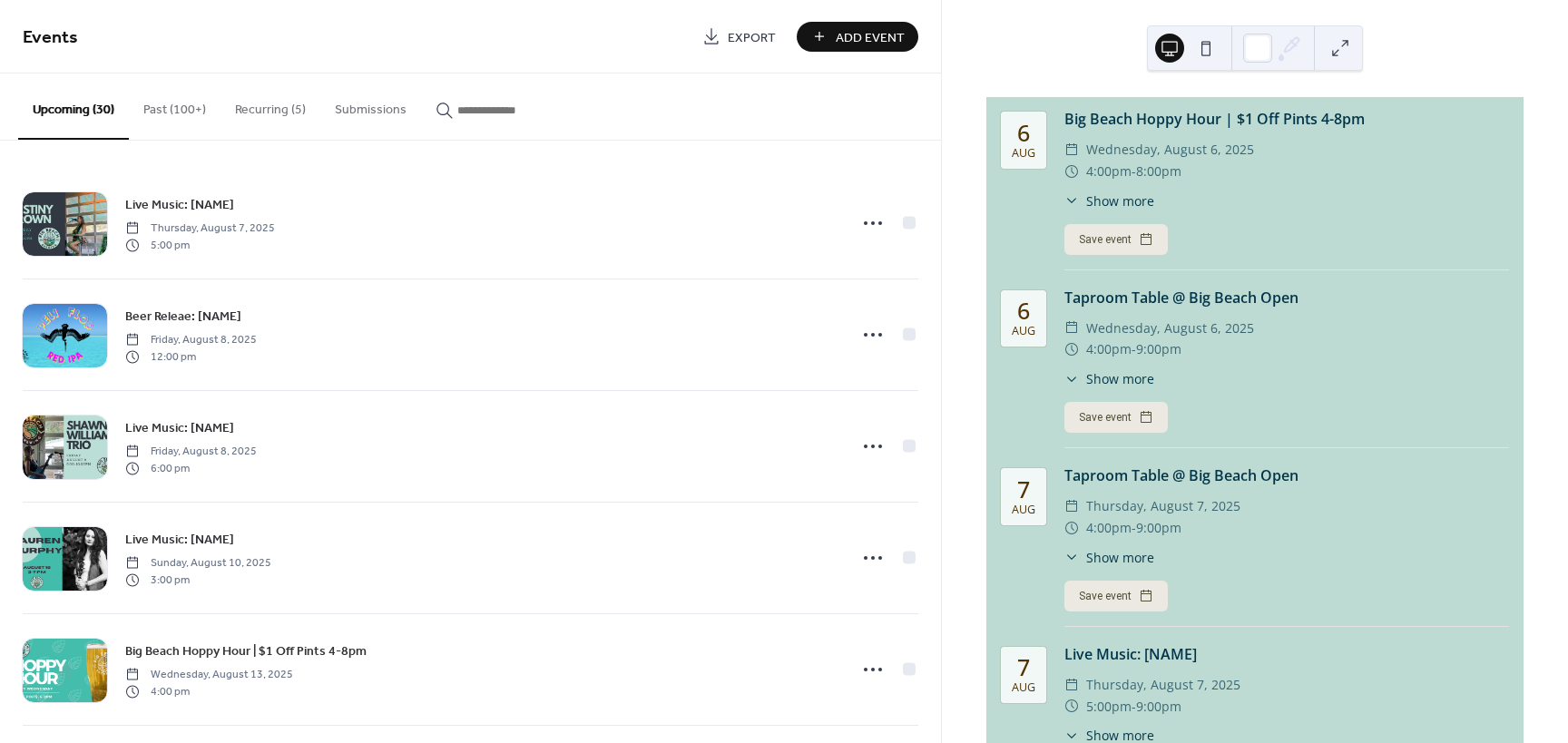 click 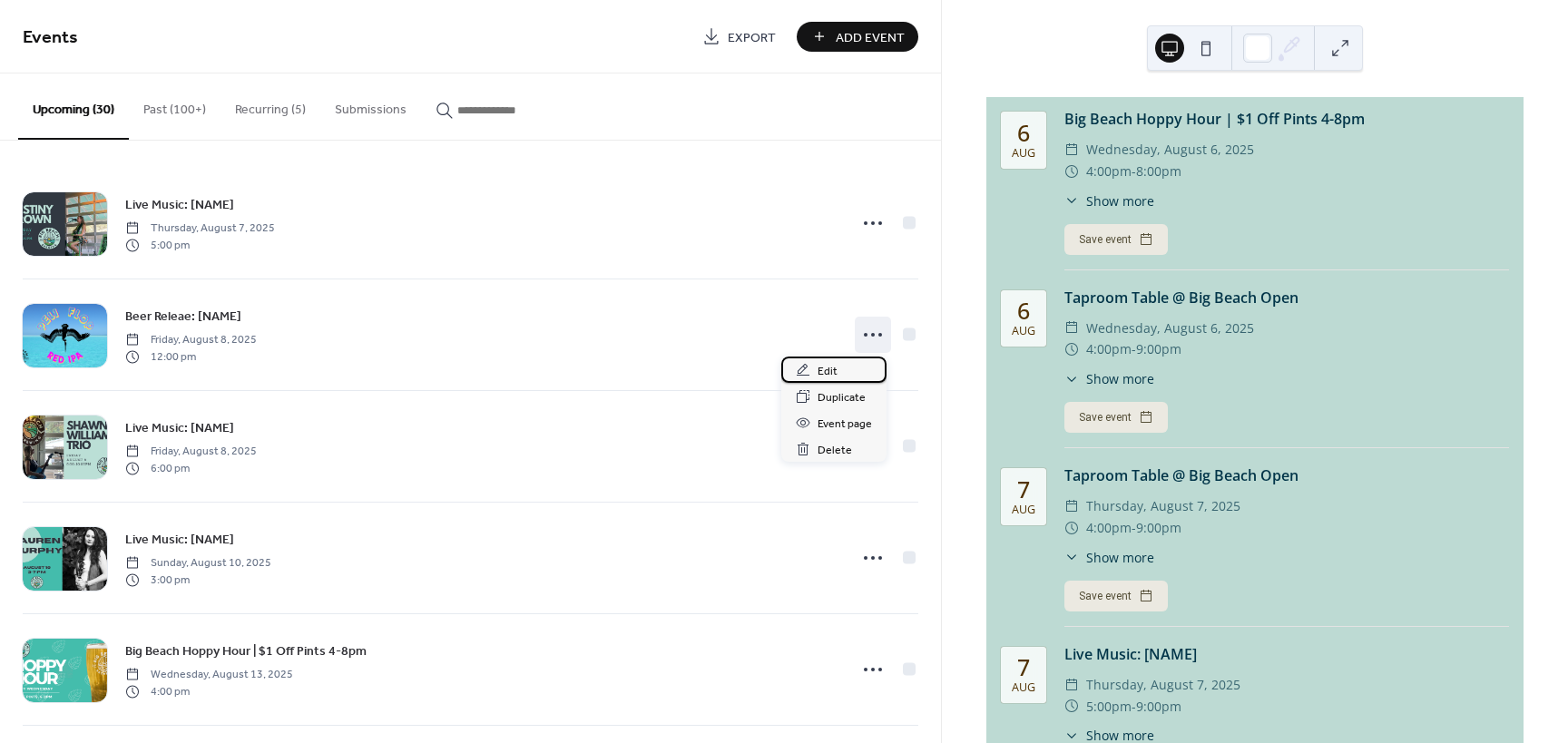 click on "Edit" at bounding box center (828, 371) 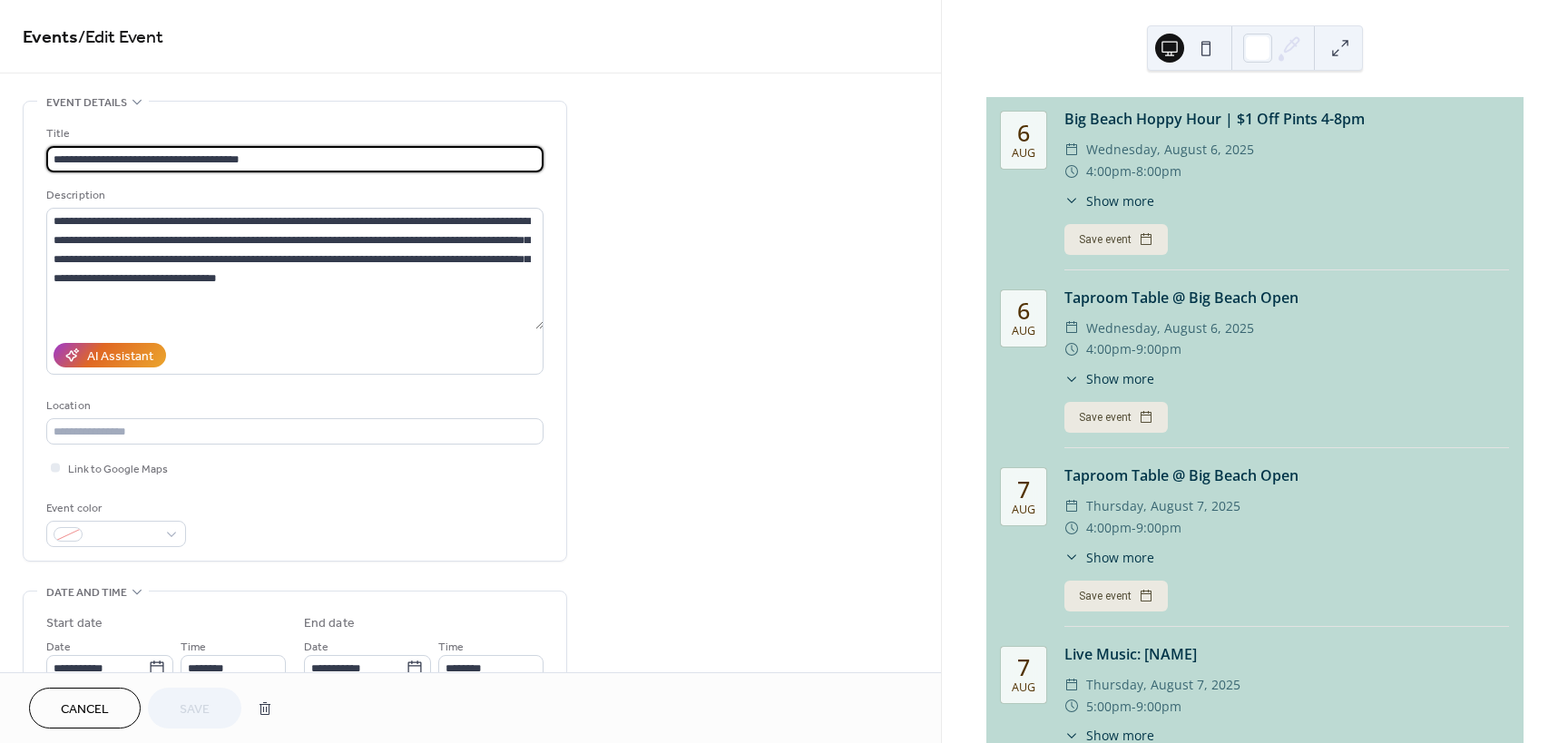 click on "**********" at bounding box center [295, 159] 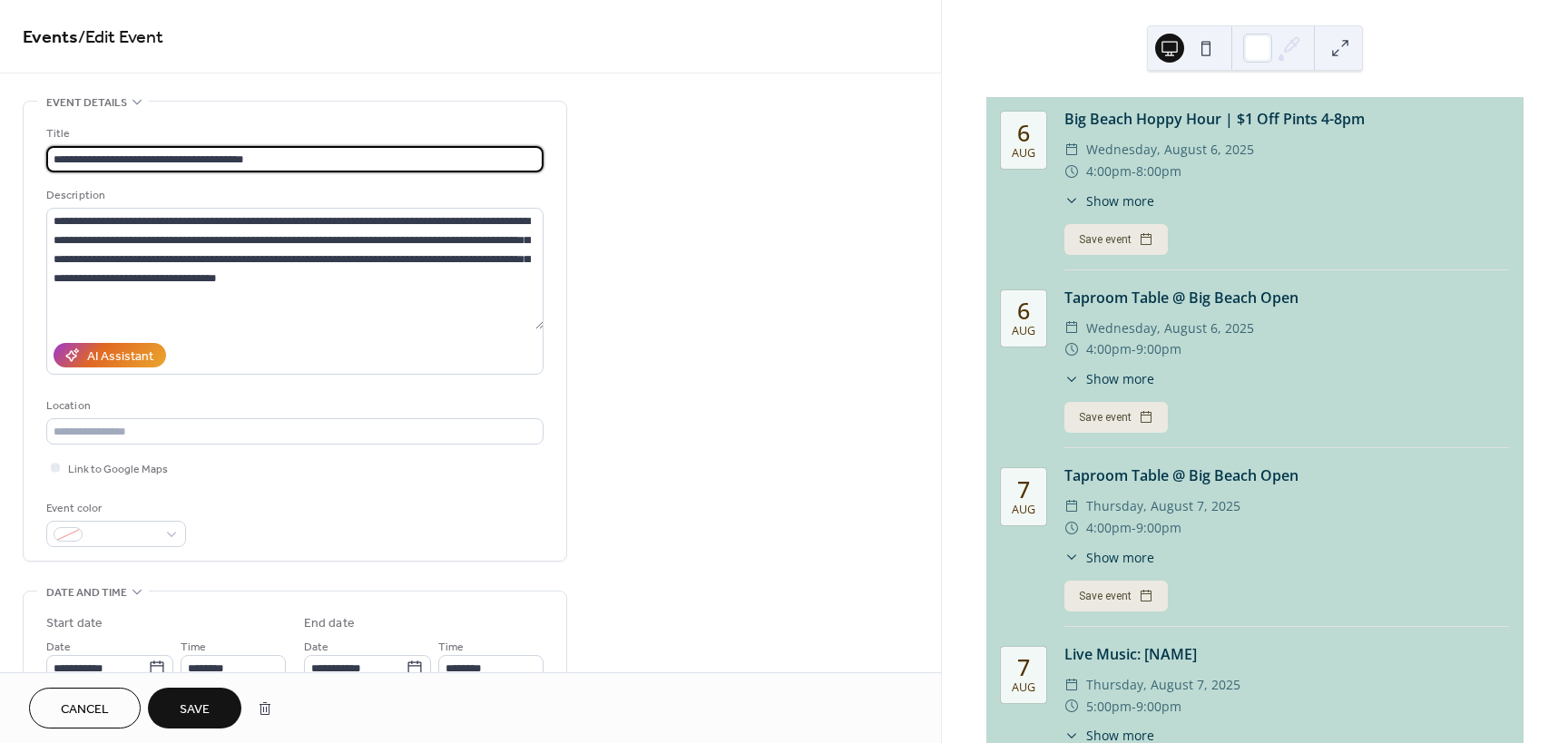 type on "**********" 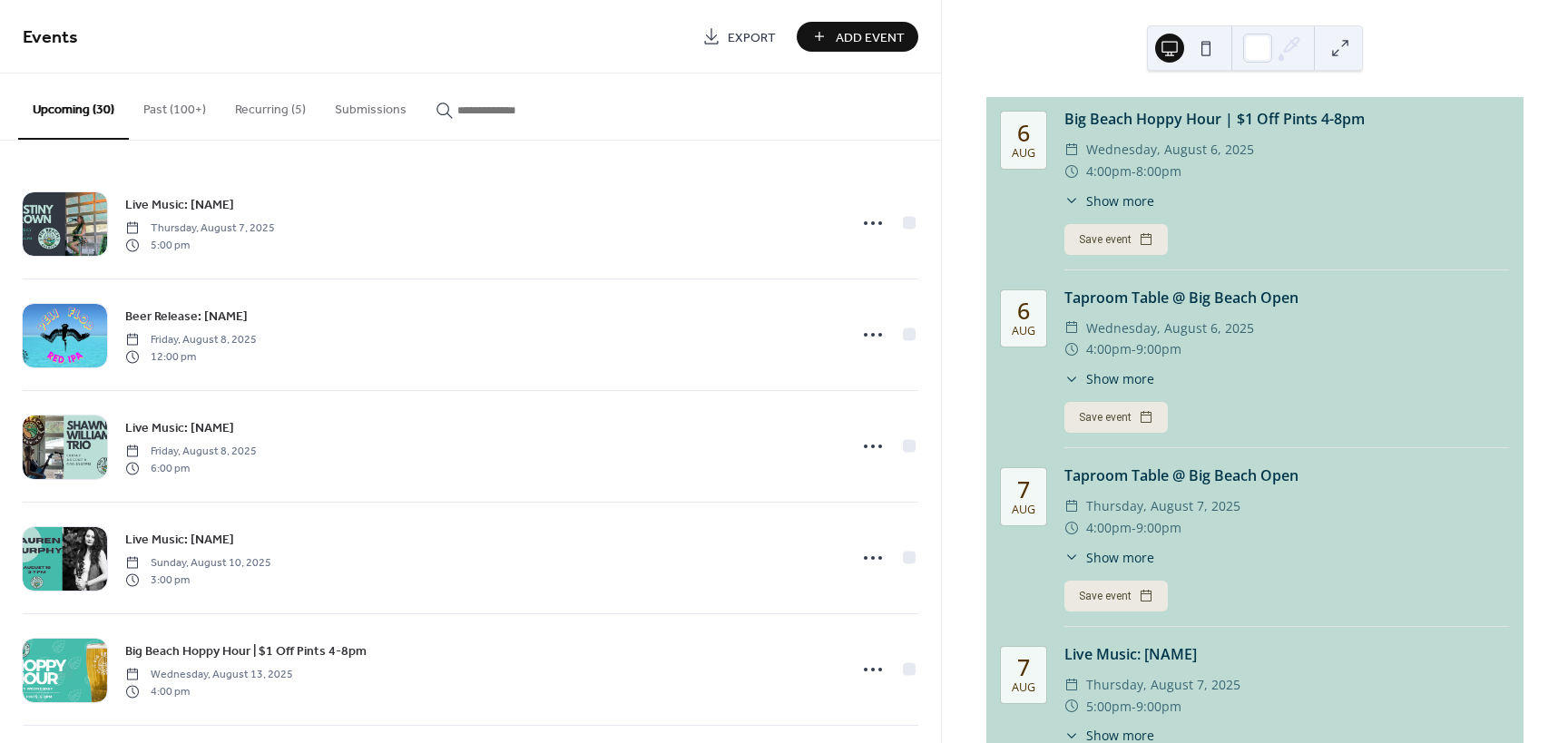 click on "Recurring (5)" at bounding box center (270, 105) 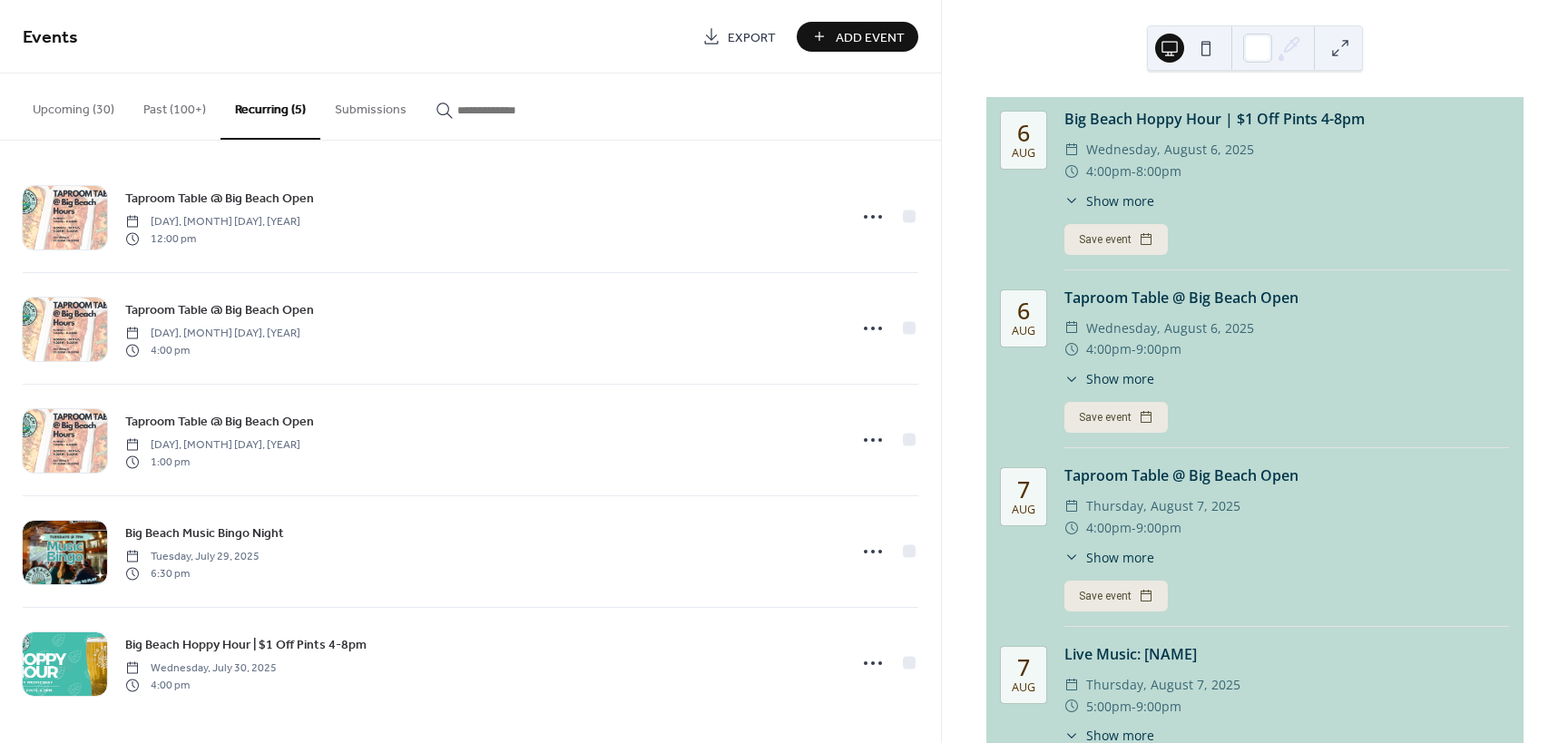 scroll, scrollTop: 9, scrollLeft: 0, axis: vertical 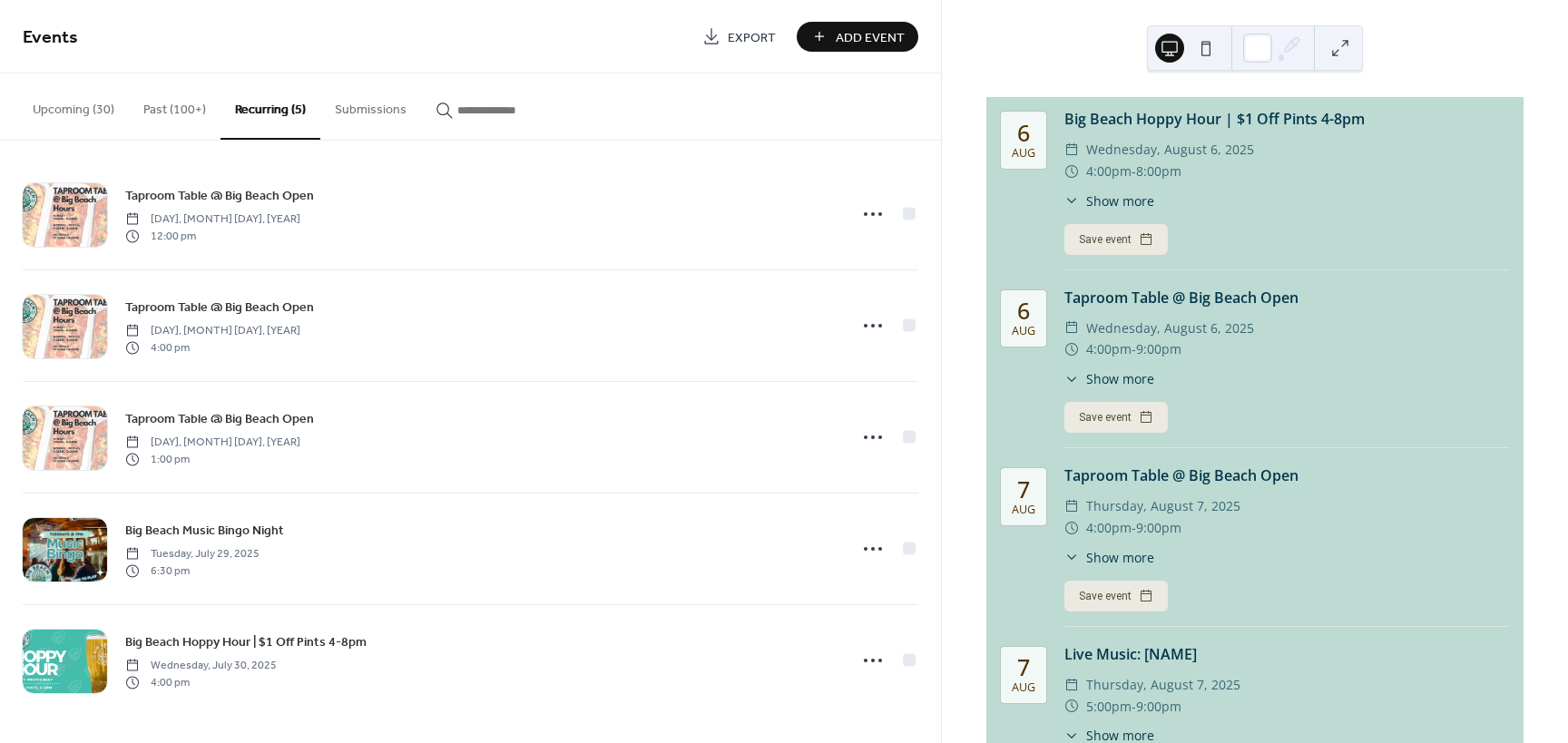 click 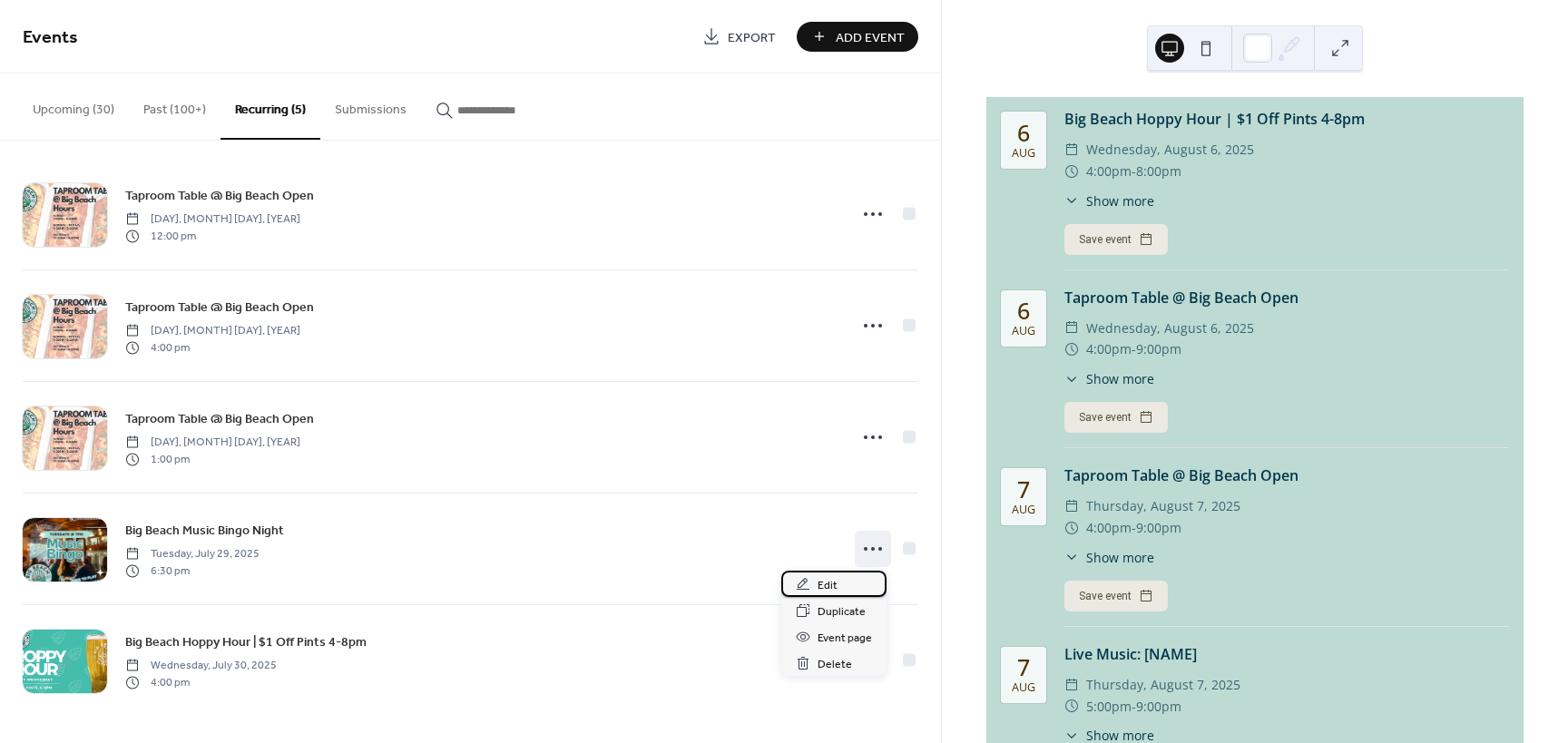 click on "Edit" at bounding box center [834, 583] 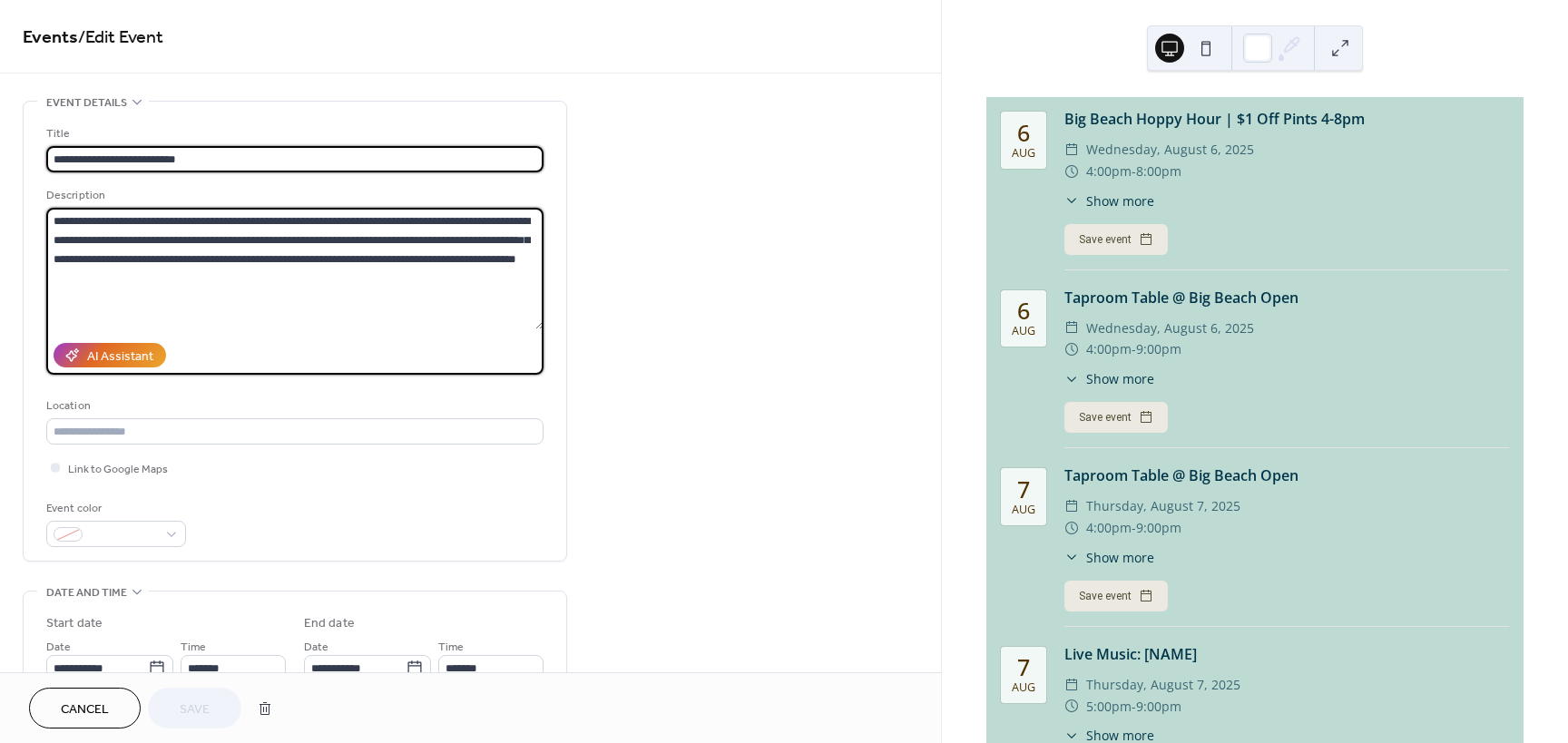 click on "**********" at bounding box center [295, 269] 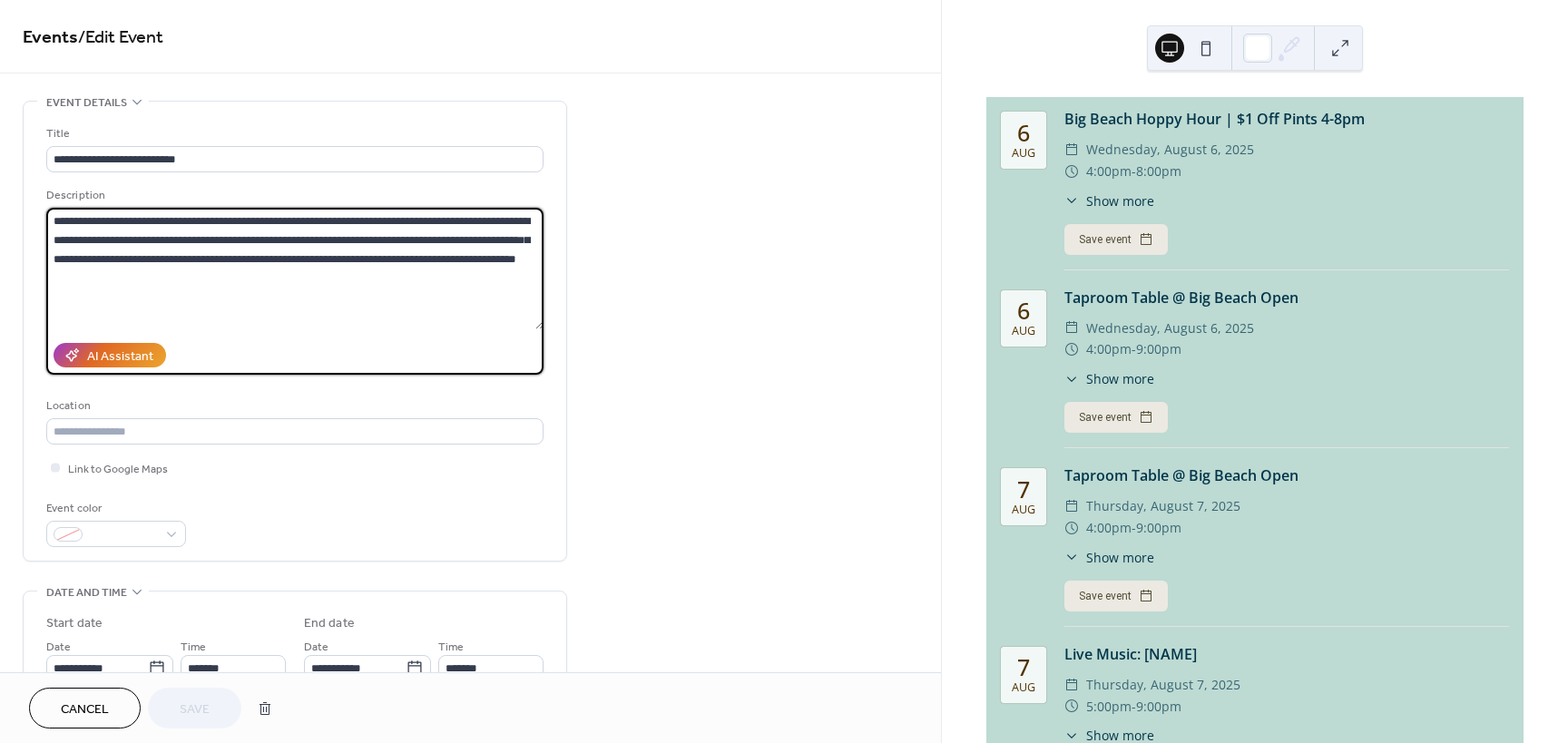 click on "**********" at bounding box center (295, 269) 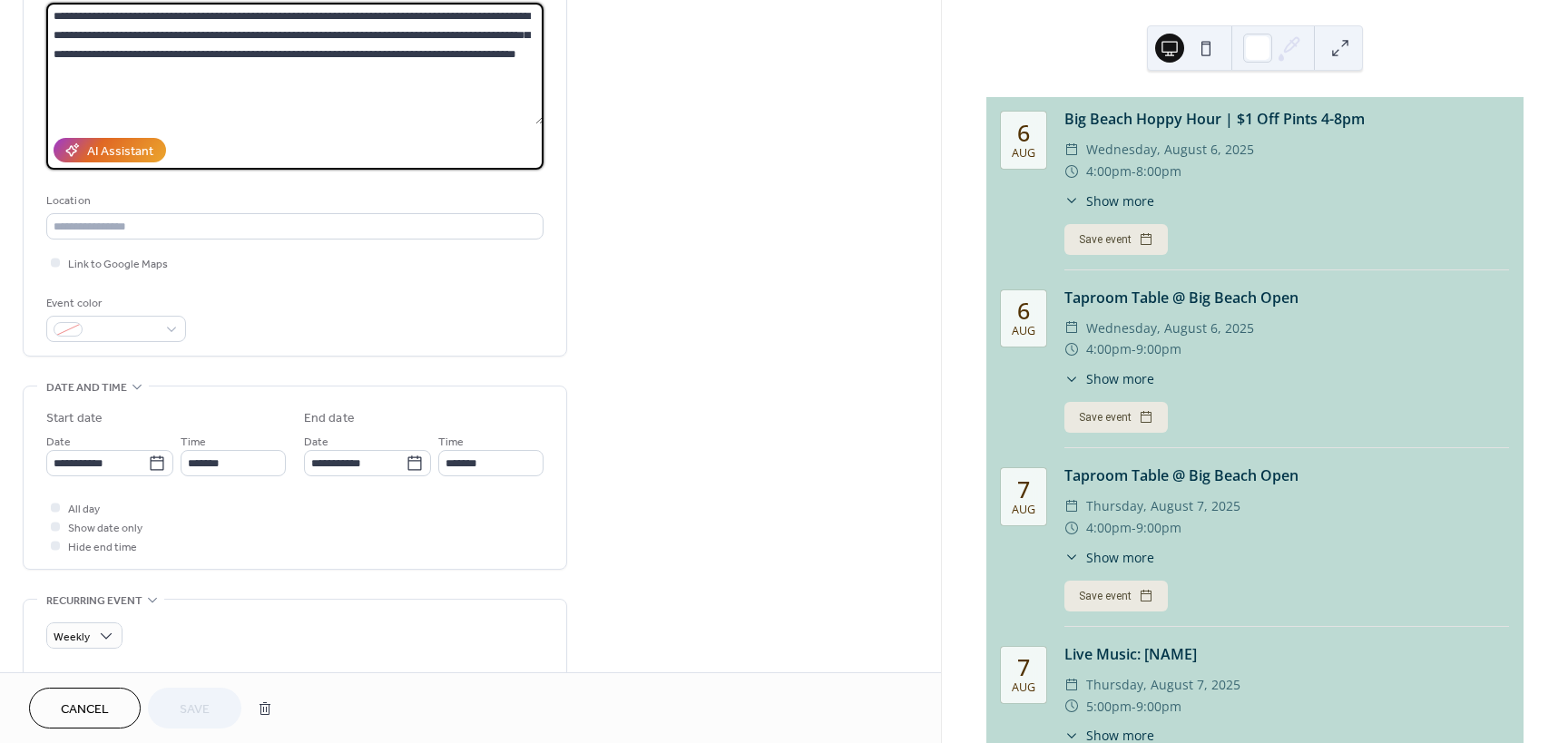scroll, scrollTop: 272, scrollLeft: 0, axis: vertical 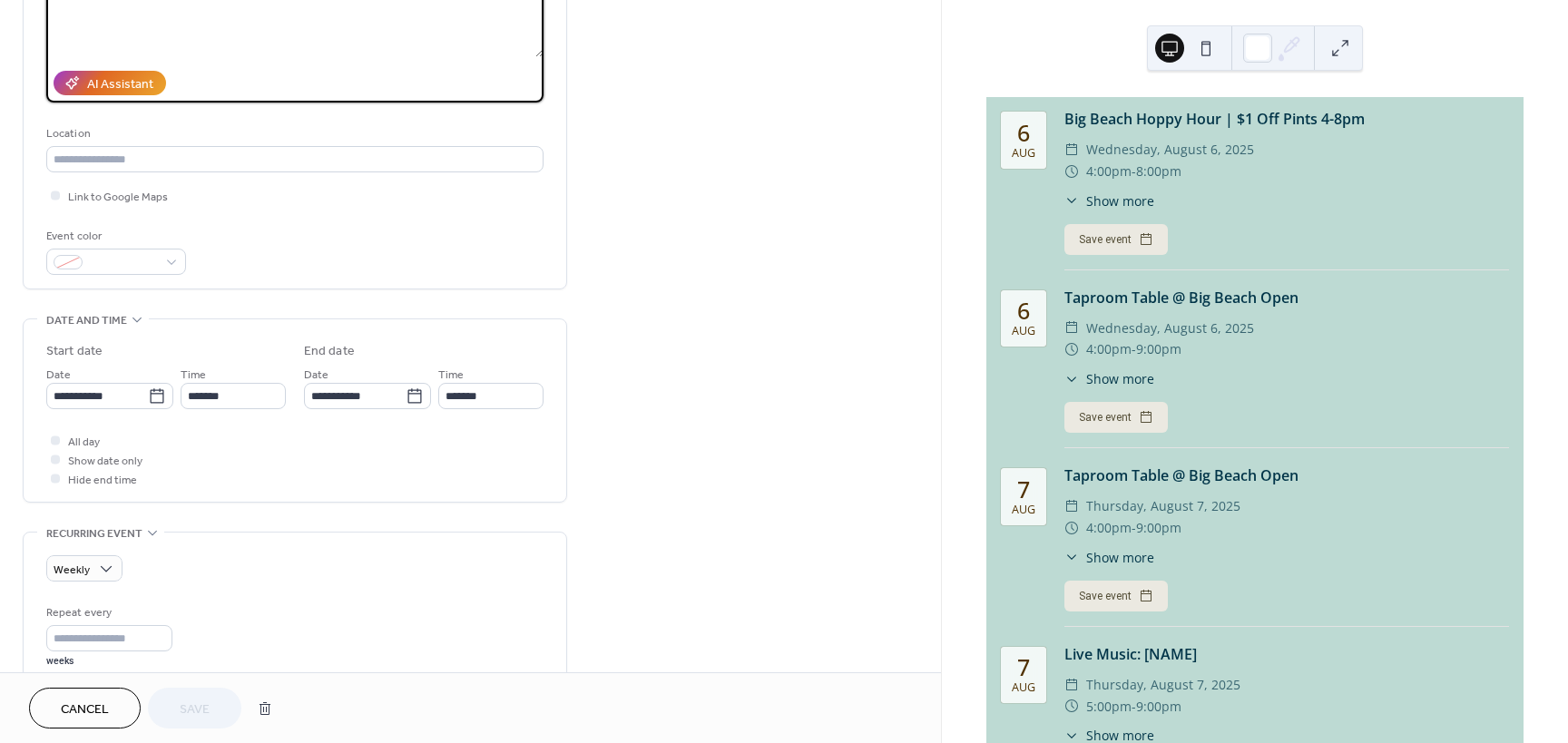 click on "Cancel" at bounding box center [84, 709] 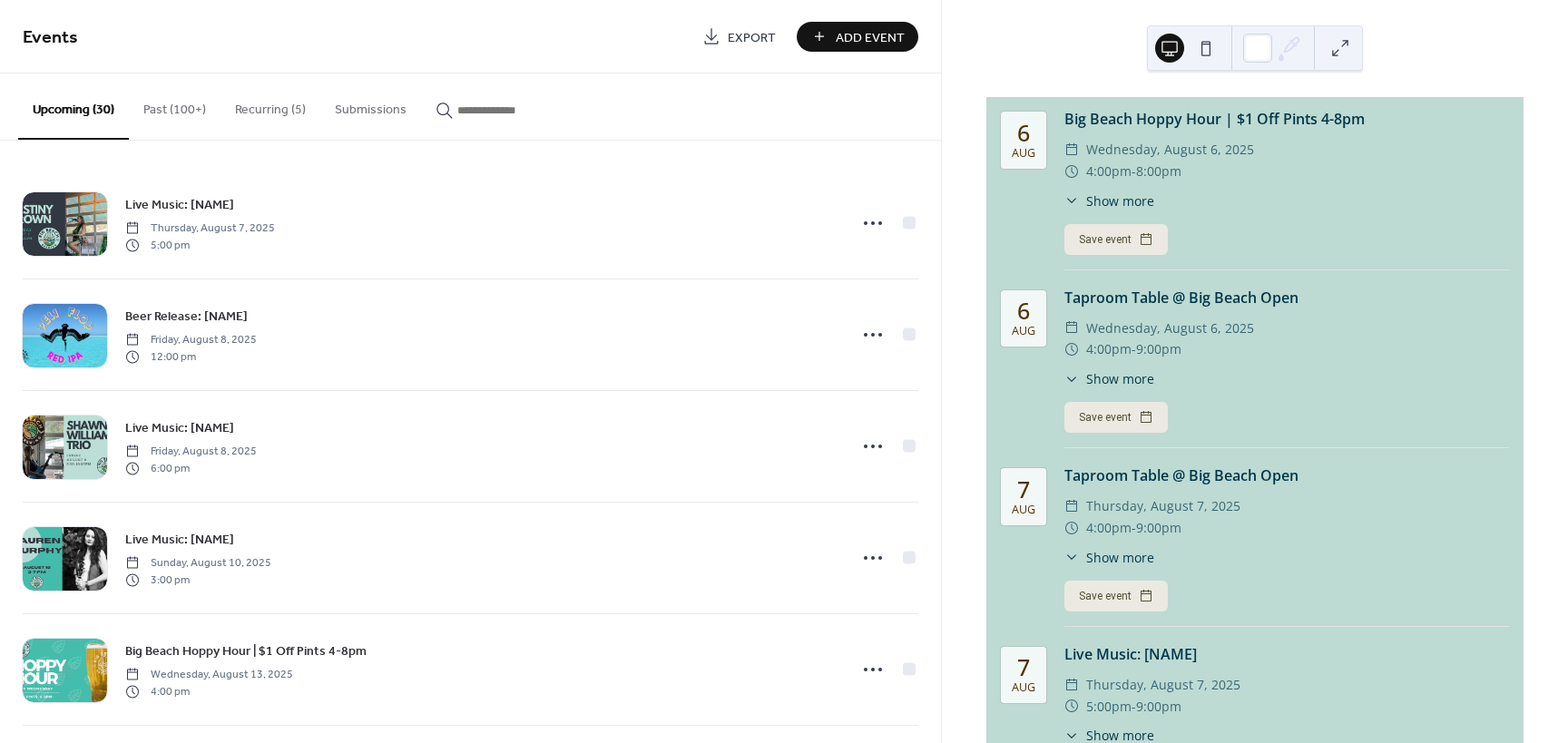 click on "Recurring (5)" at bounding box center (270, 105) 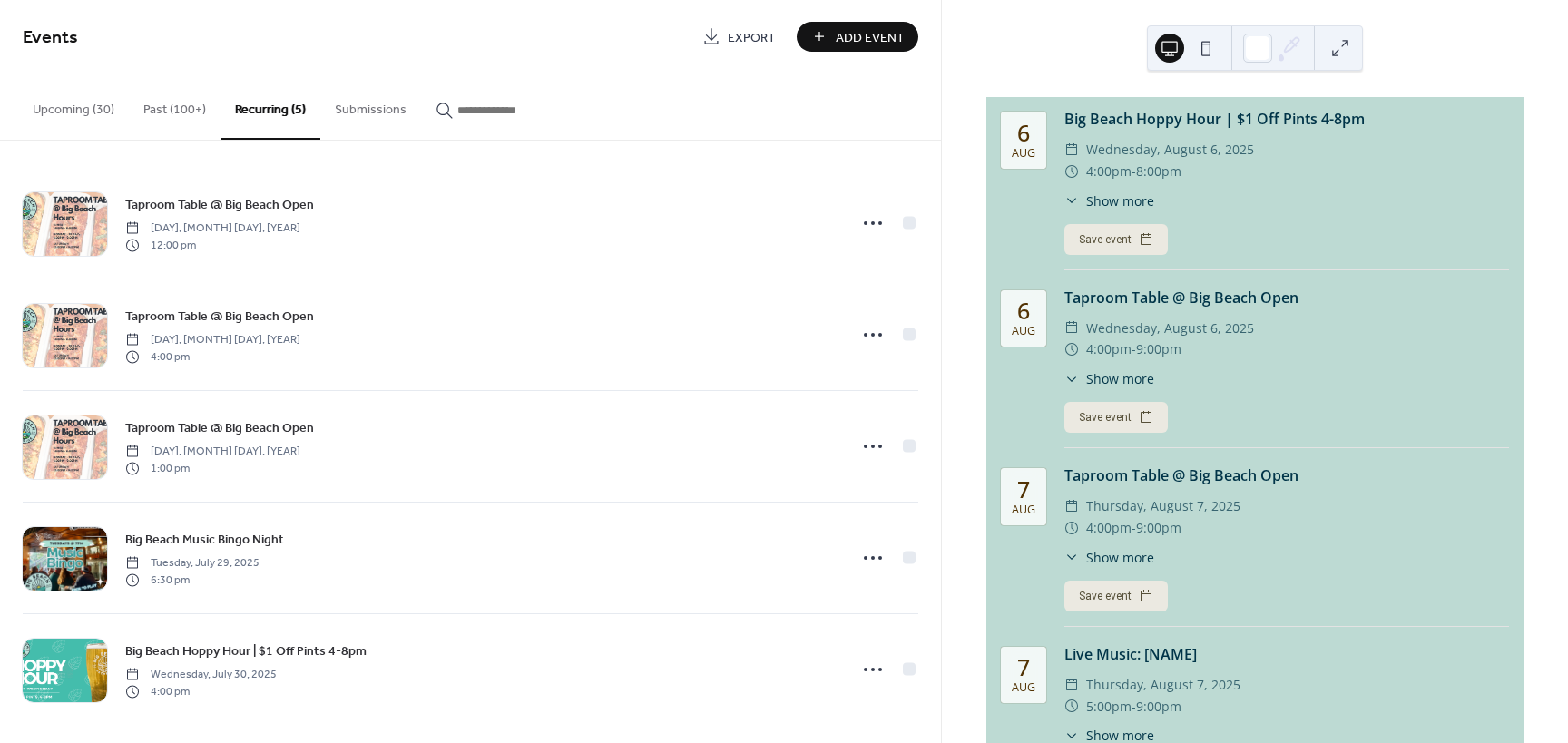 scroll, scrollTop: 9, scrollLeft: 0, axis: vertical 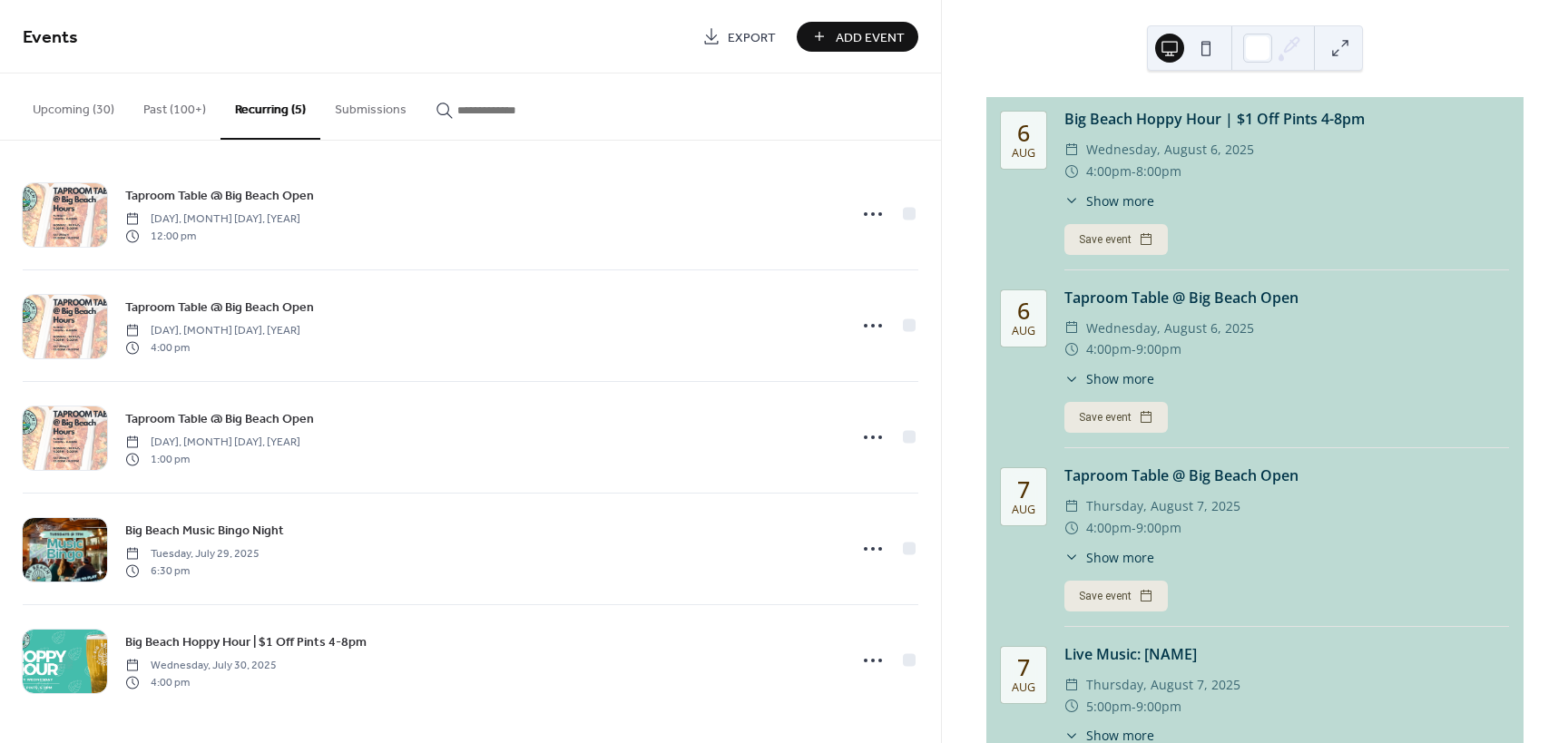 click on "Big Beach Music Bingo Night Tuesday, July 29, 2025 6:30 pm" at bounding box center [480, 549] 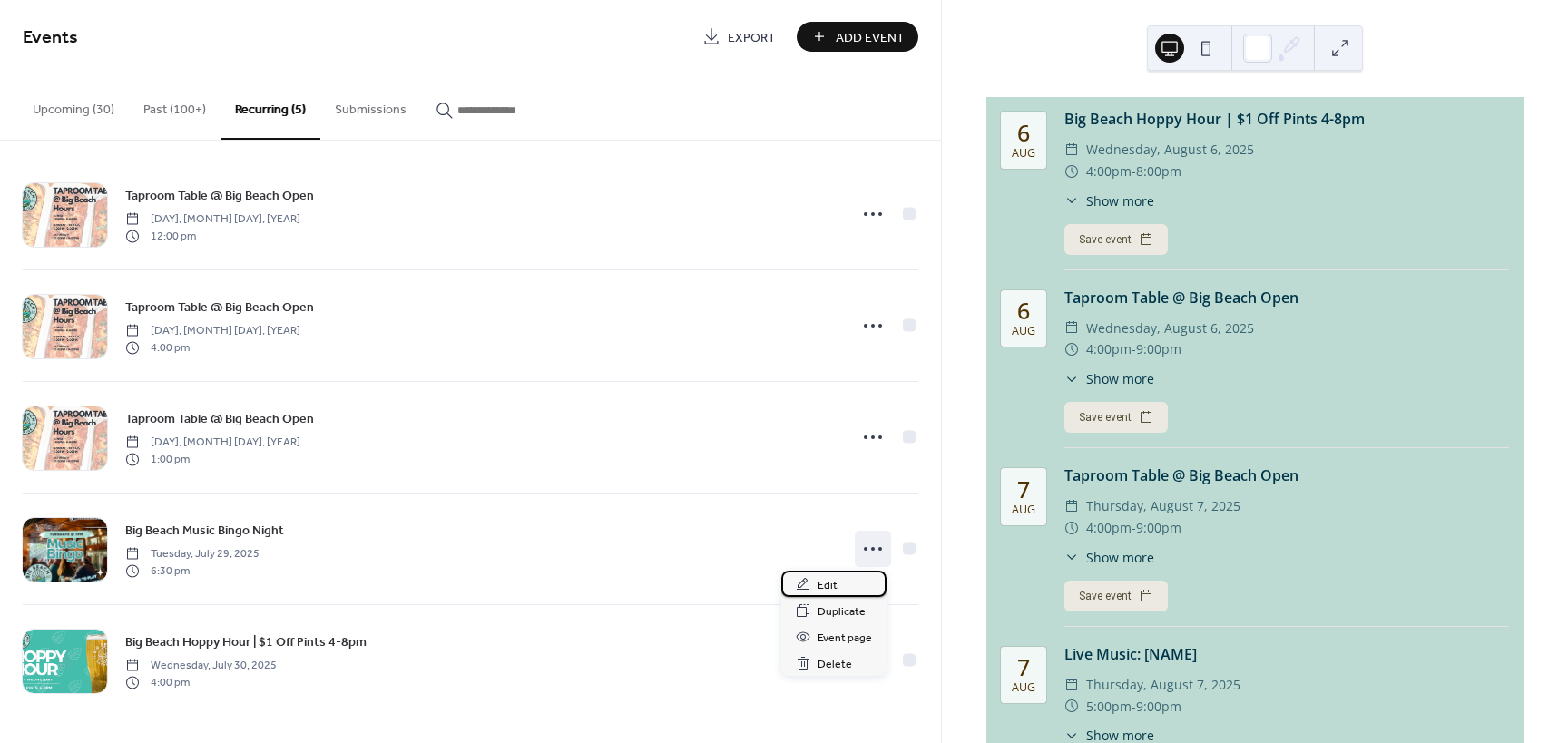 click on "Edit" at bounding box center (834, 583) 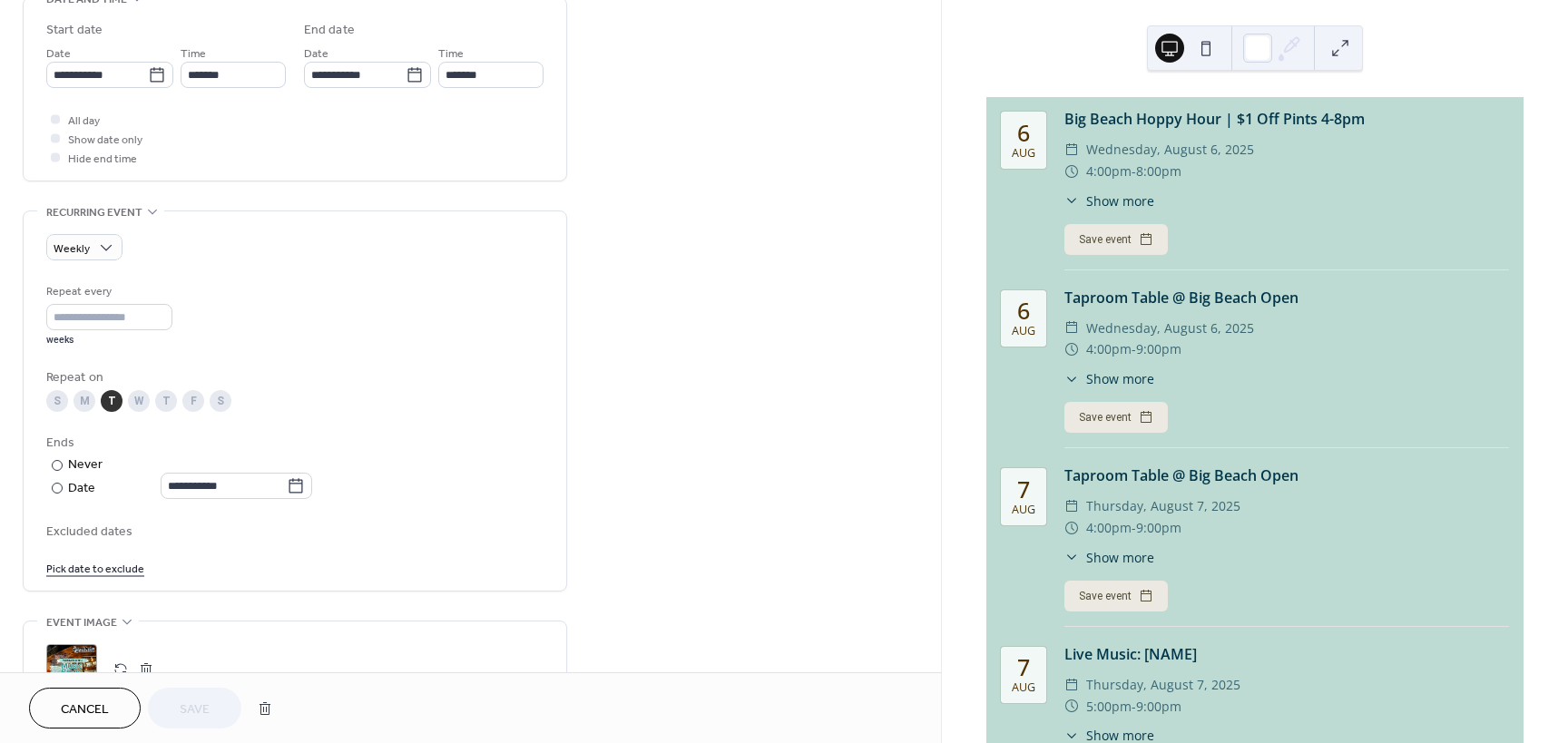 scroll, scrollTop: 726, scrollLeft: 0, axis: vertical 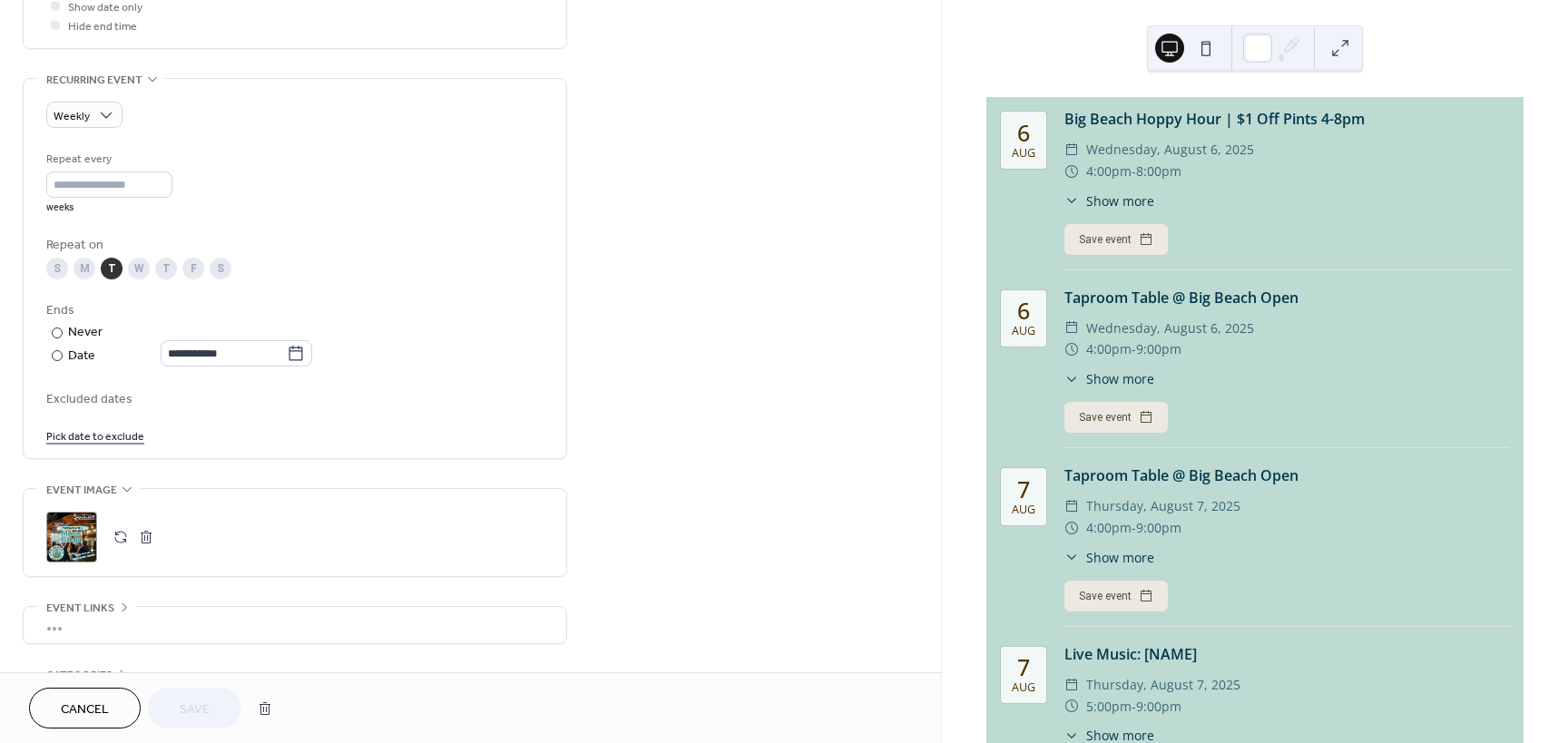 click at bounding box center [146, 537] 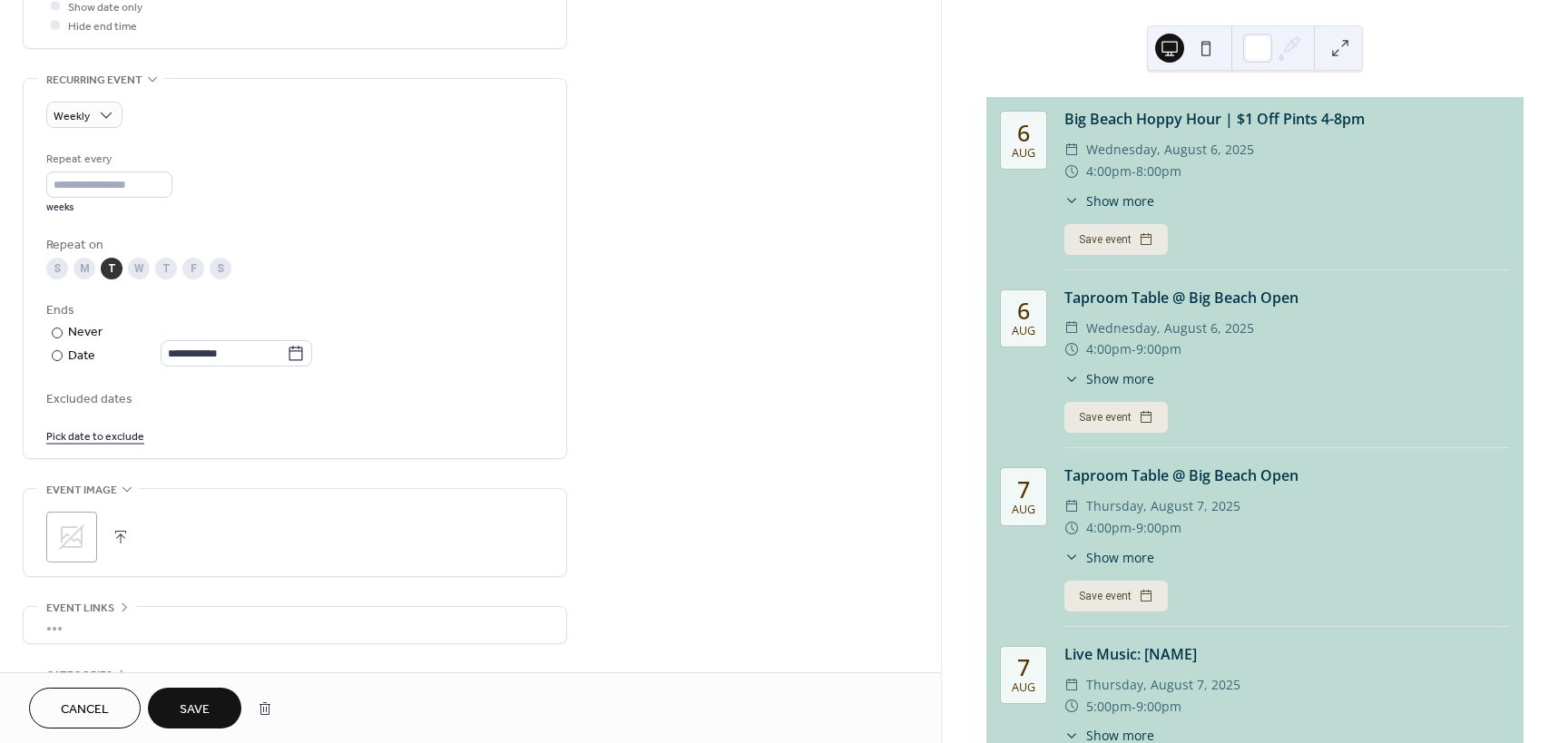 drag, startPoint x: 135, startPoint y: 537, endPoint x: 126, endPoint y: 539, distance: 9.219544 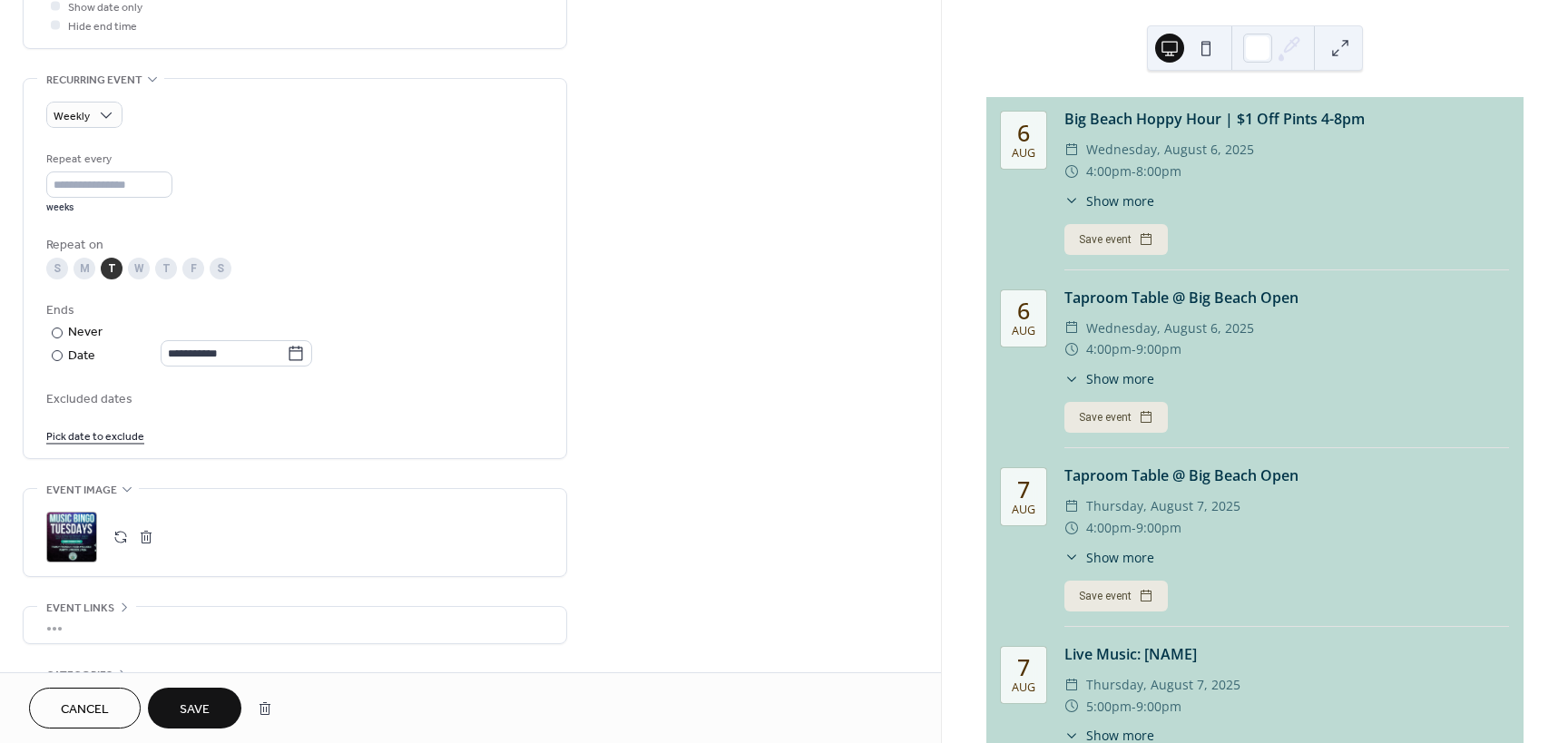 click on "Save" at bounding box center [194, 709] 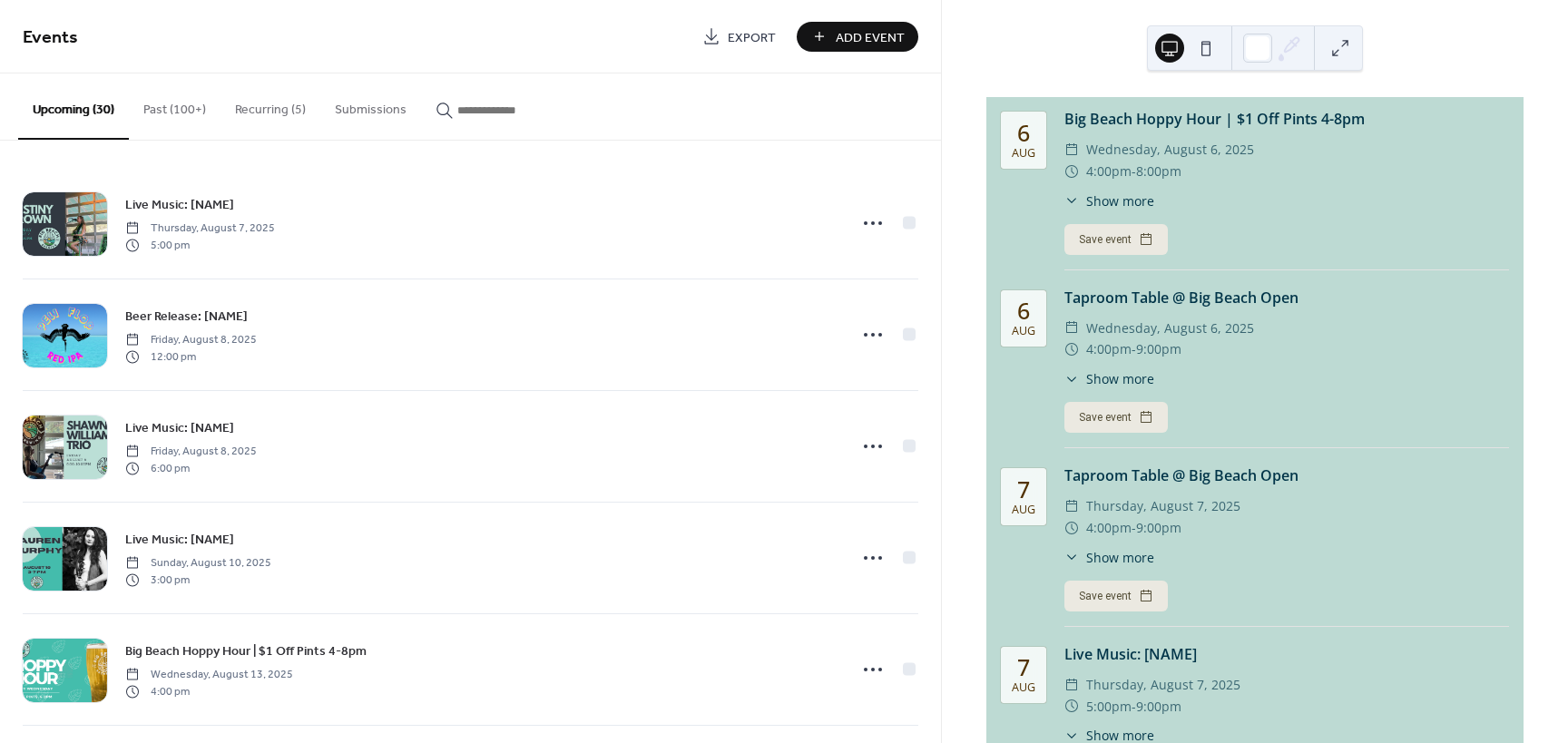 click on "Add Event" at bounding box center [870, 37] 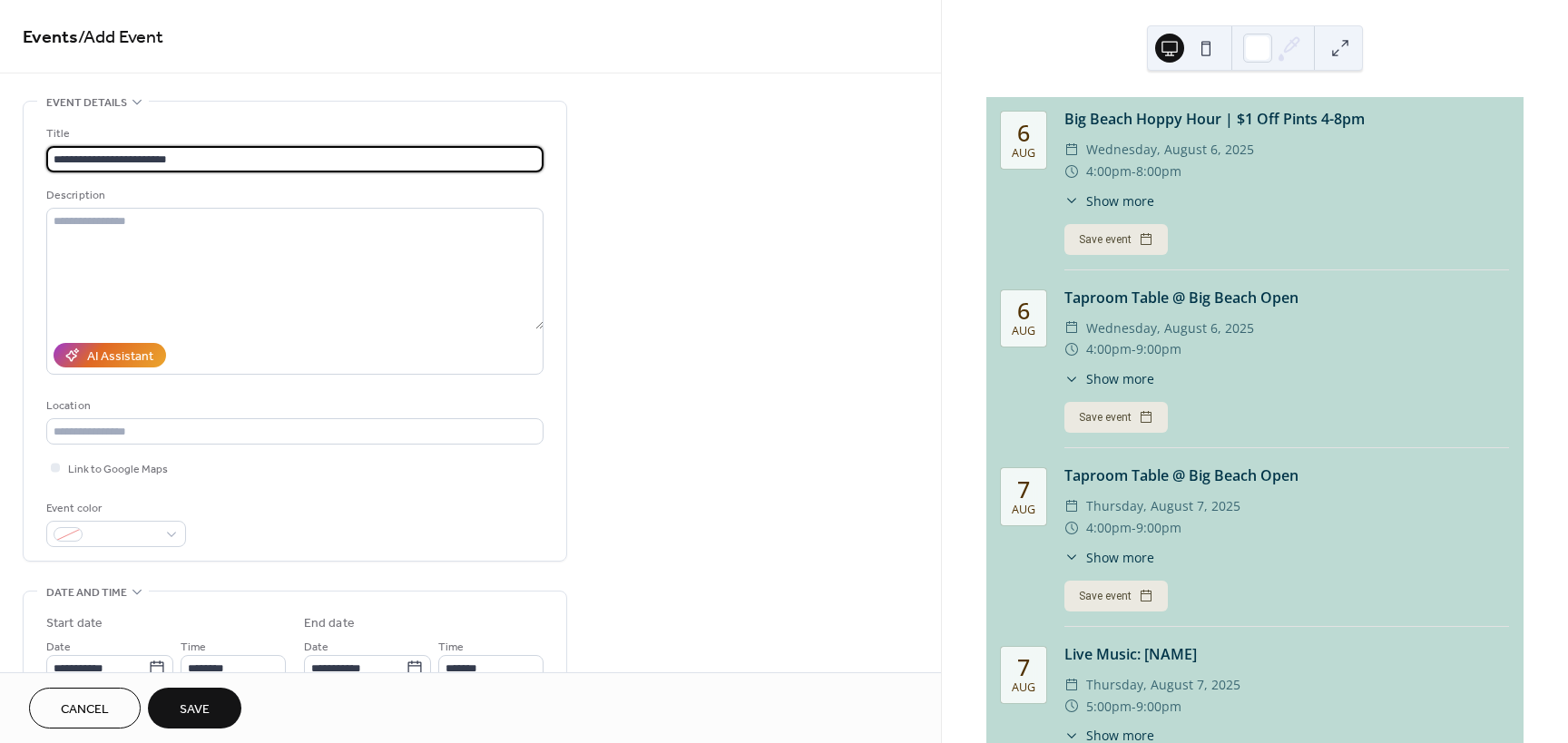 type on "**********" 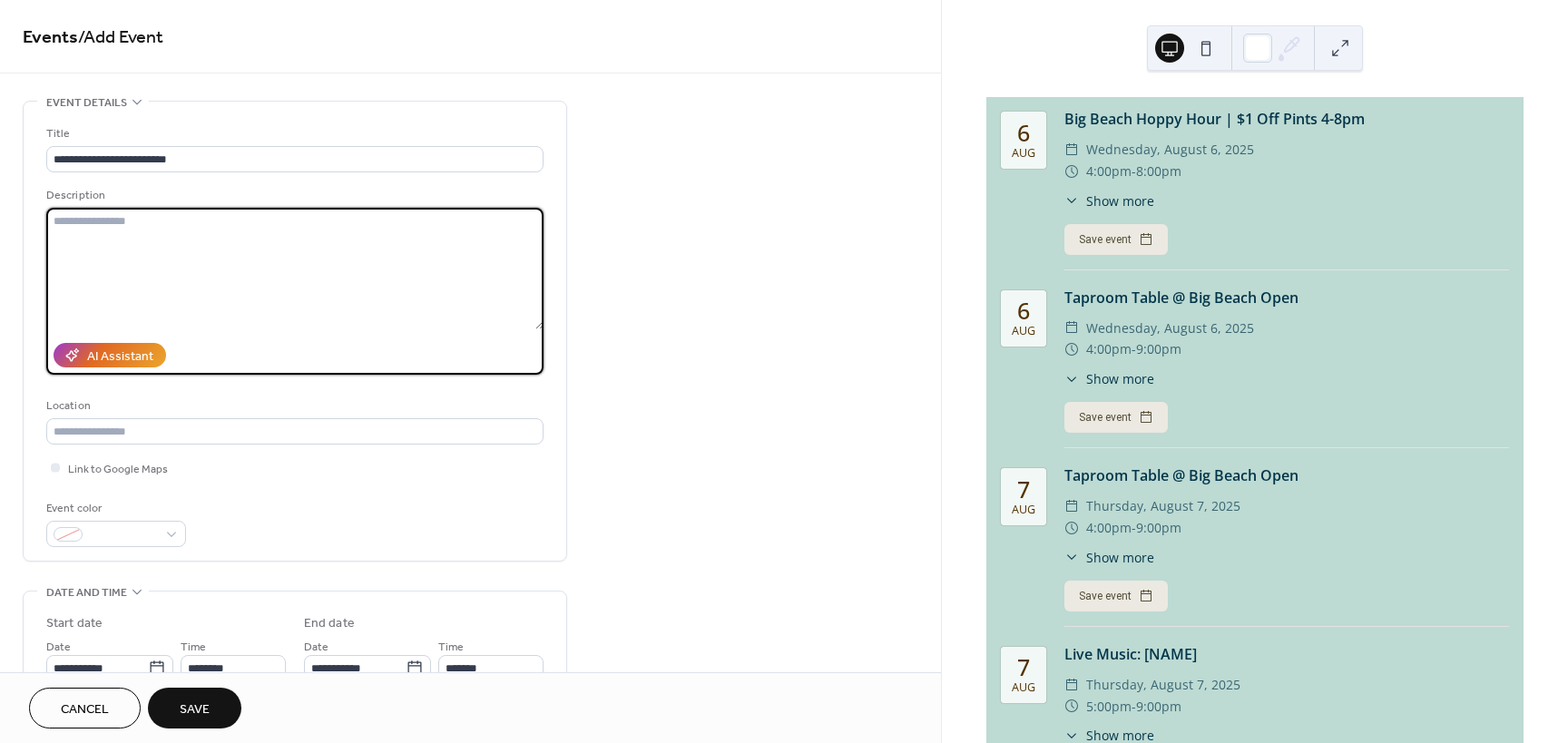 click at bounding box center [295, 269] 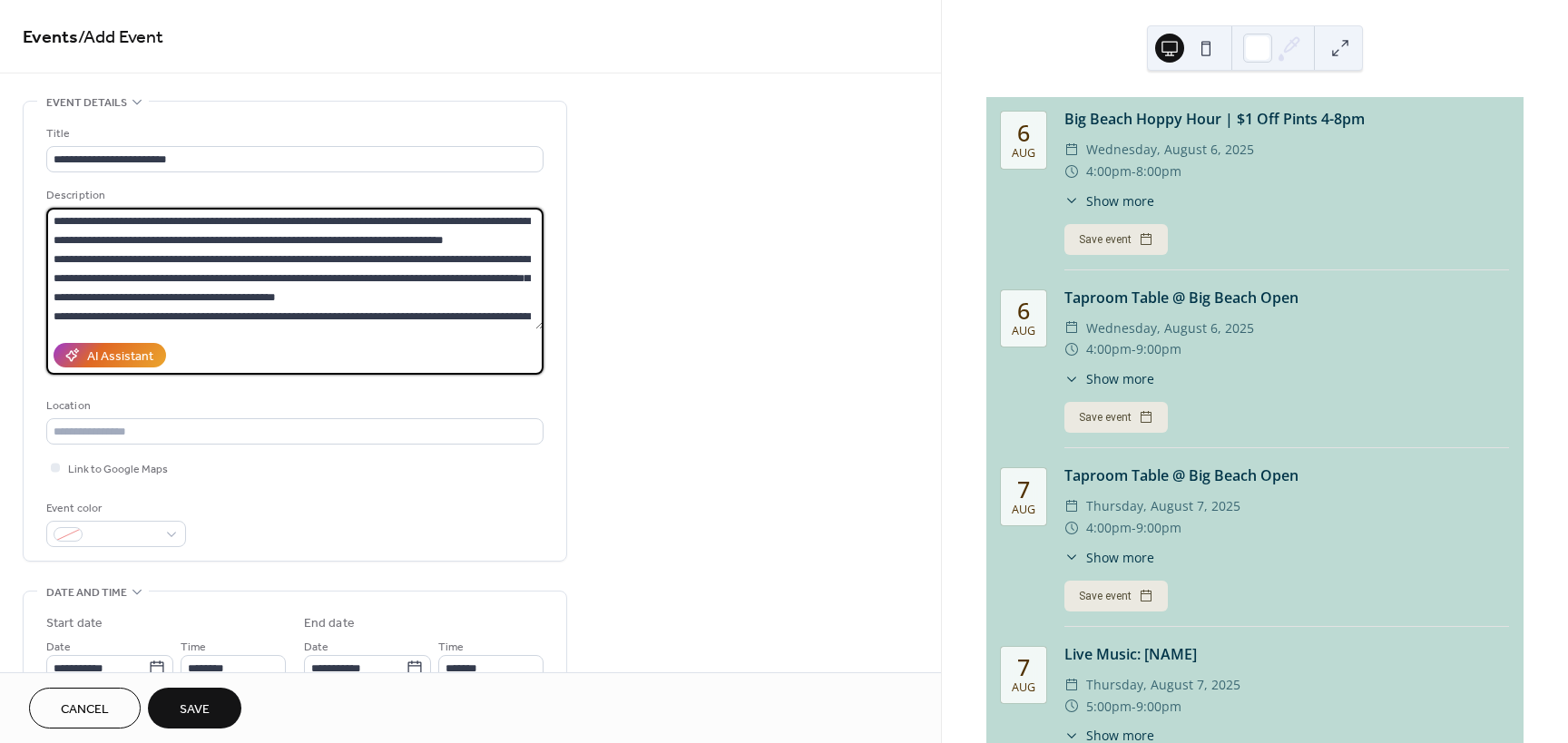 scroll, scrollTop: 16, scrollLeft: 0, axis: vertical 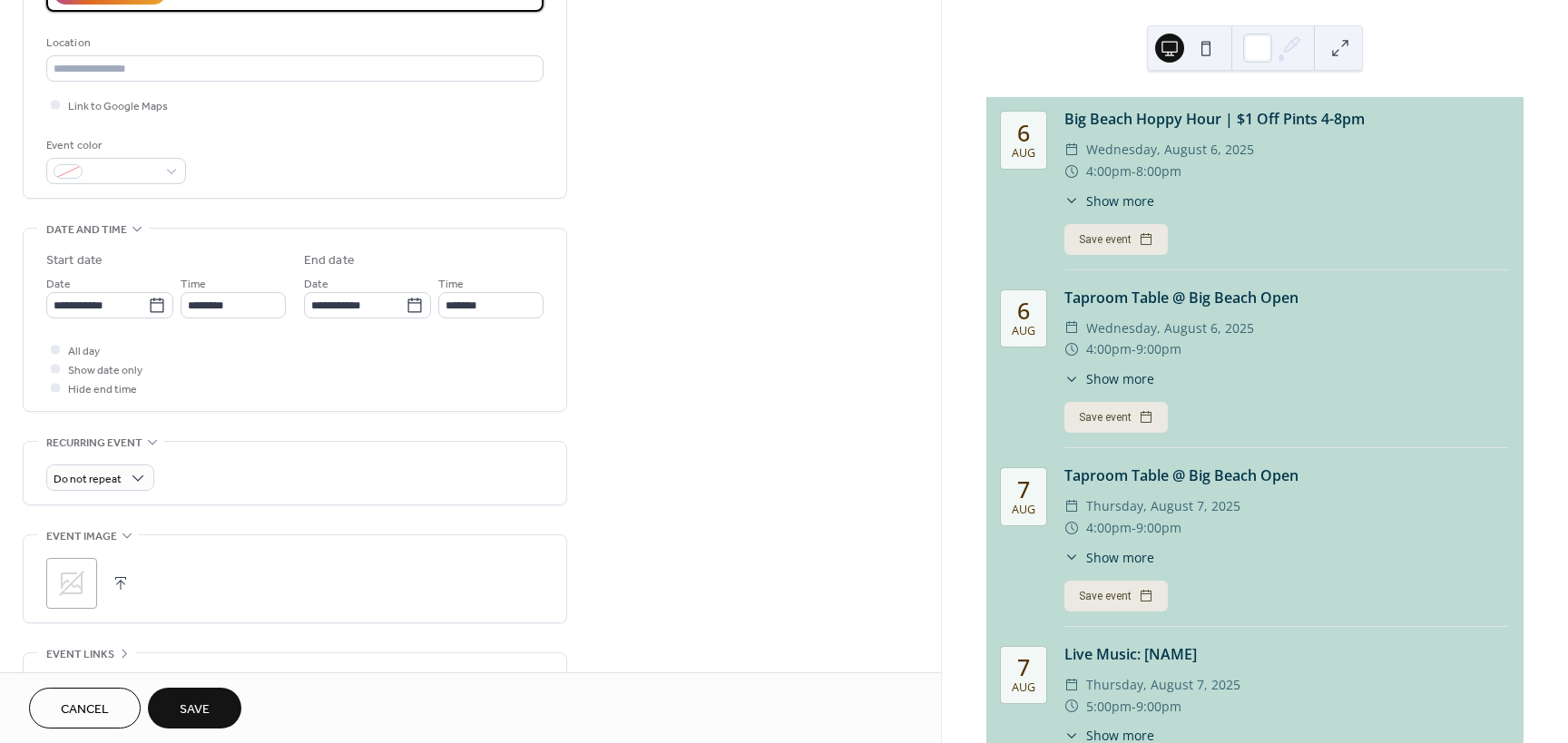 type on "**********" 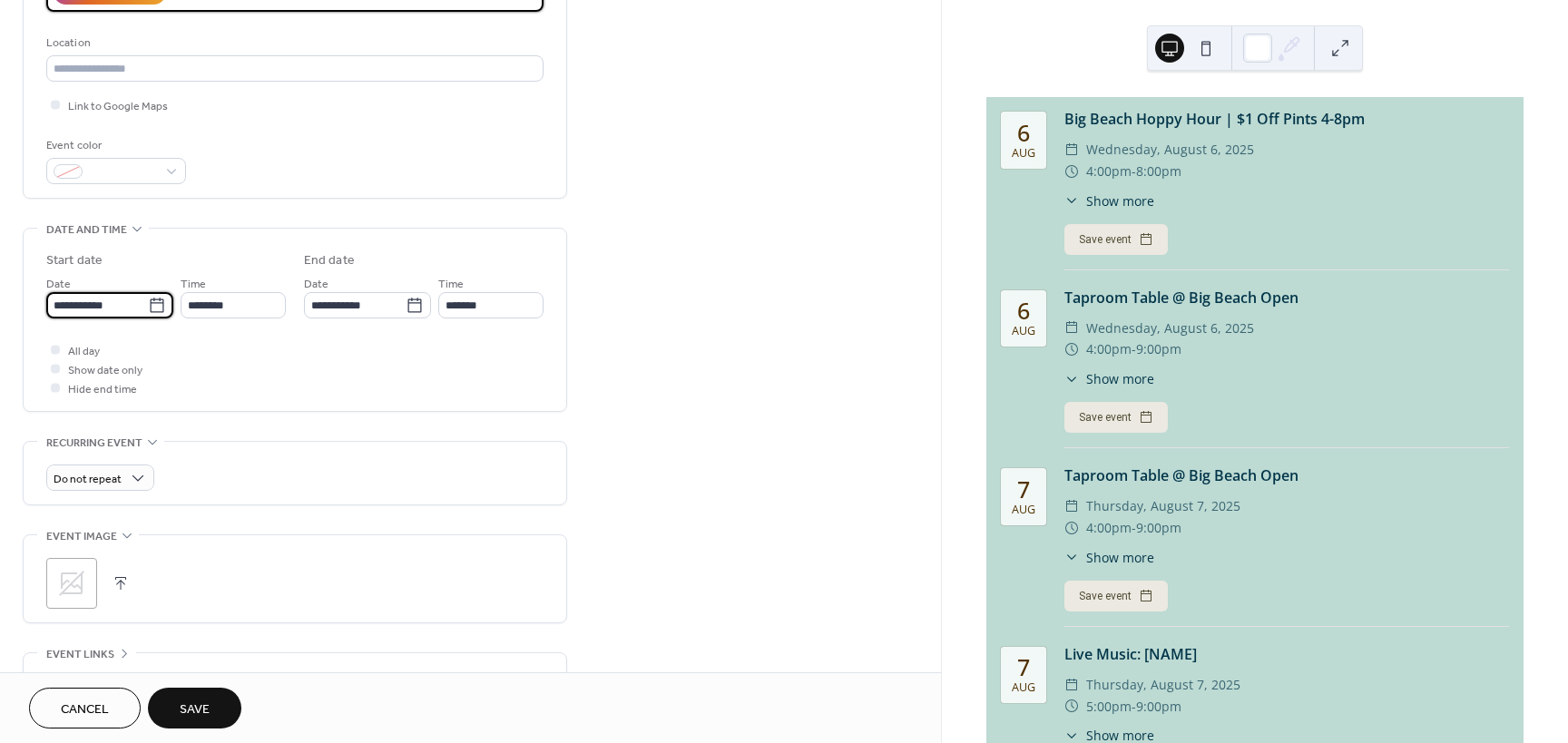 click on "**********" at bounding box center (97, 305) 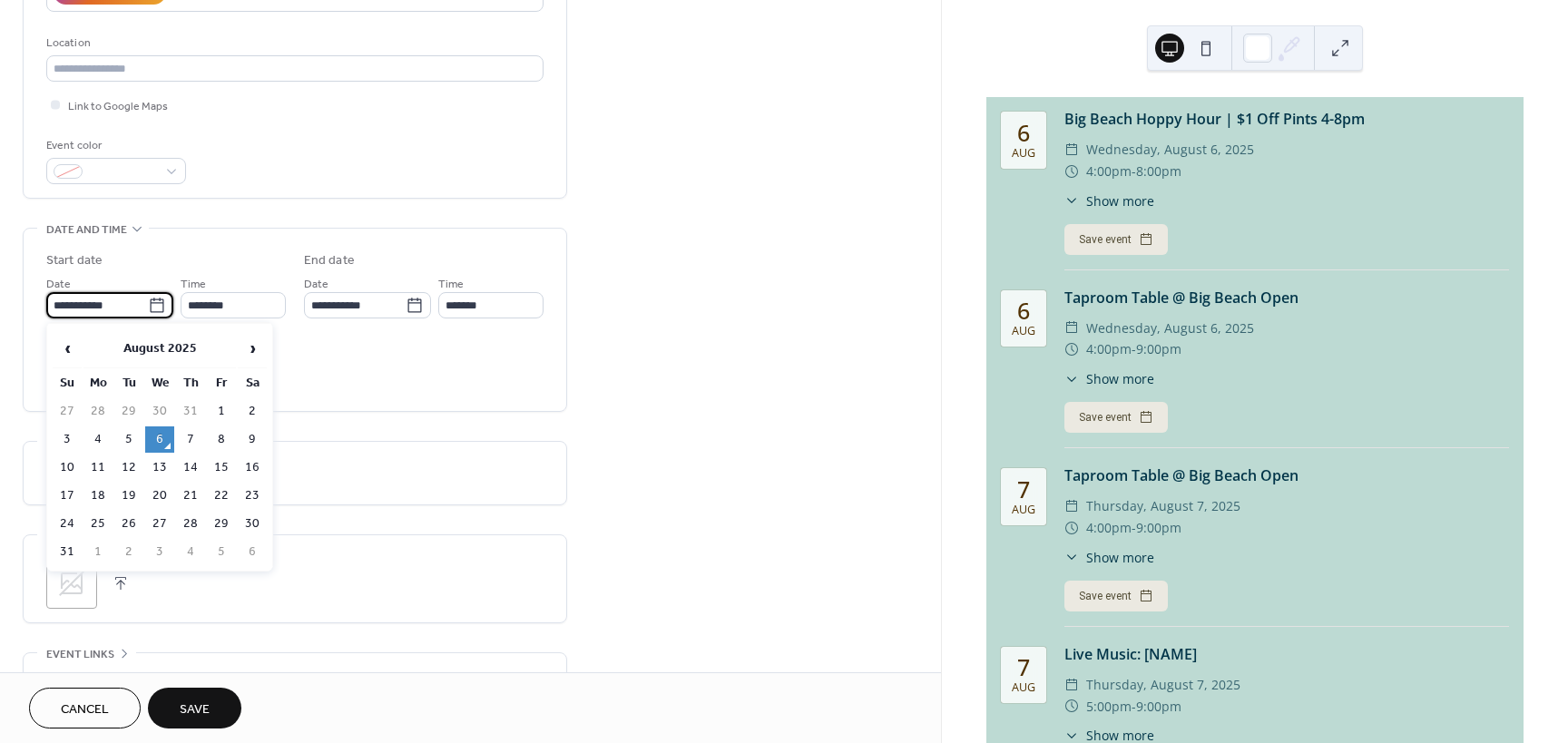 click on "11" at bounding box center [98, 467] 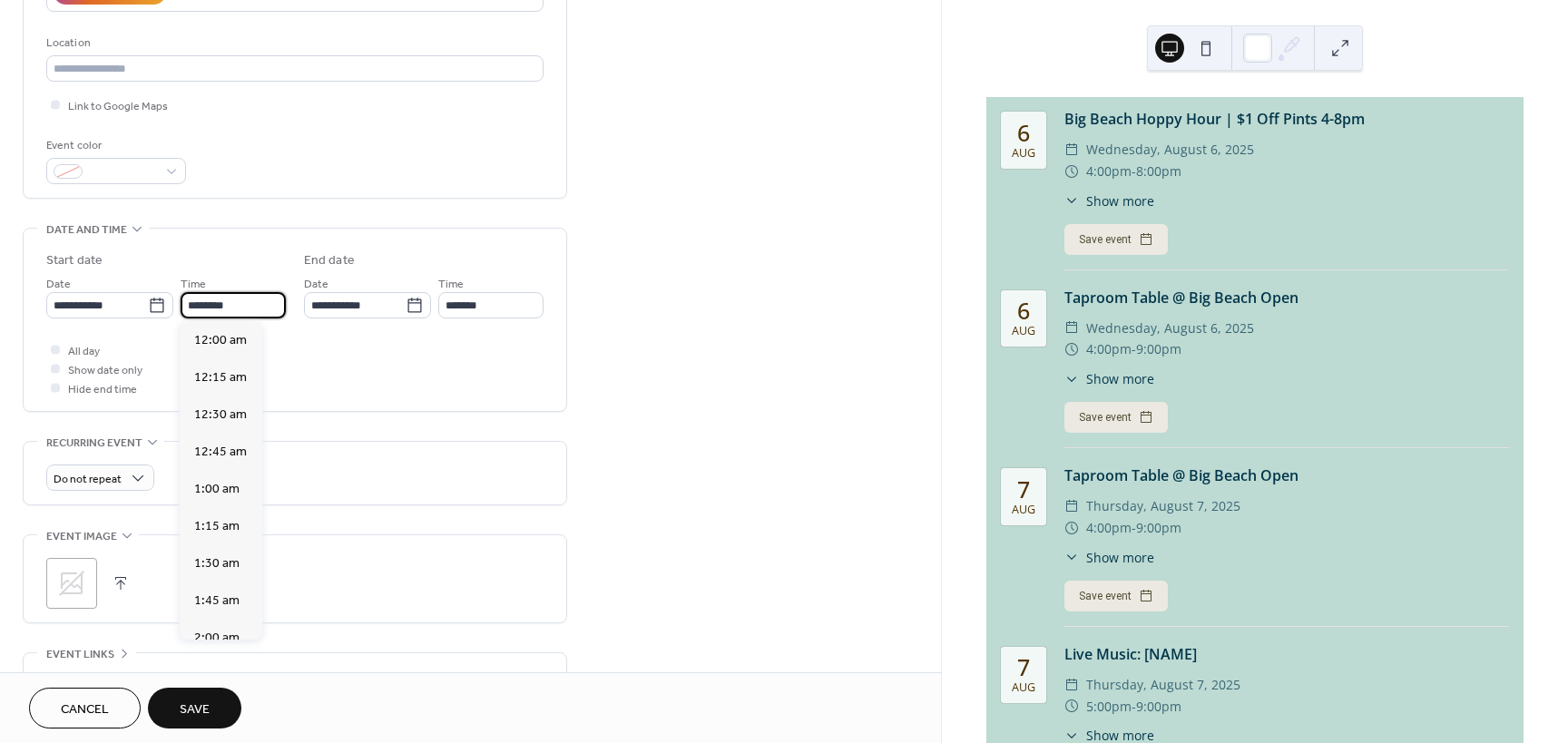 click on "********" at bounding box center [233, 305] 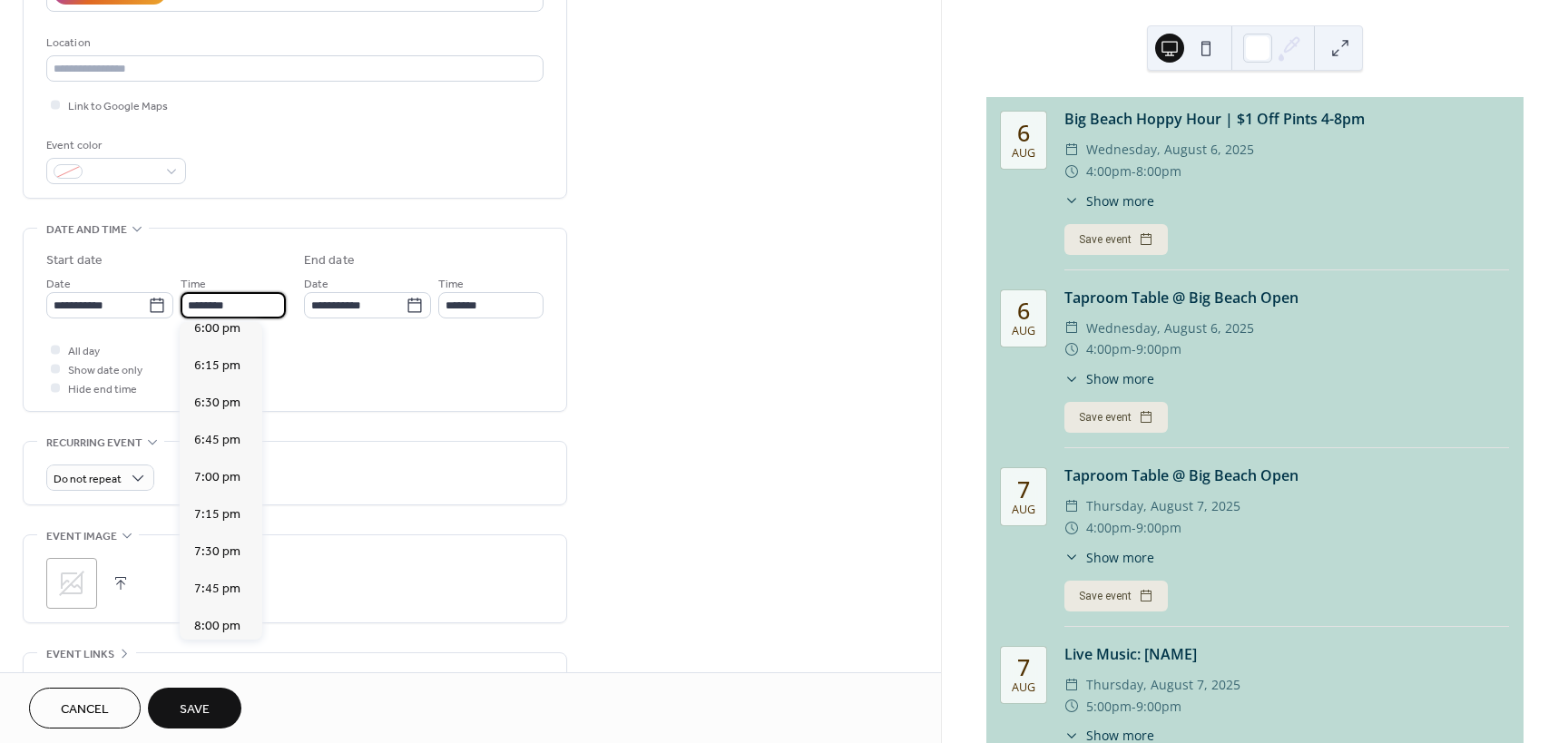 scroll, scrollTop: 2693, scrollLeft: 0, axis: vertical 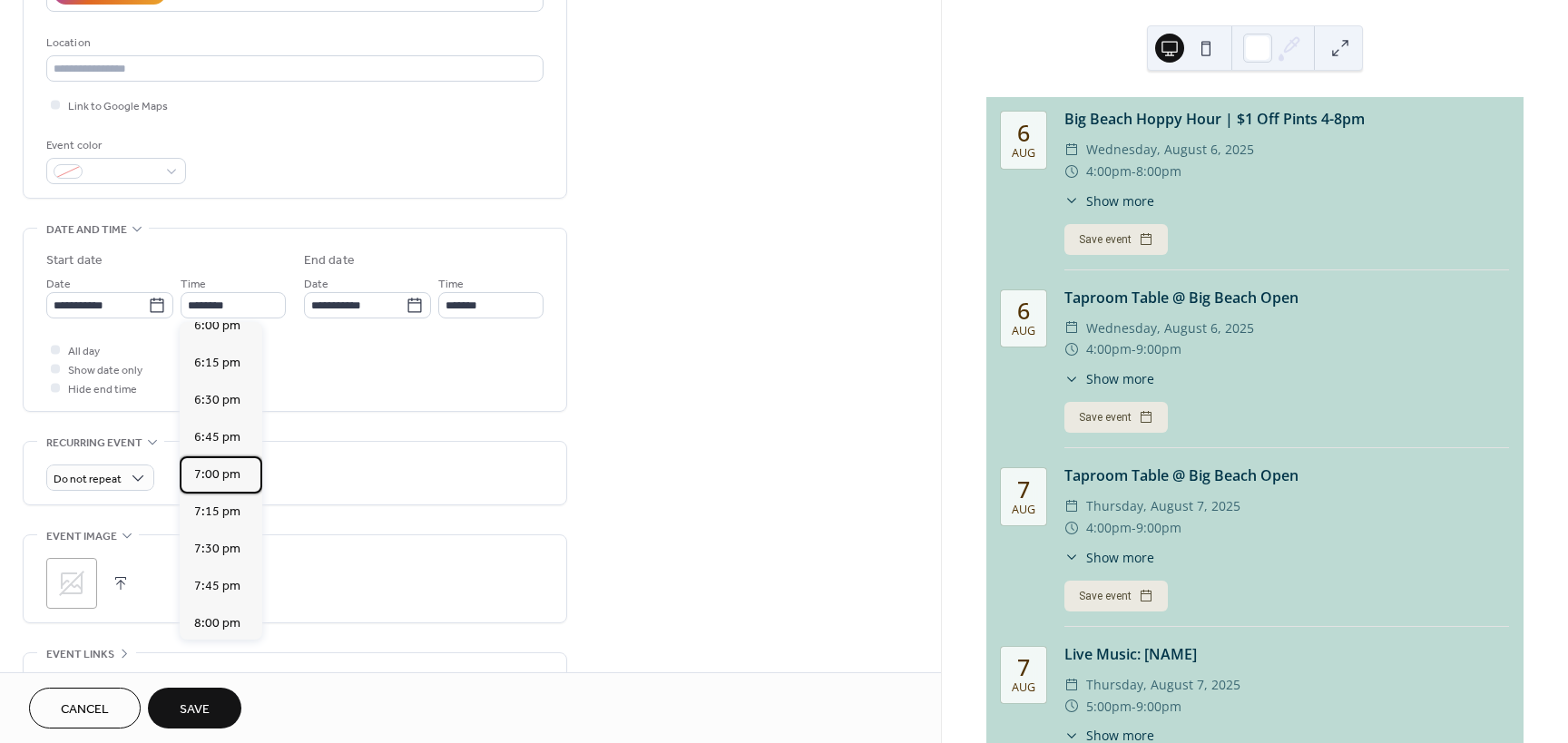 click on "7:00 pm" at bounding box center (217, 474) 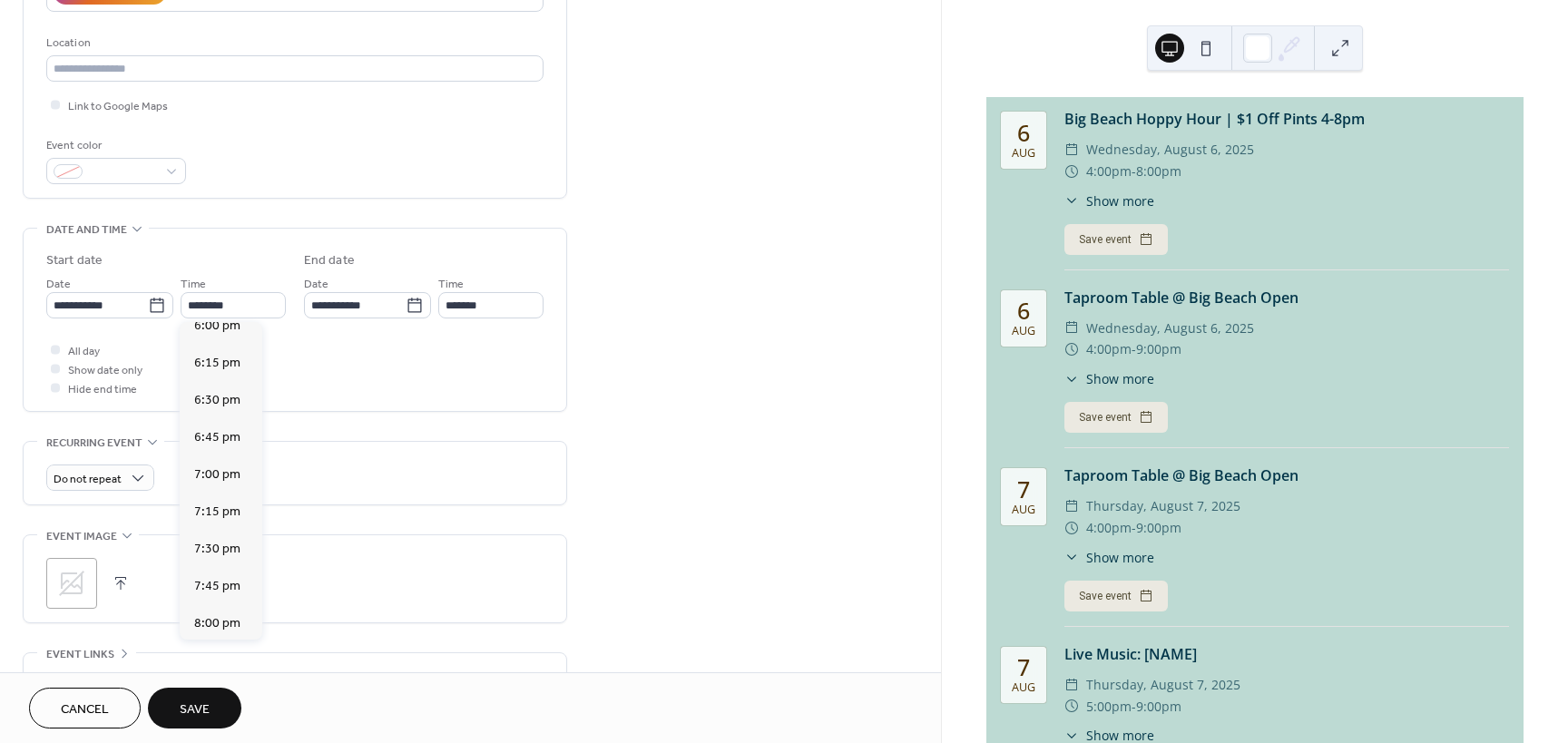 type on "*******" 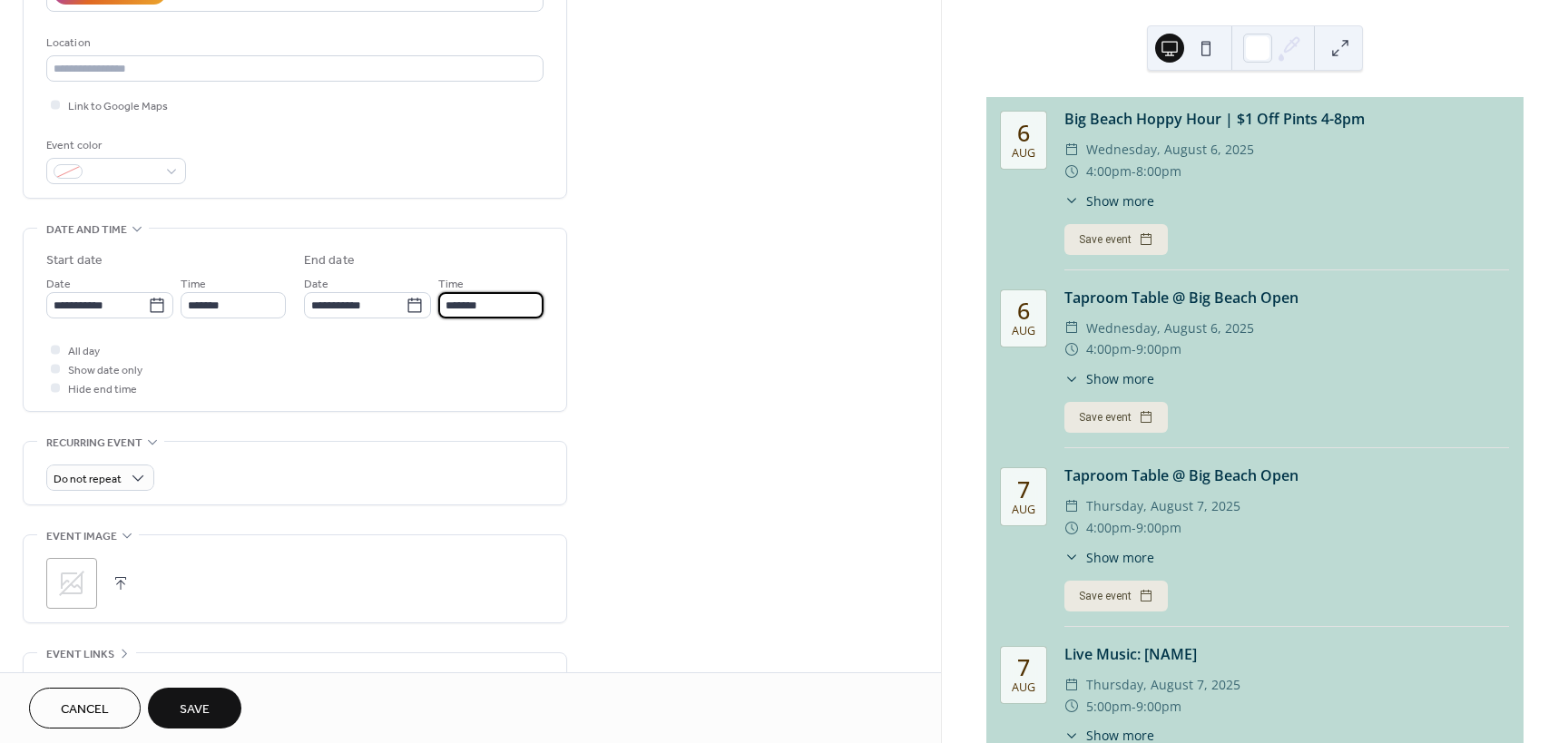 click on "*******" at bounding box center (491, 305) 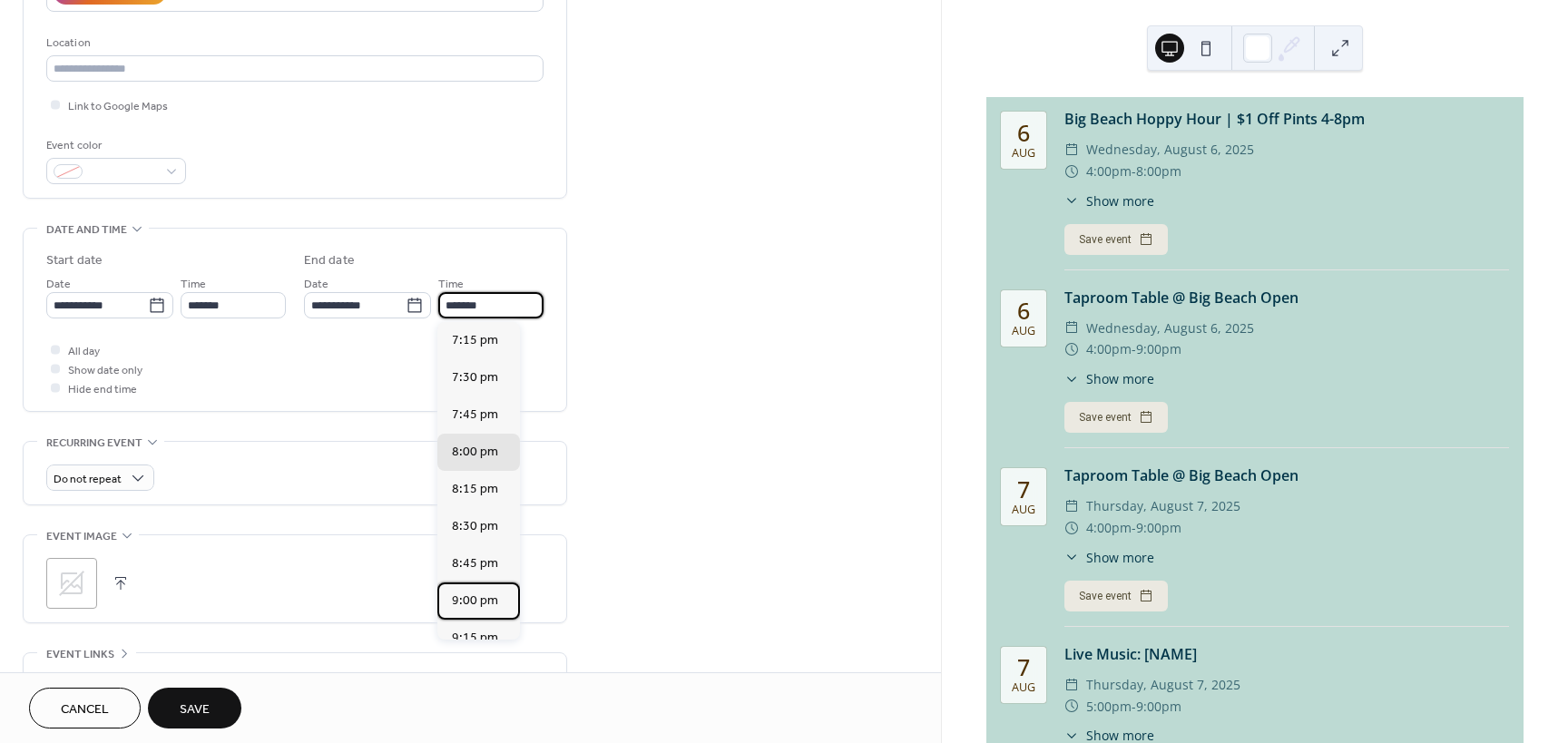 click on "9:00 pm" at bounding box center (475, 601) 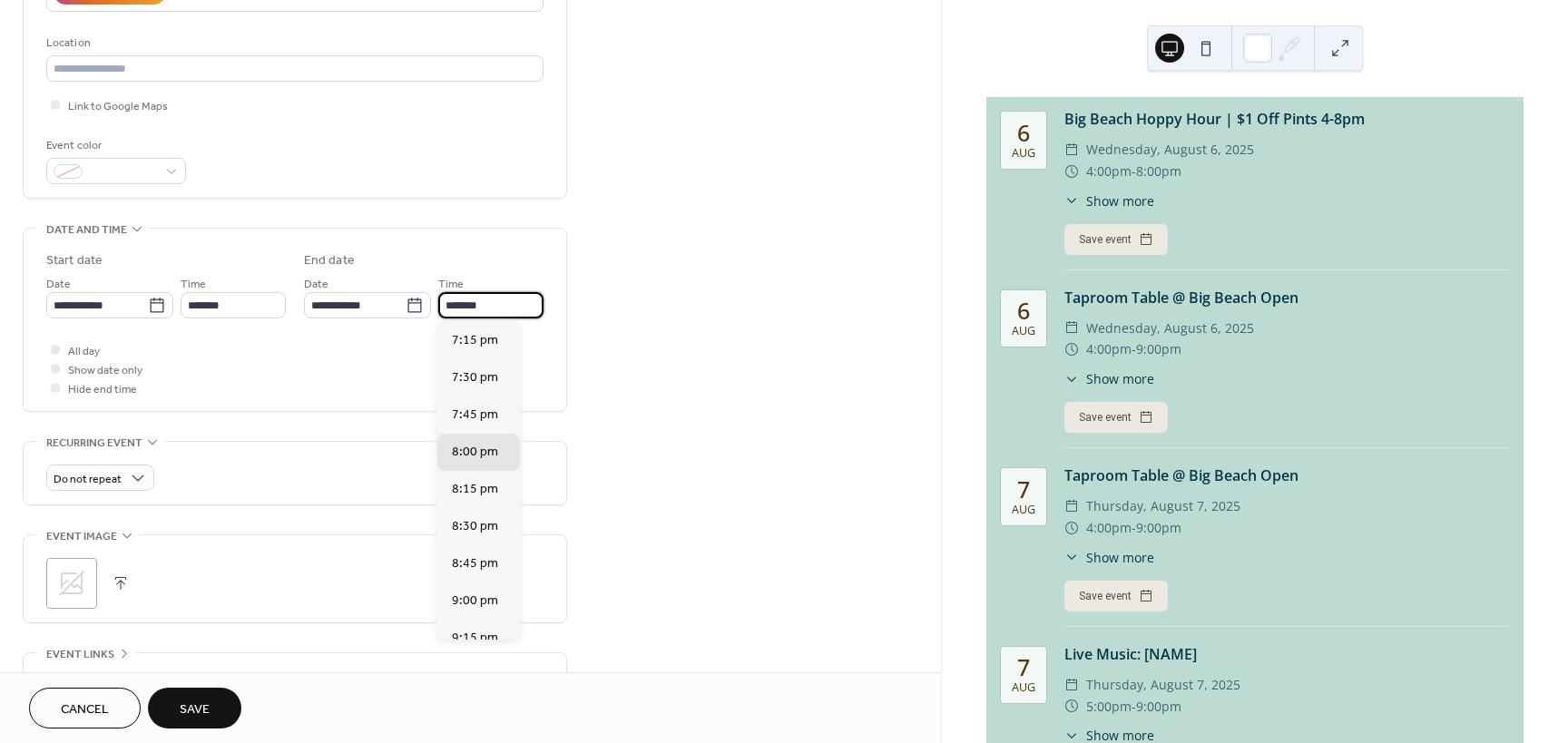 type on "*******" 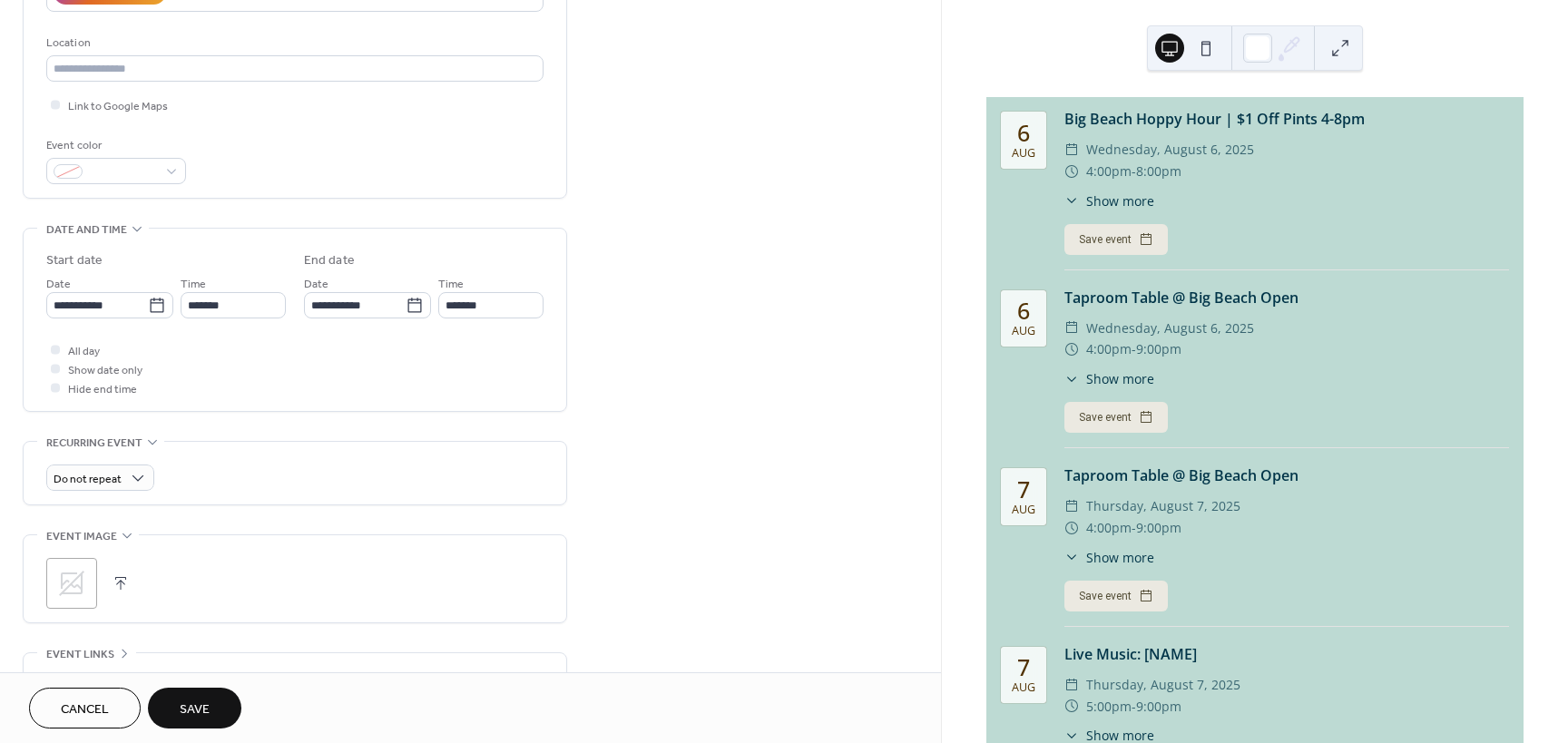 click at bounding box center [121, 583] 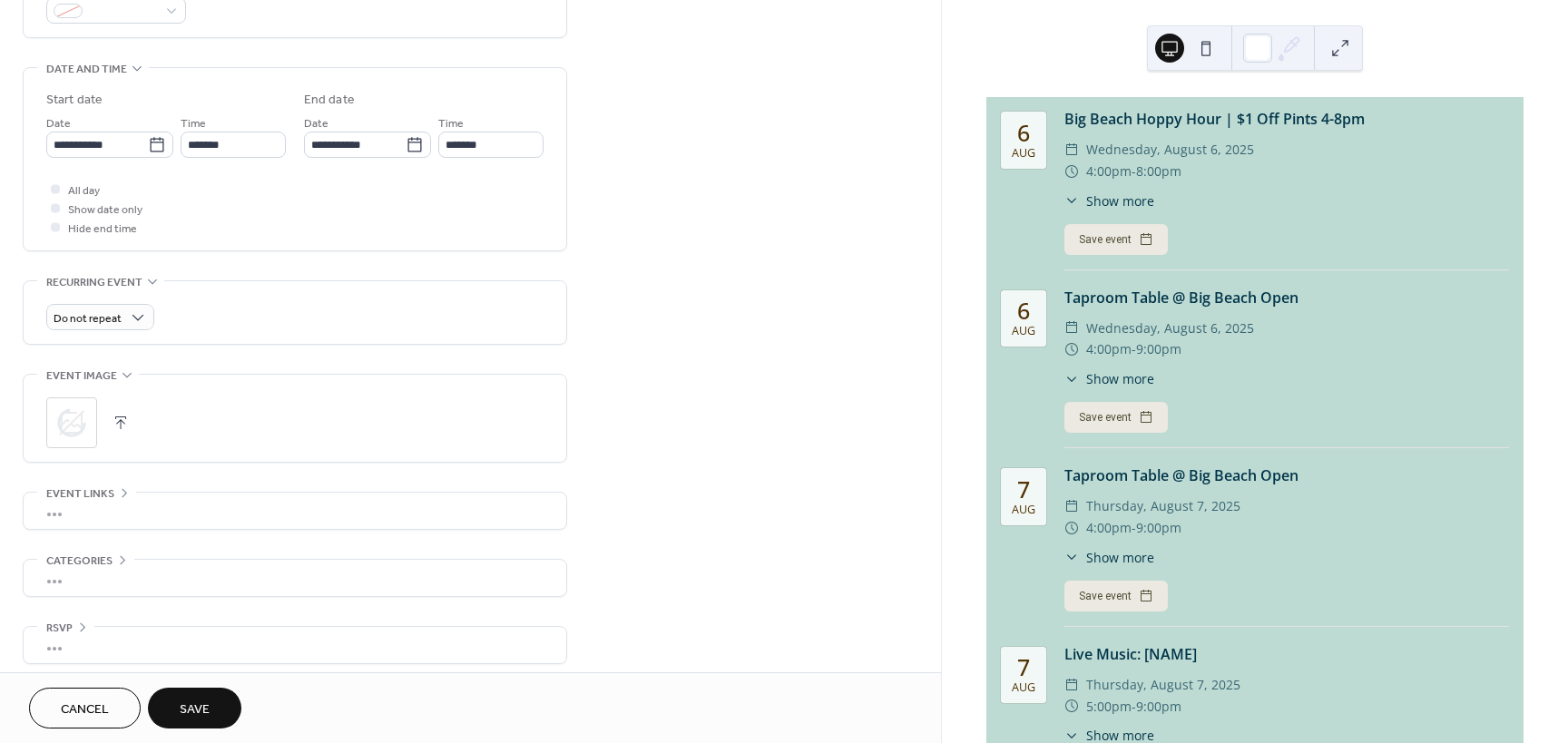 scroll, scrollTop: 533, scrollLeft: 0, axis: vertical 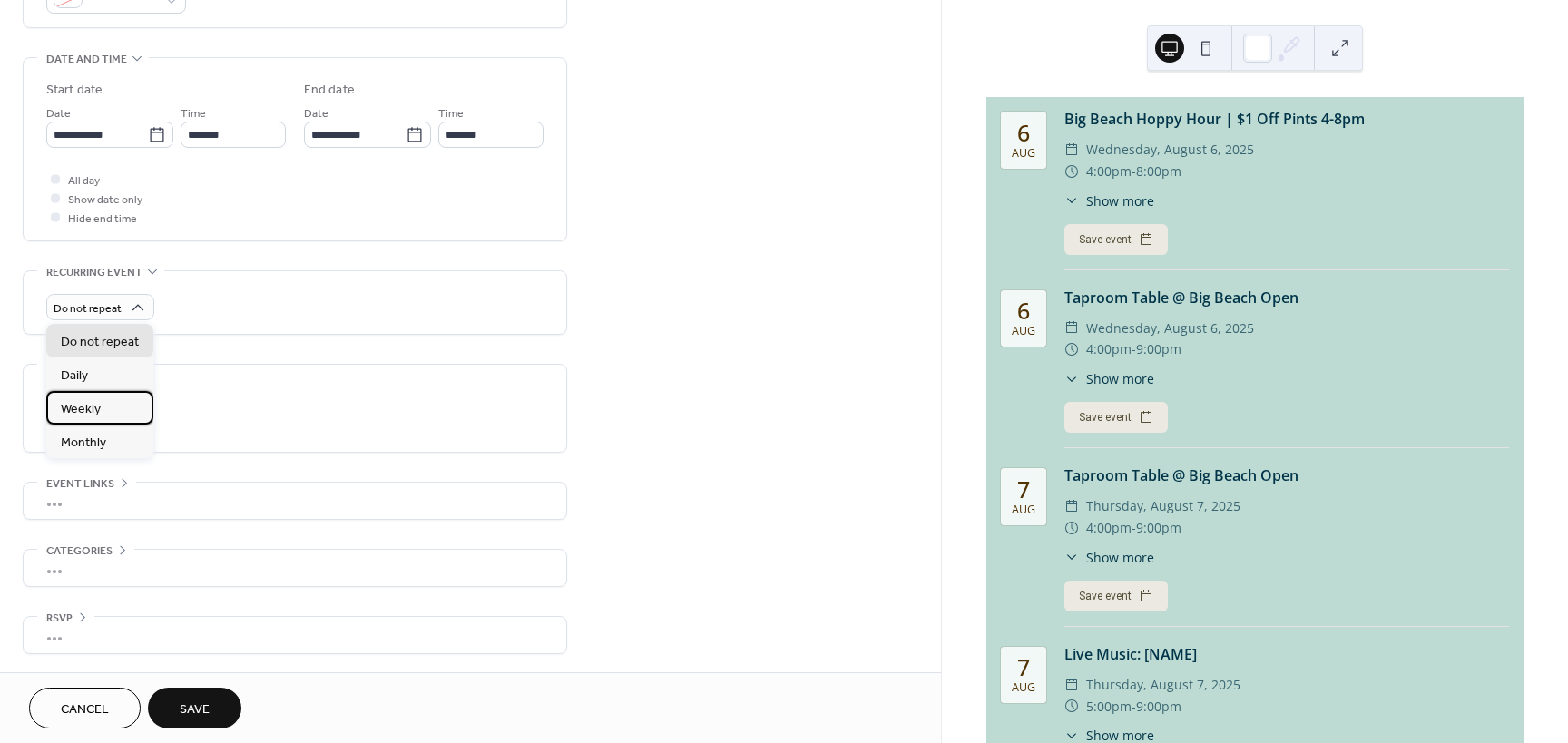 click on "Weekly" at bounding box center (100, 407) 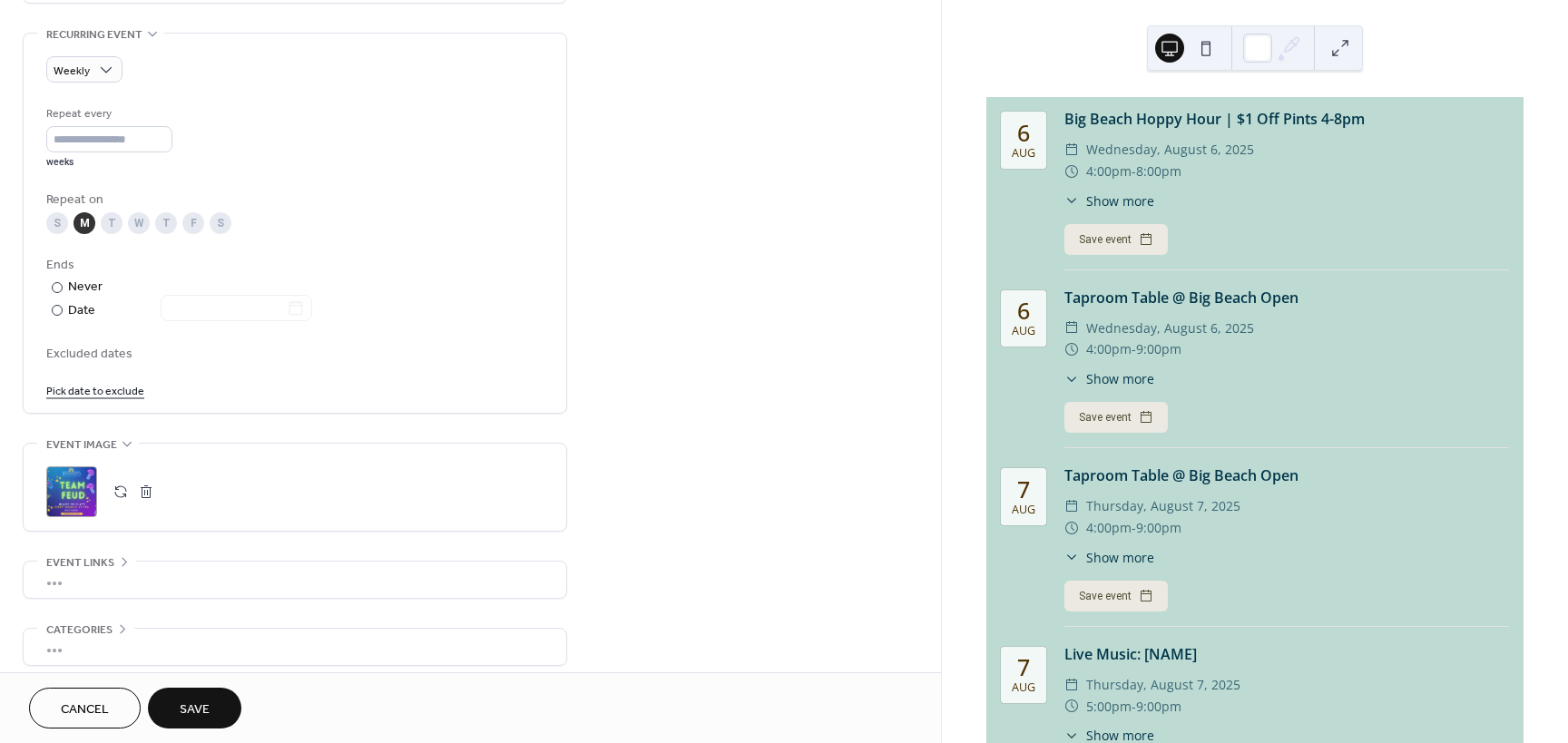 scroll, scrollTop: 806, scrollLeft: 0, axis: vertical 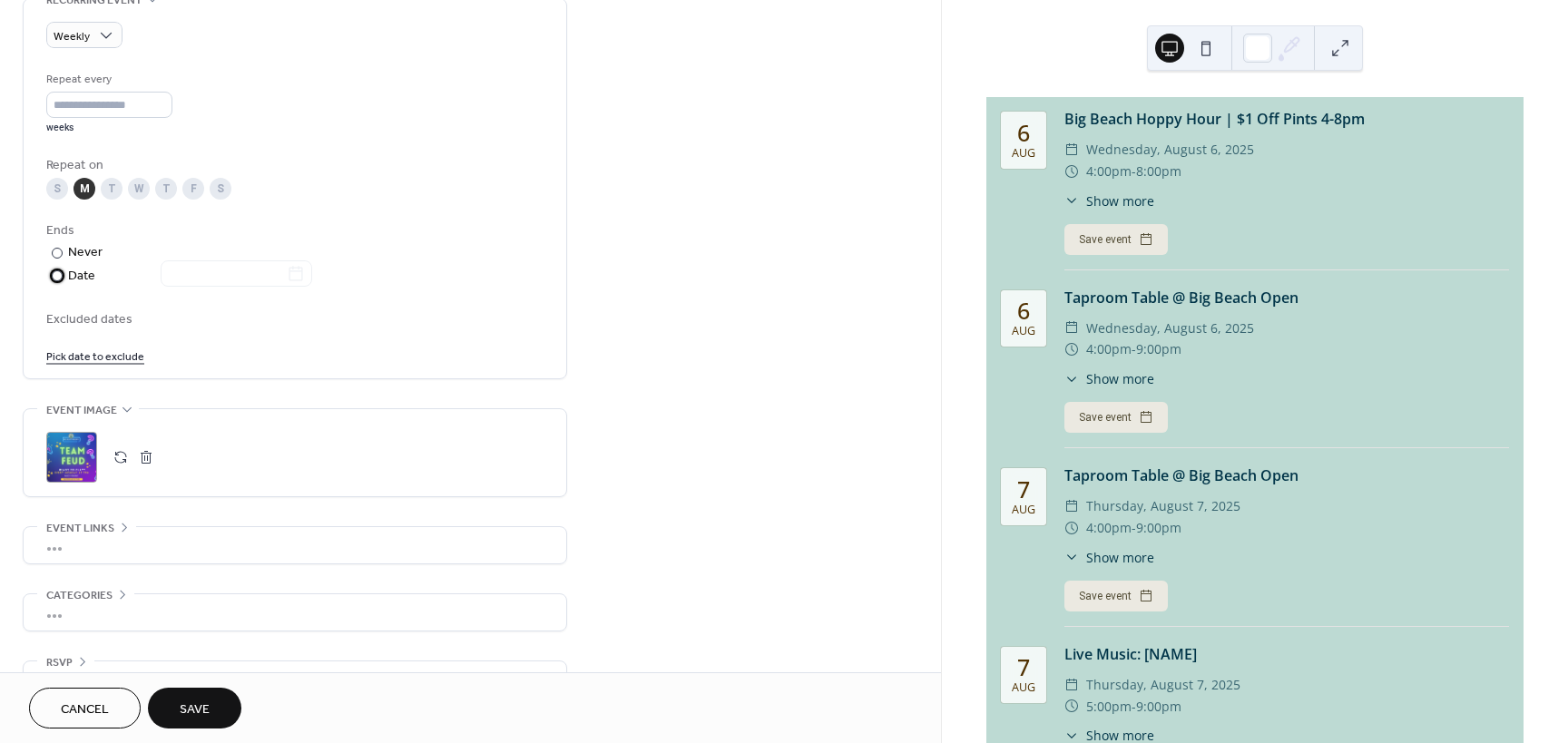 click on "Date" at bounding box center (190, 276) 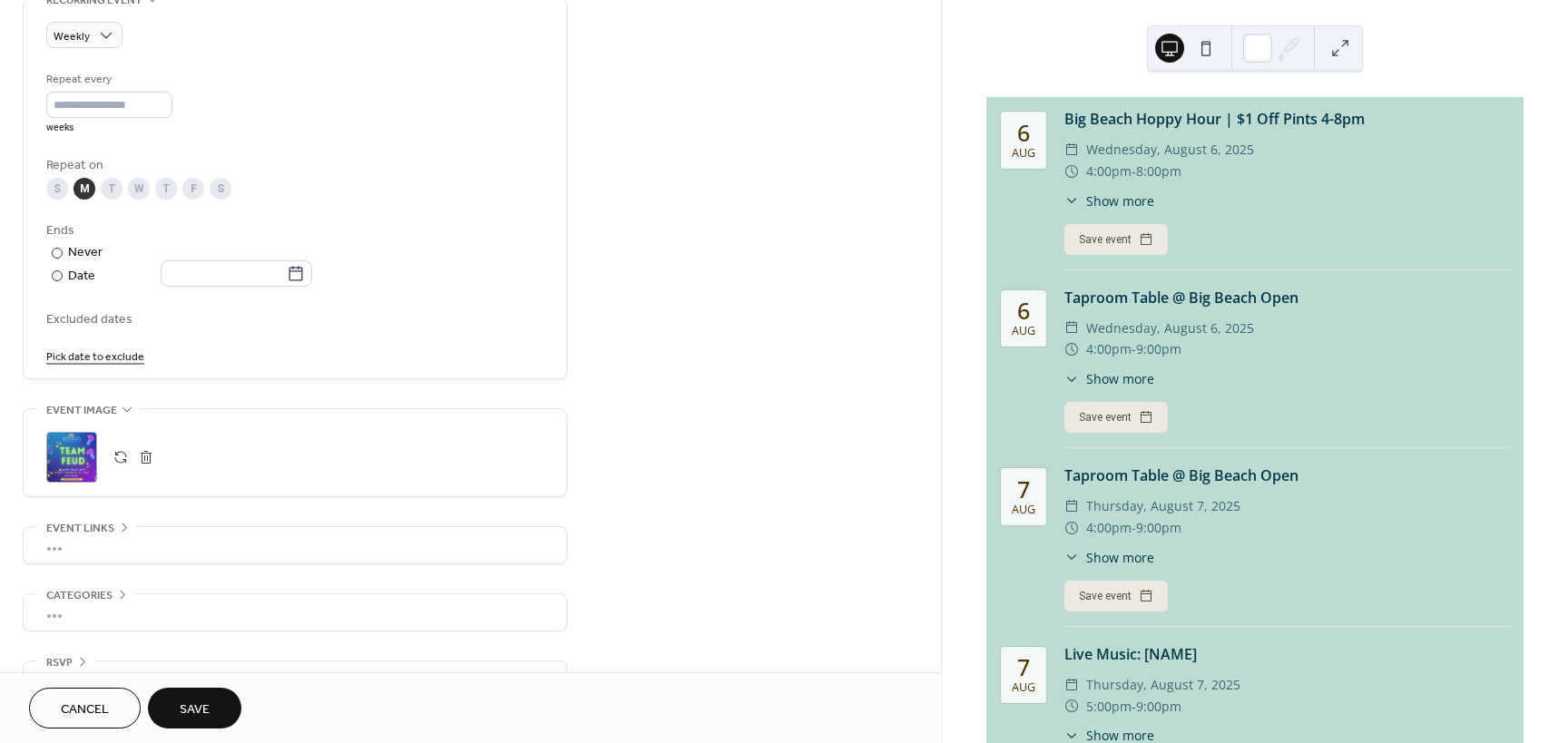 click 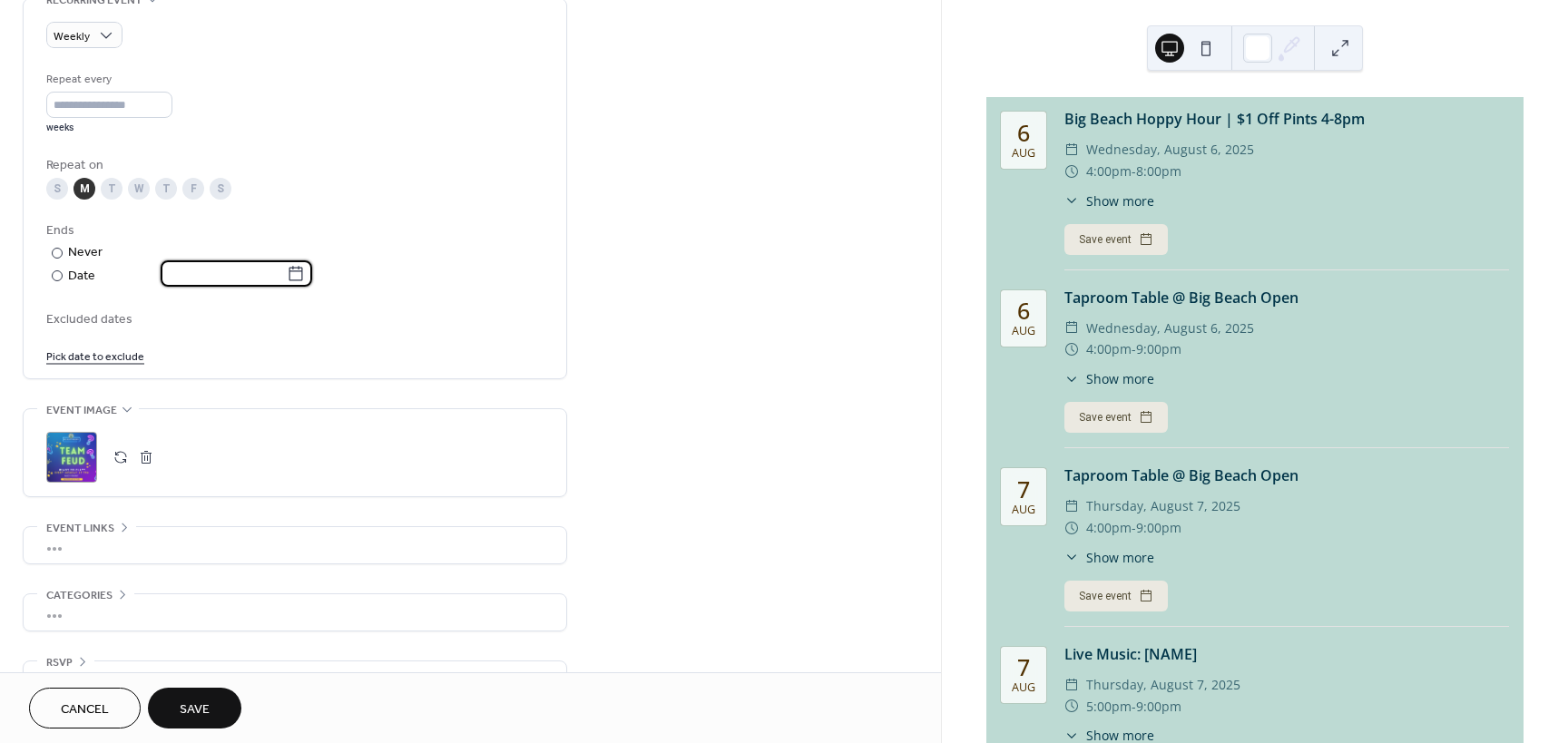 click at bounding box center (223, 273) 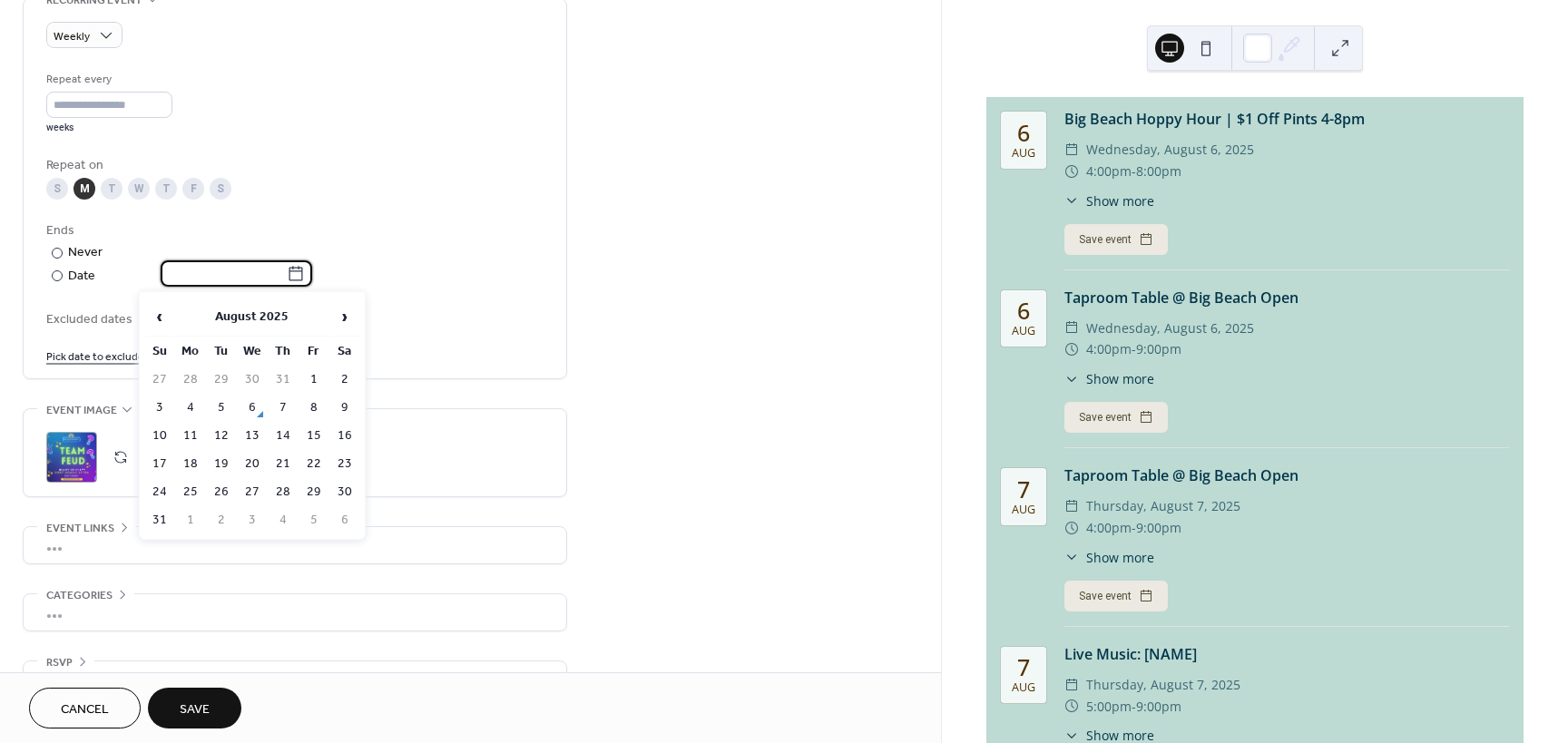 click on "›" at bounding box center (345, 317) 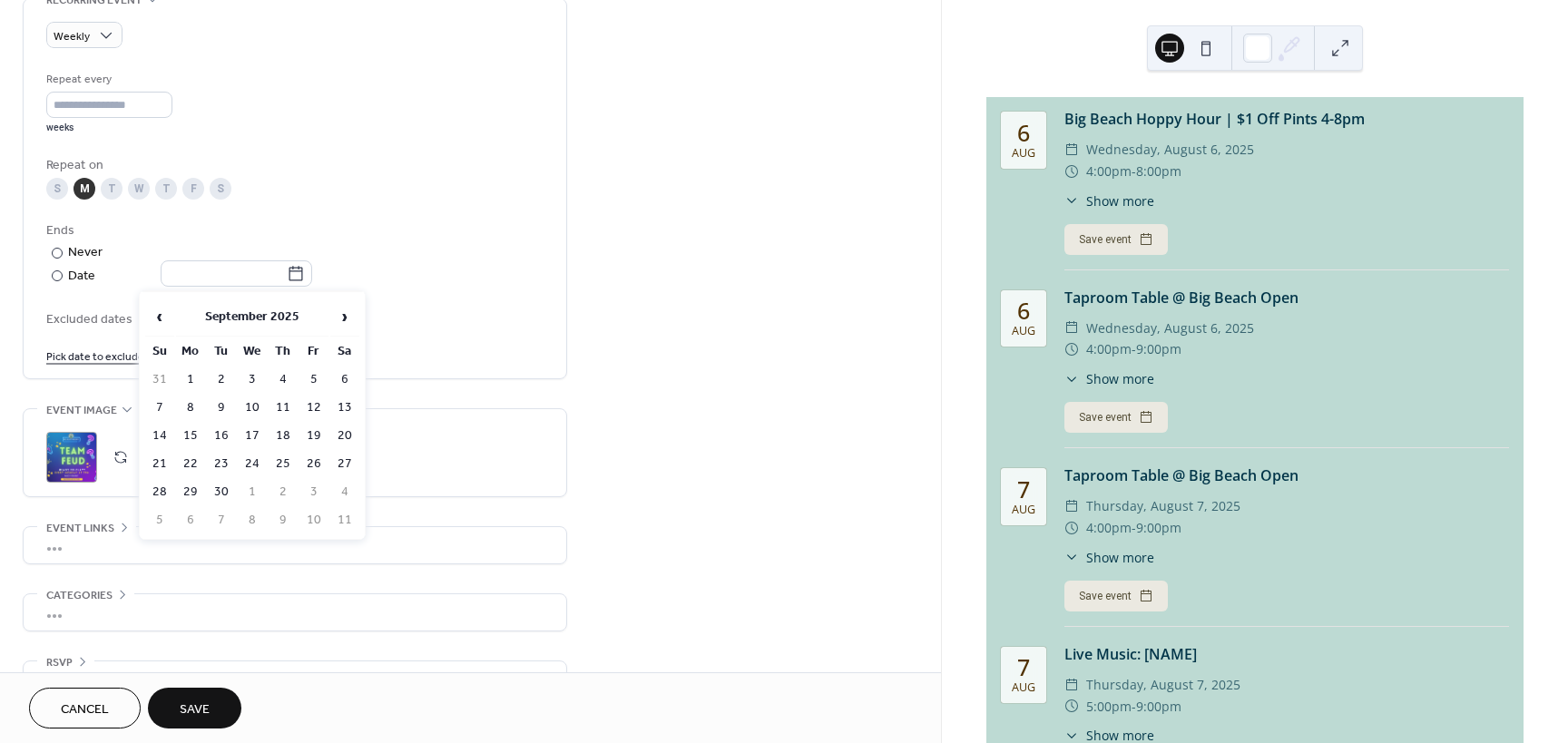 click on "›" at bounding box center (345, 317) 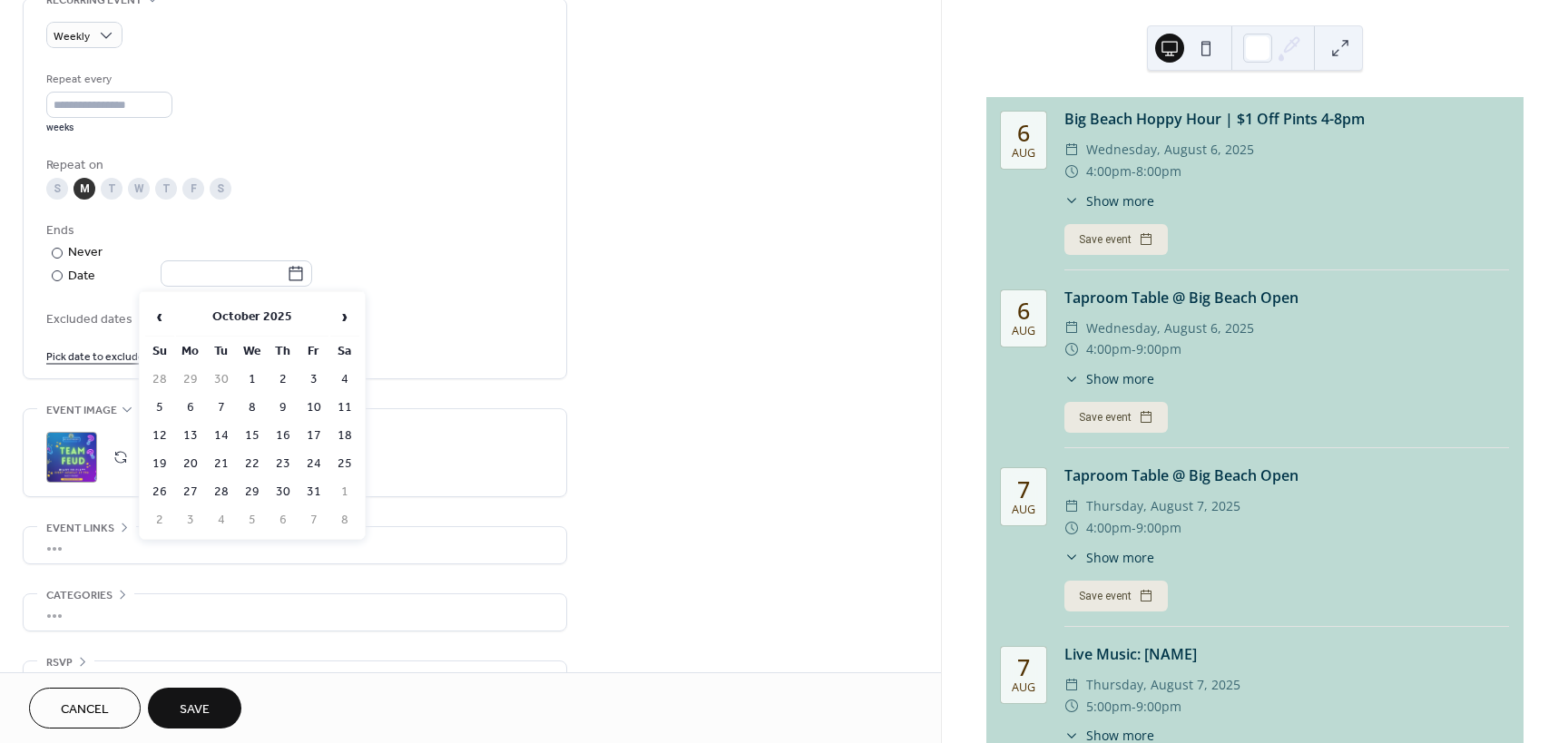 click on "›" at bounding box center [345, 317] 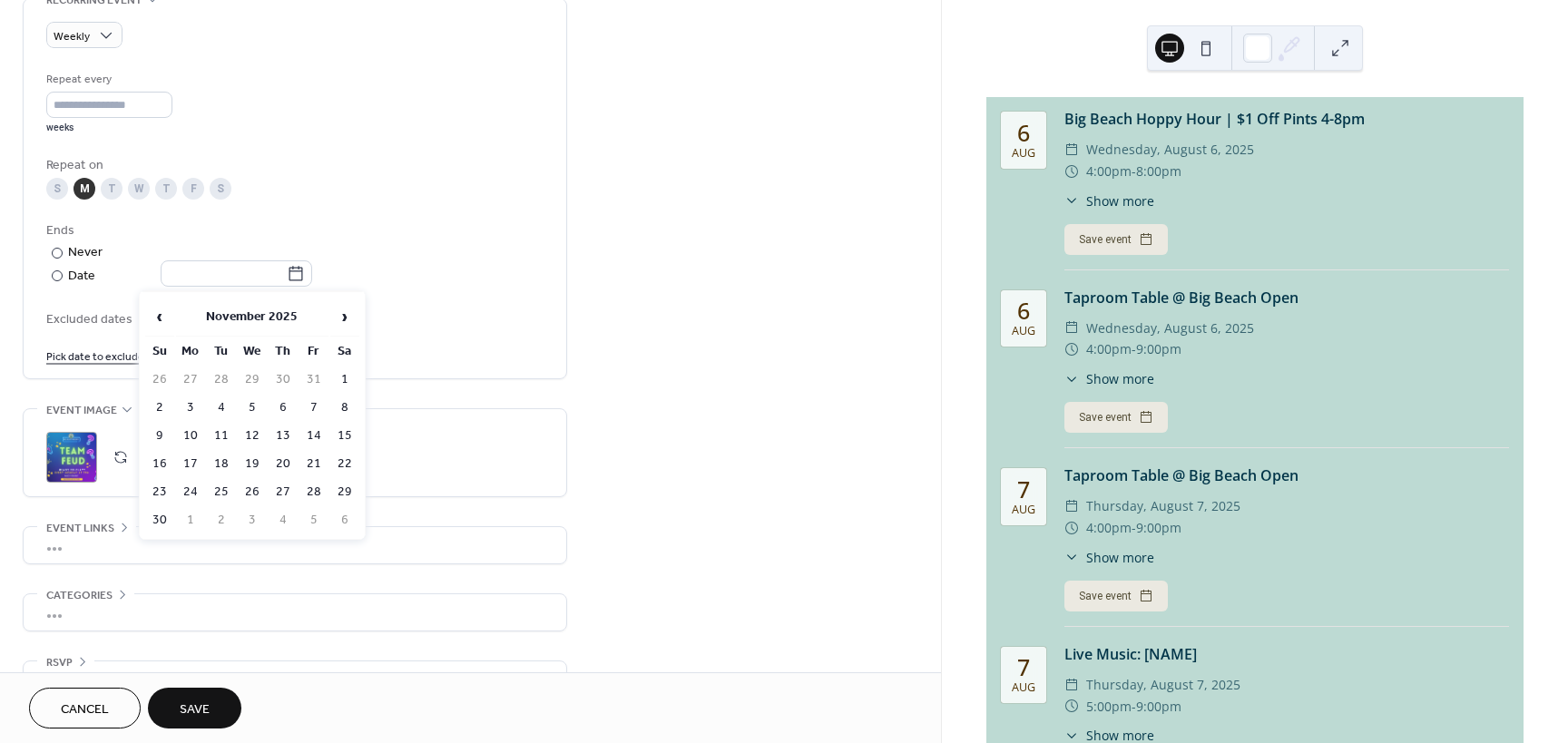 click on "›" at bounding box center [345, 317] 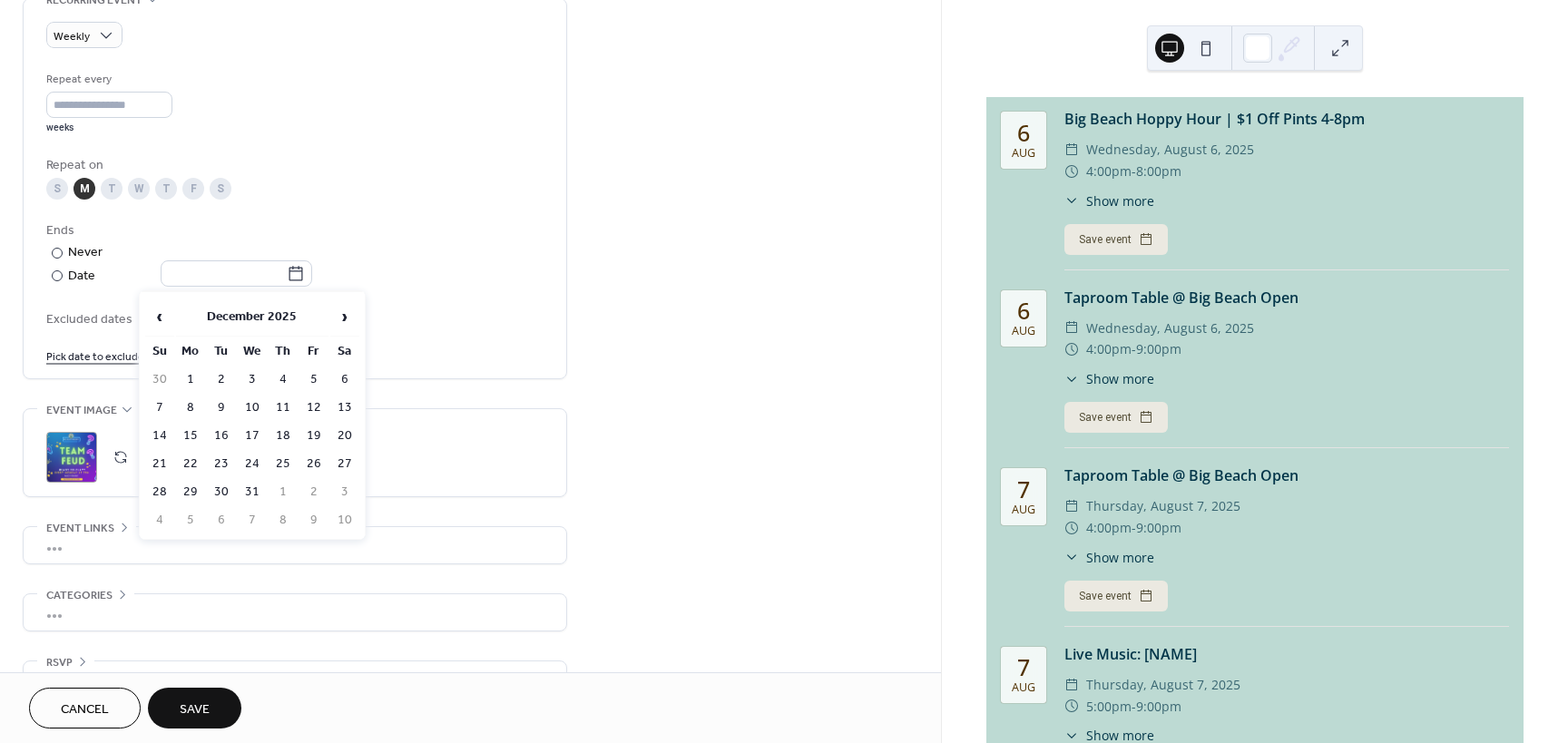 click on "23" at bounding box center [221, 464] 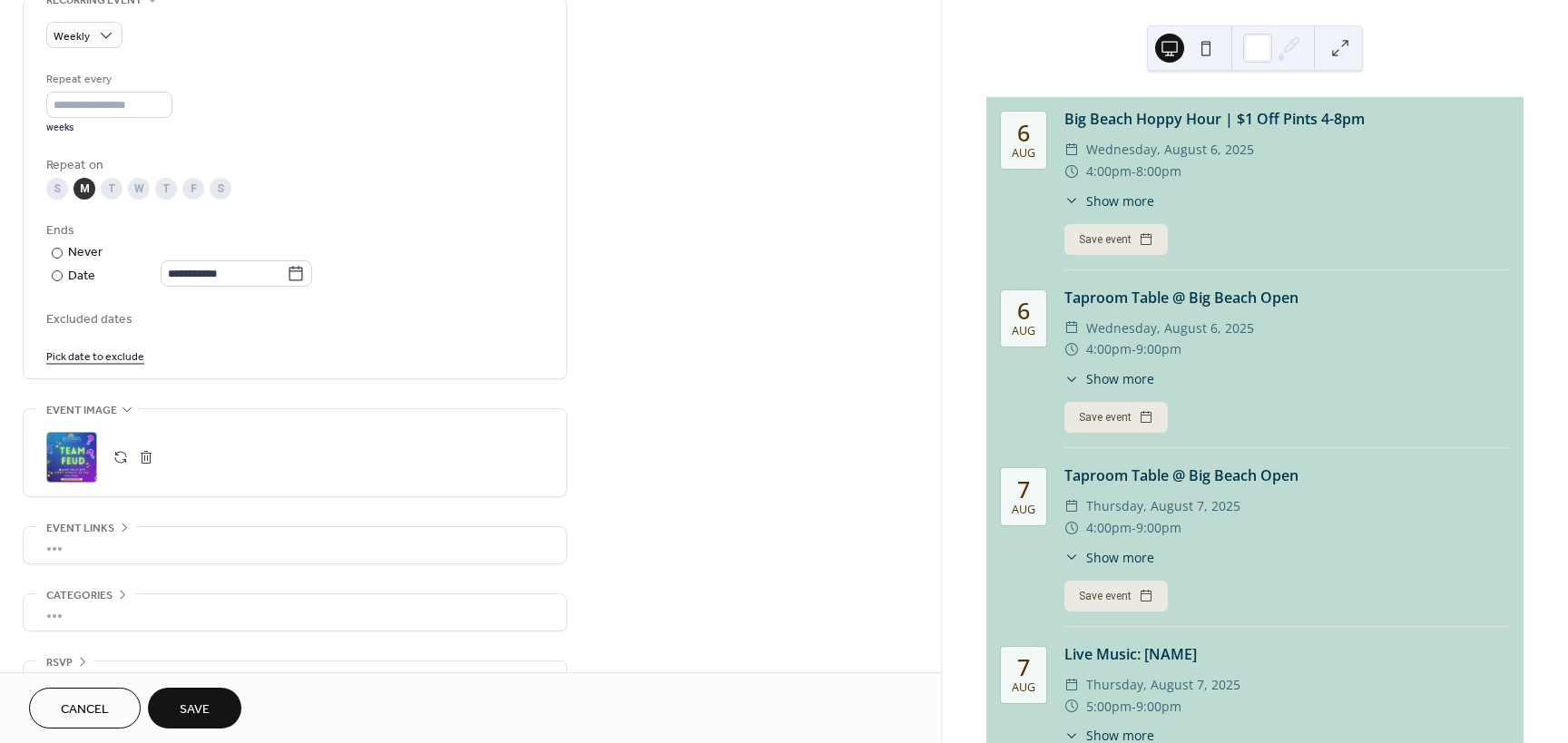 click 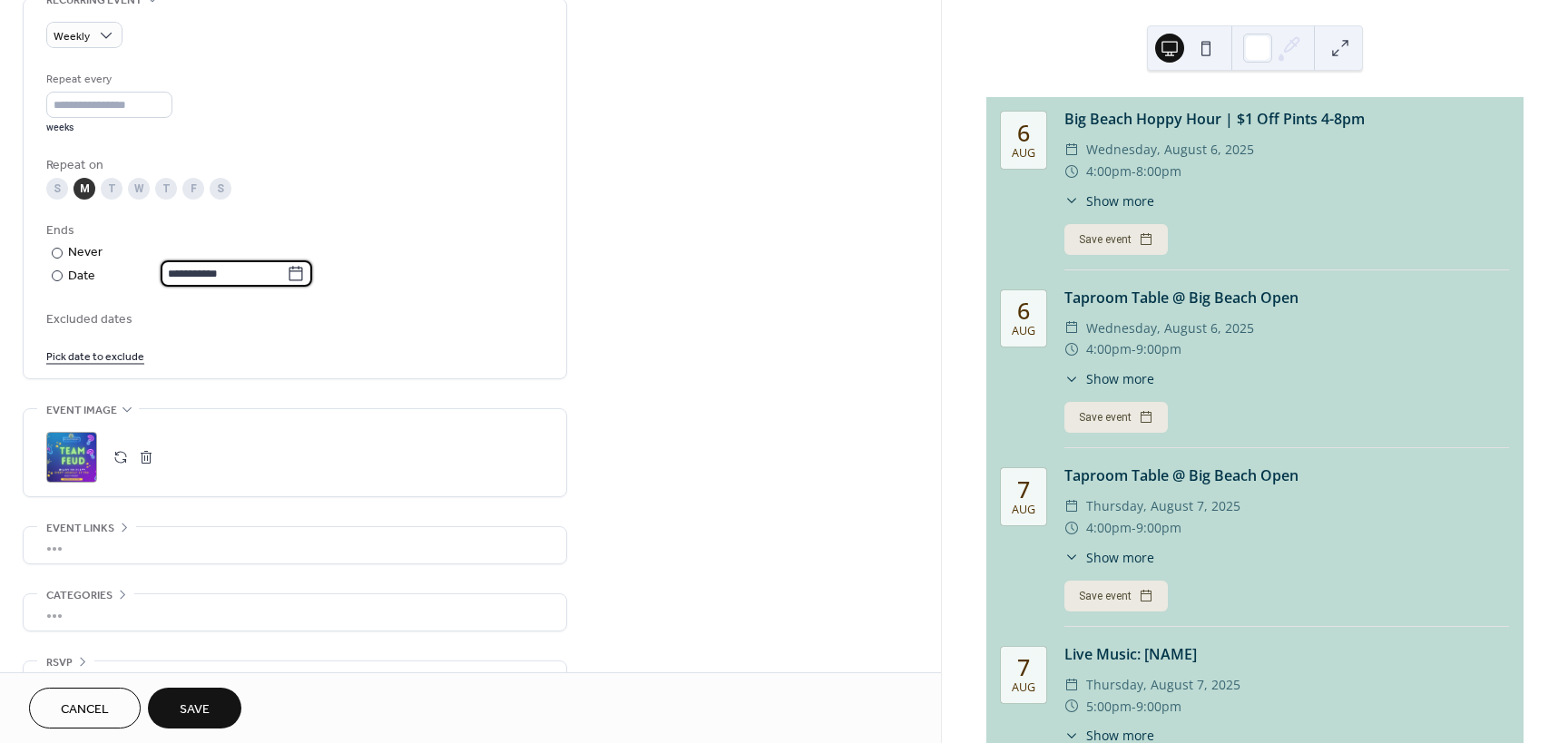 click on "**********" at bounding box center (223, 273) 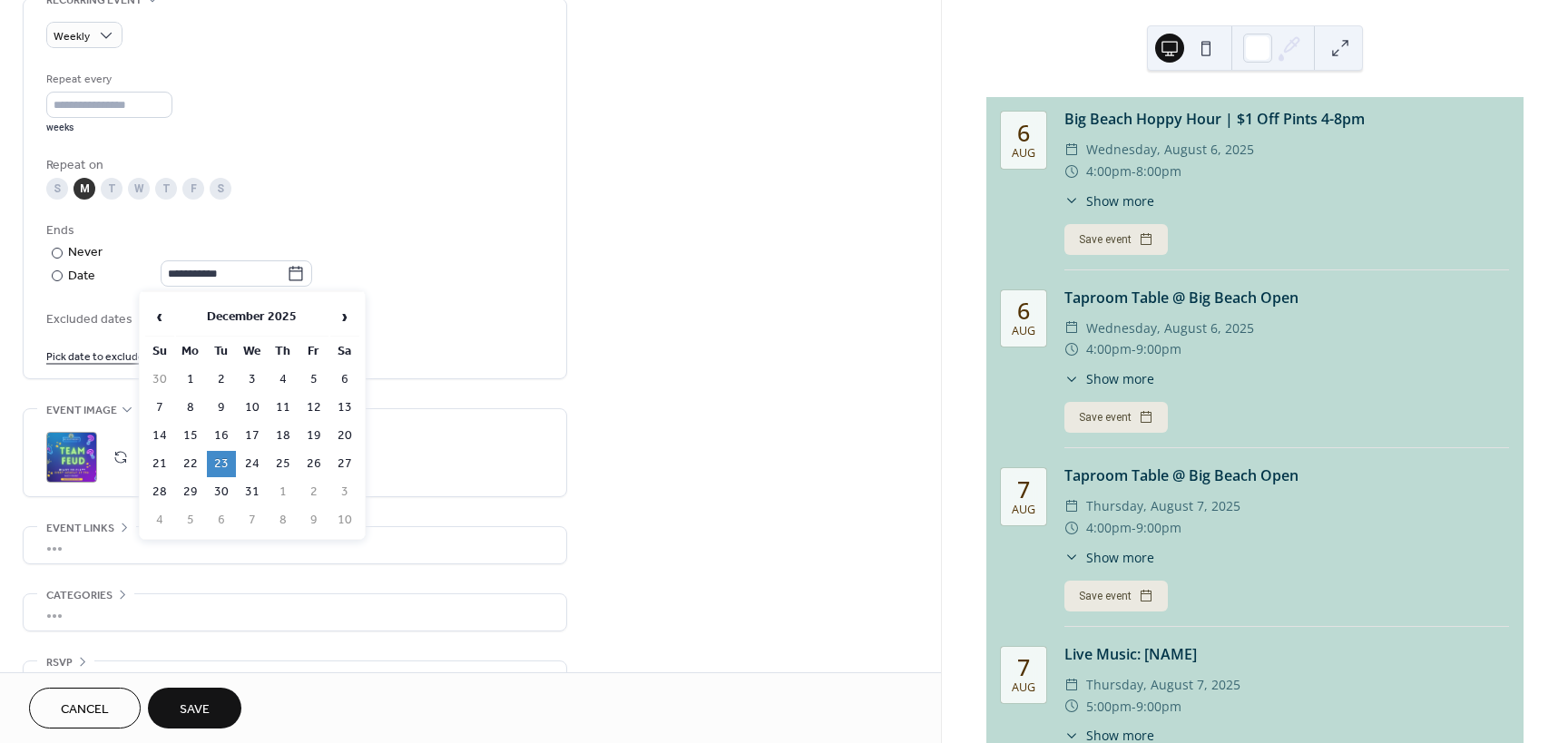 click on "22" at bounding box center (191, 464) 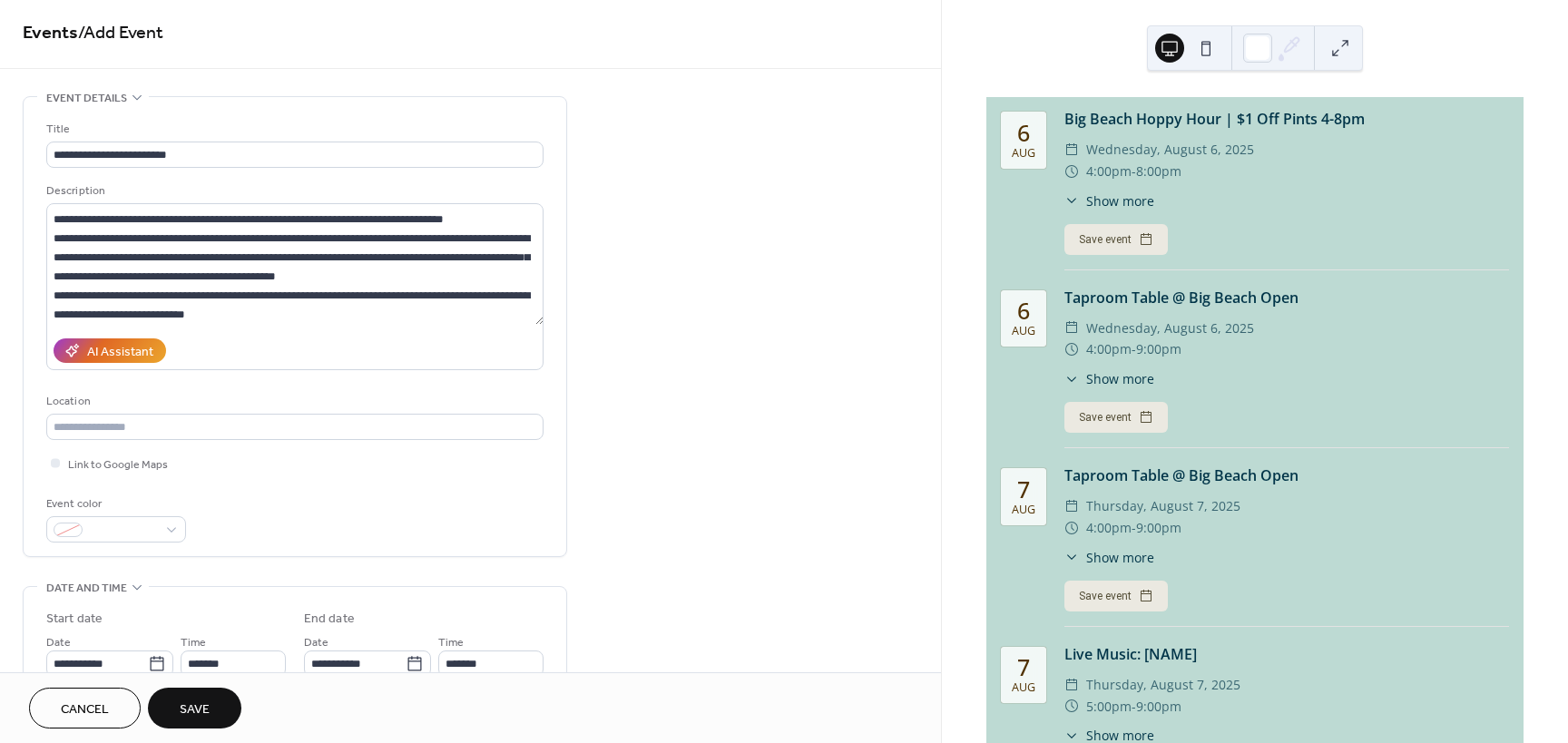 scroll, scrollTop: 0, scrollLeft: 0, axis: both 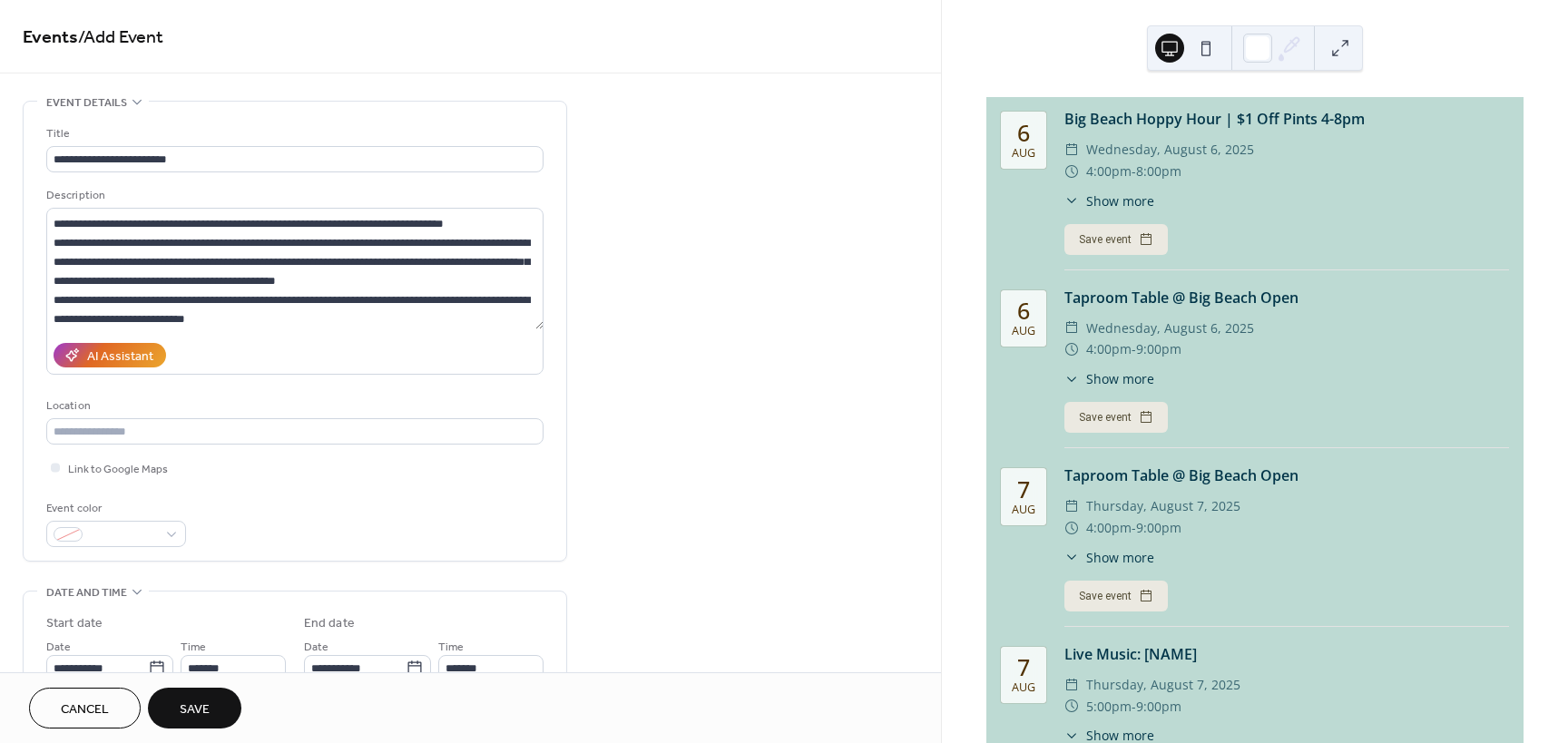 click on "Save" at bounding box center [194, 709] 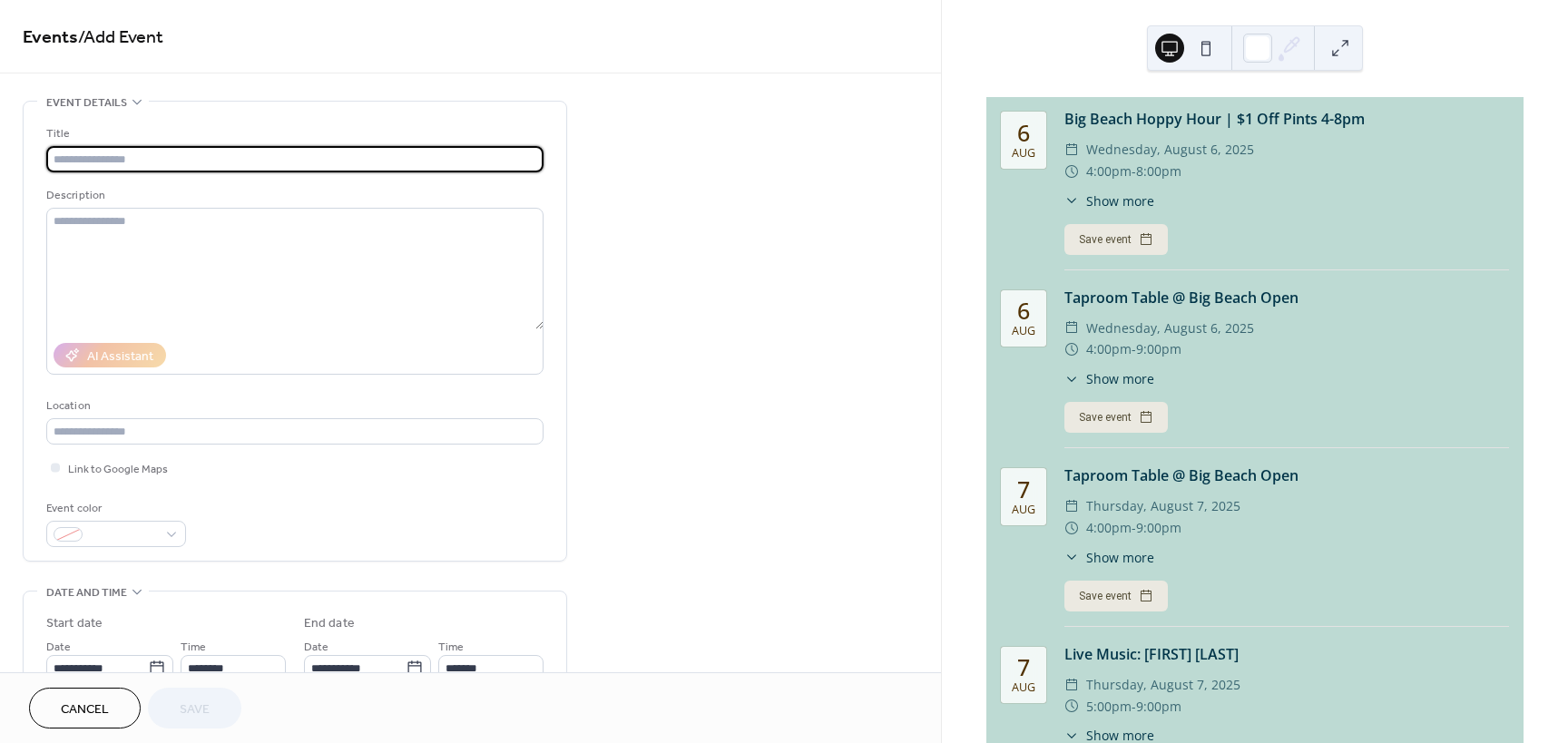 click at bounding box center (295, 159) 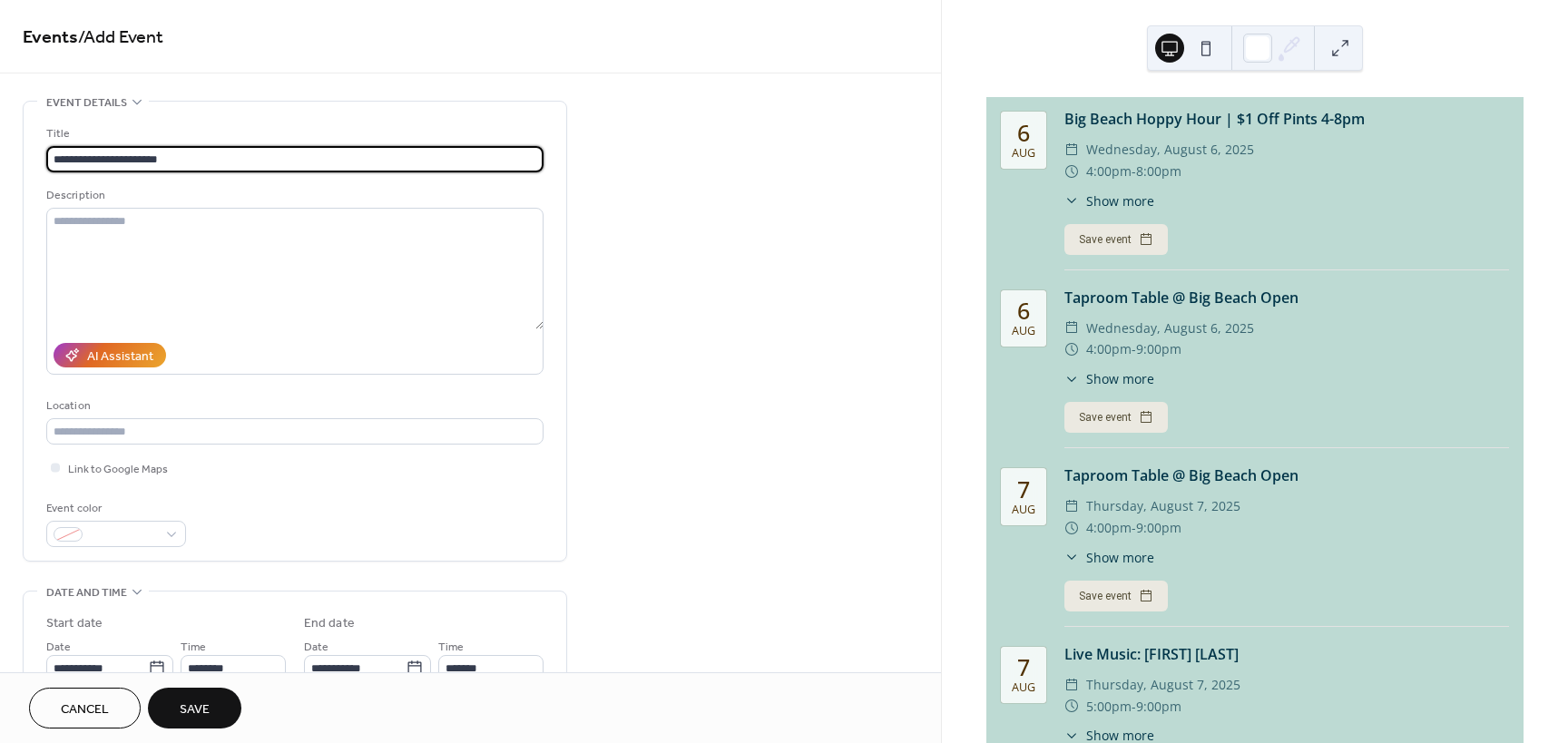 type on "**********" 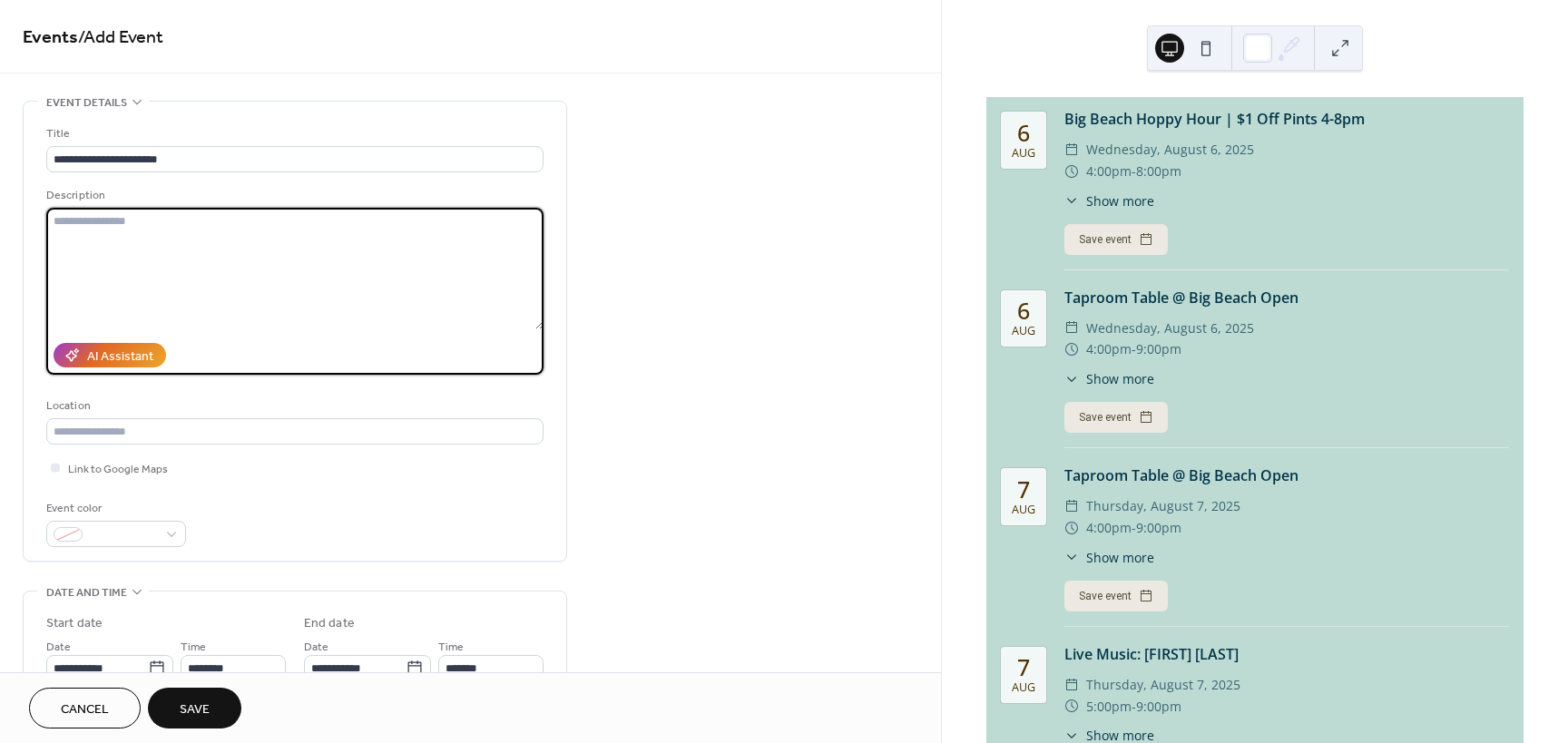 paste on "**********" 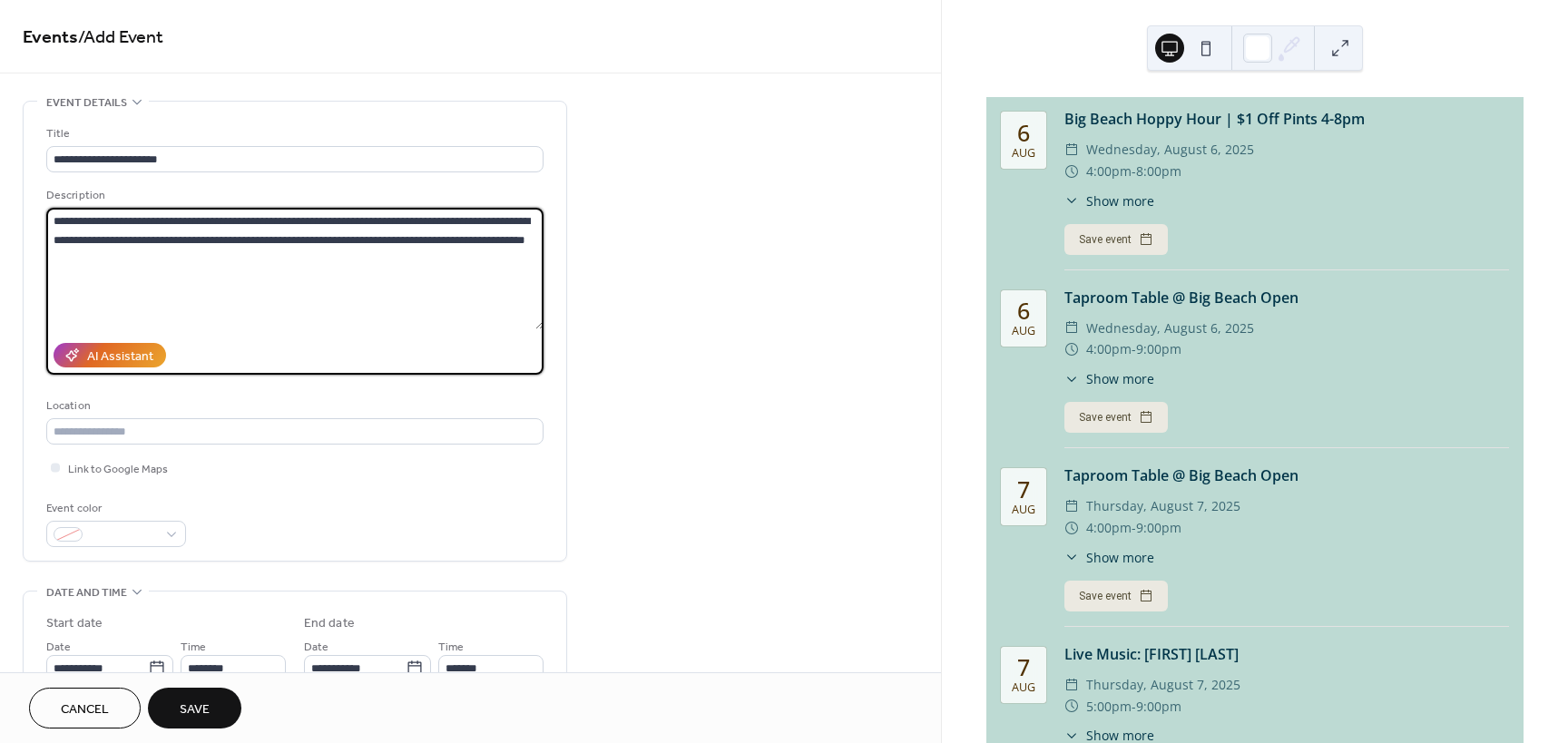 type on "**********" 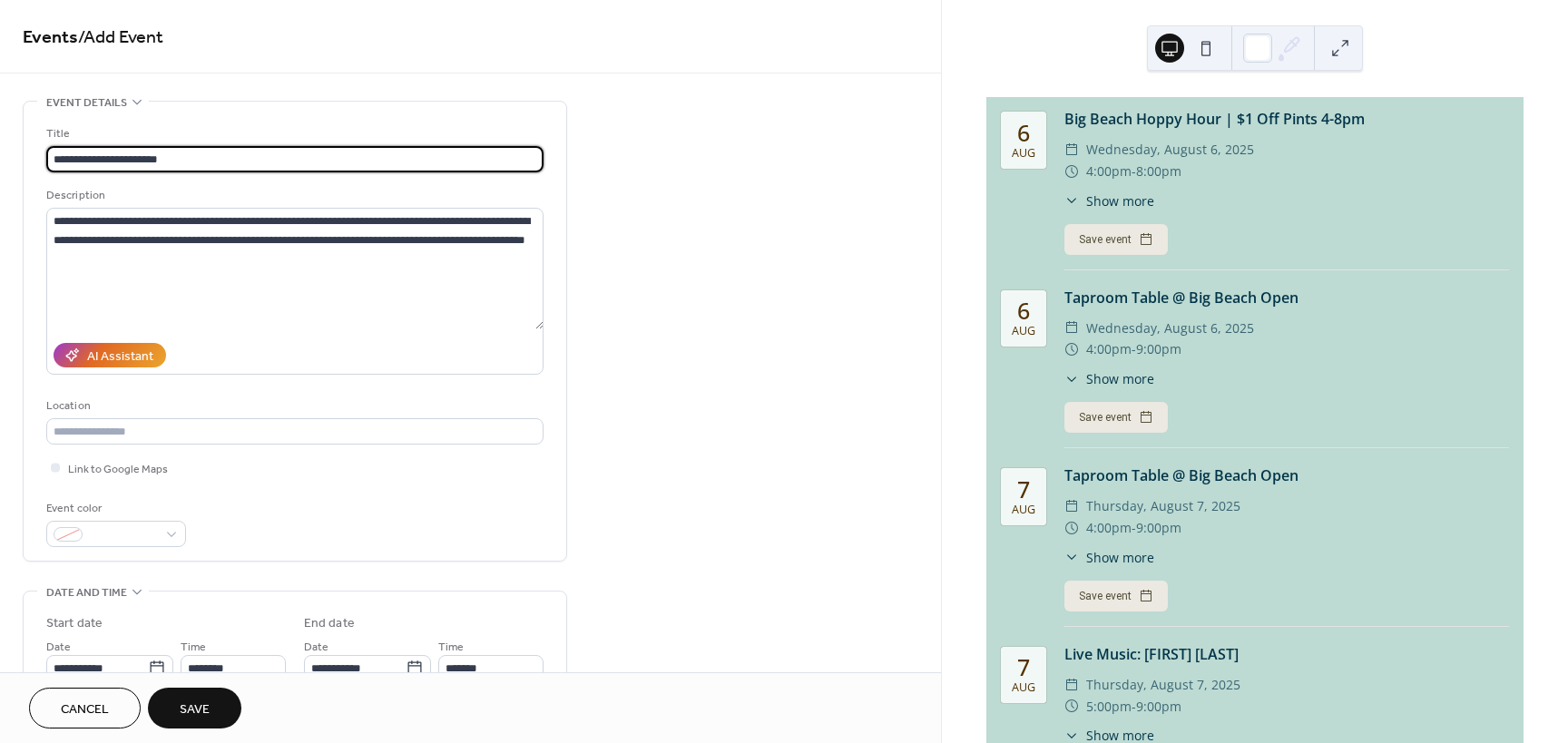 click on "**********" at bounding box center (295, 159) 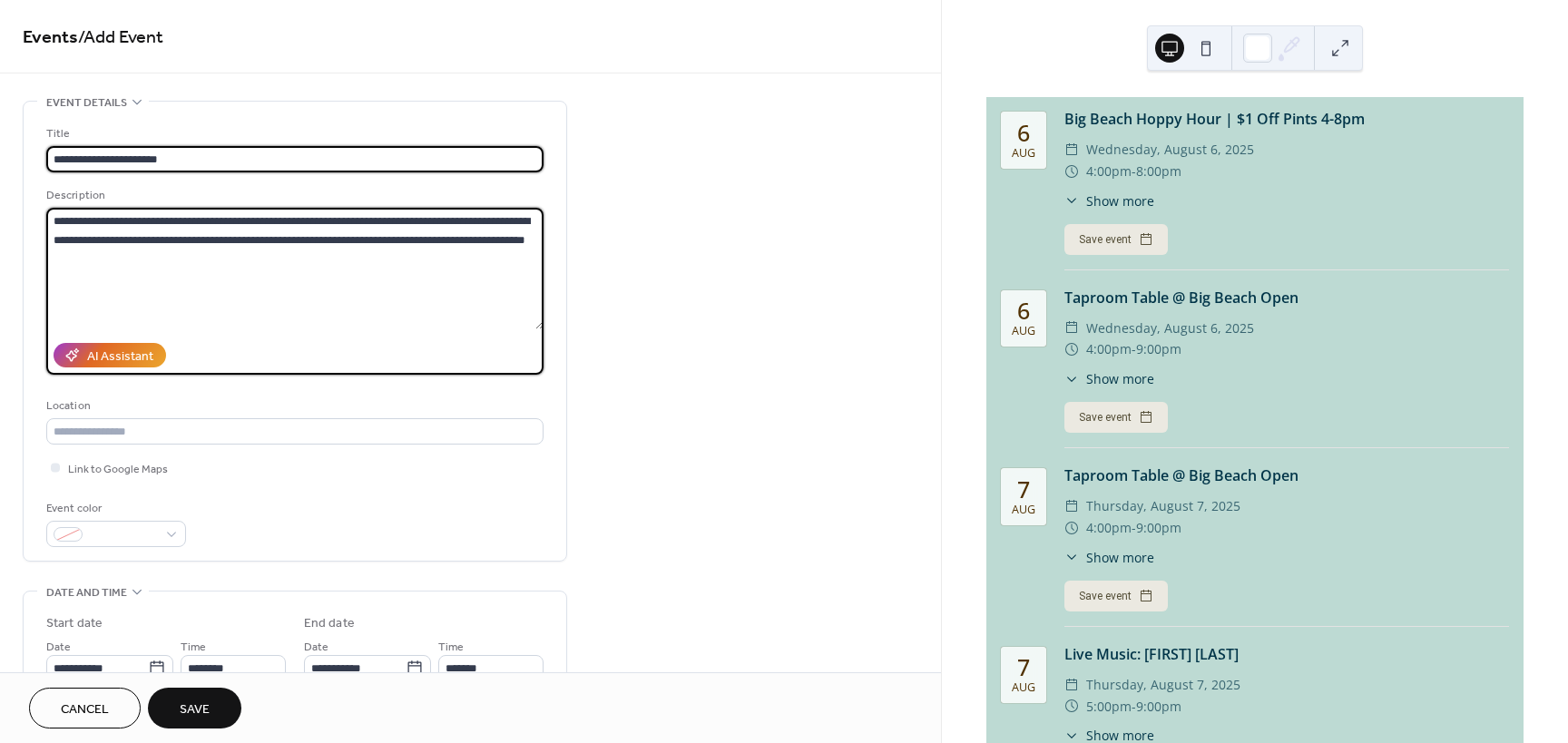 click on "**********" at bounding box center (295, 269) 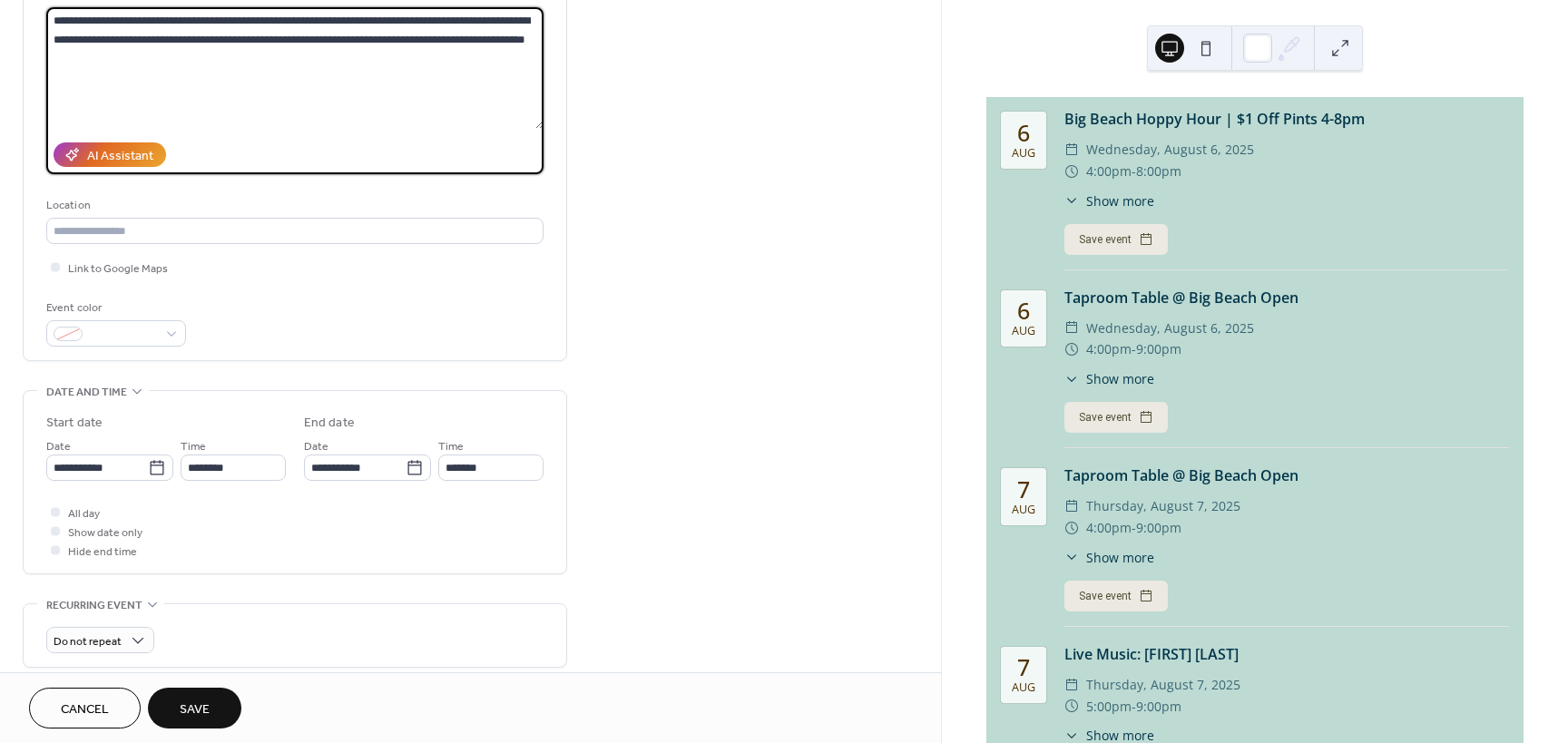 scroll, scrollTop: 363, scrollLeft: 0, axis: vertical 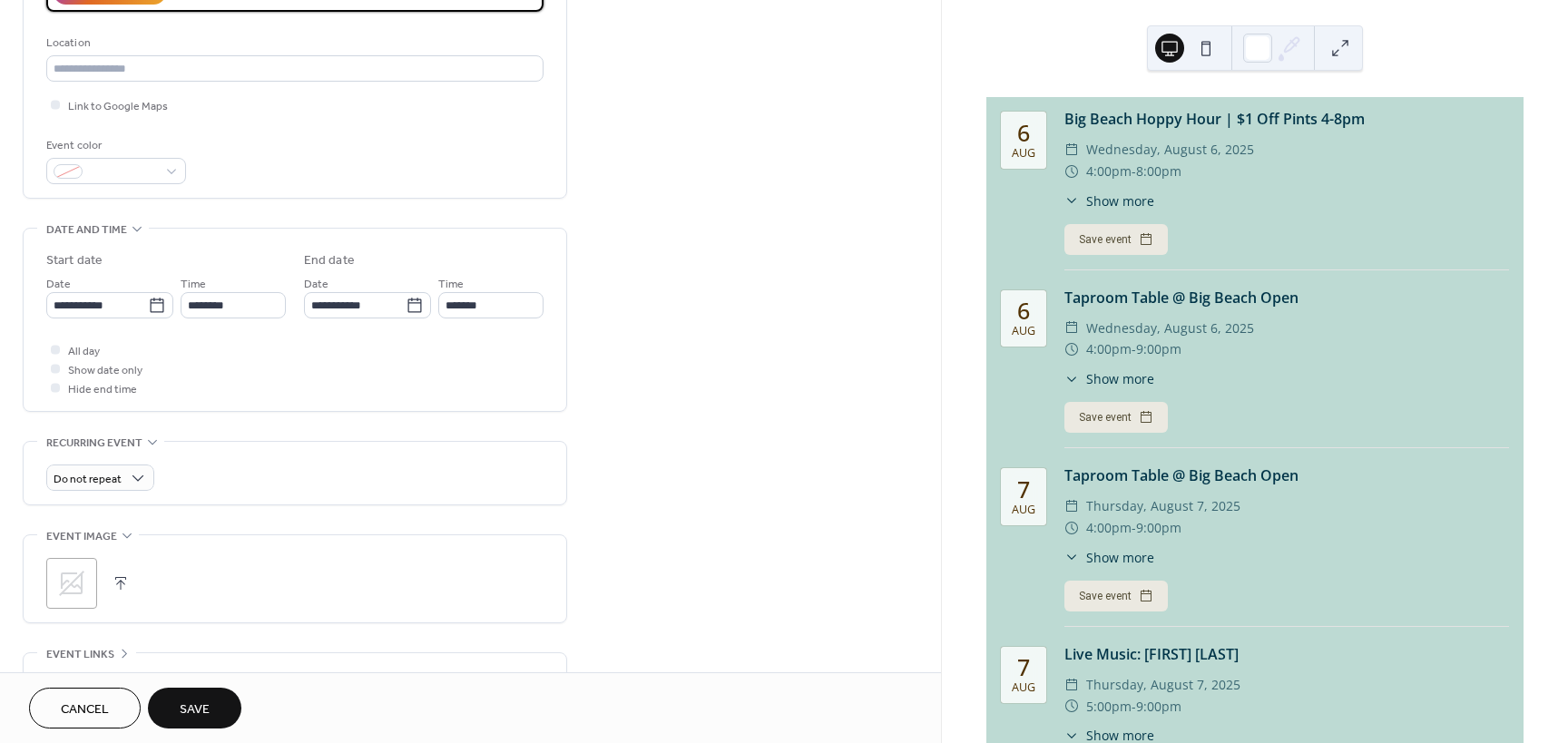 click 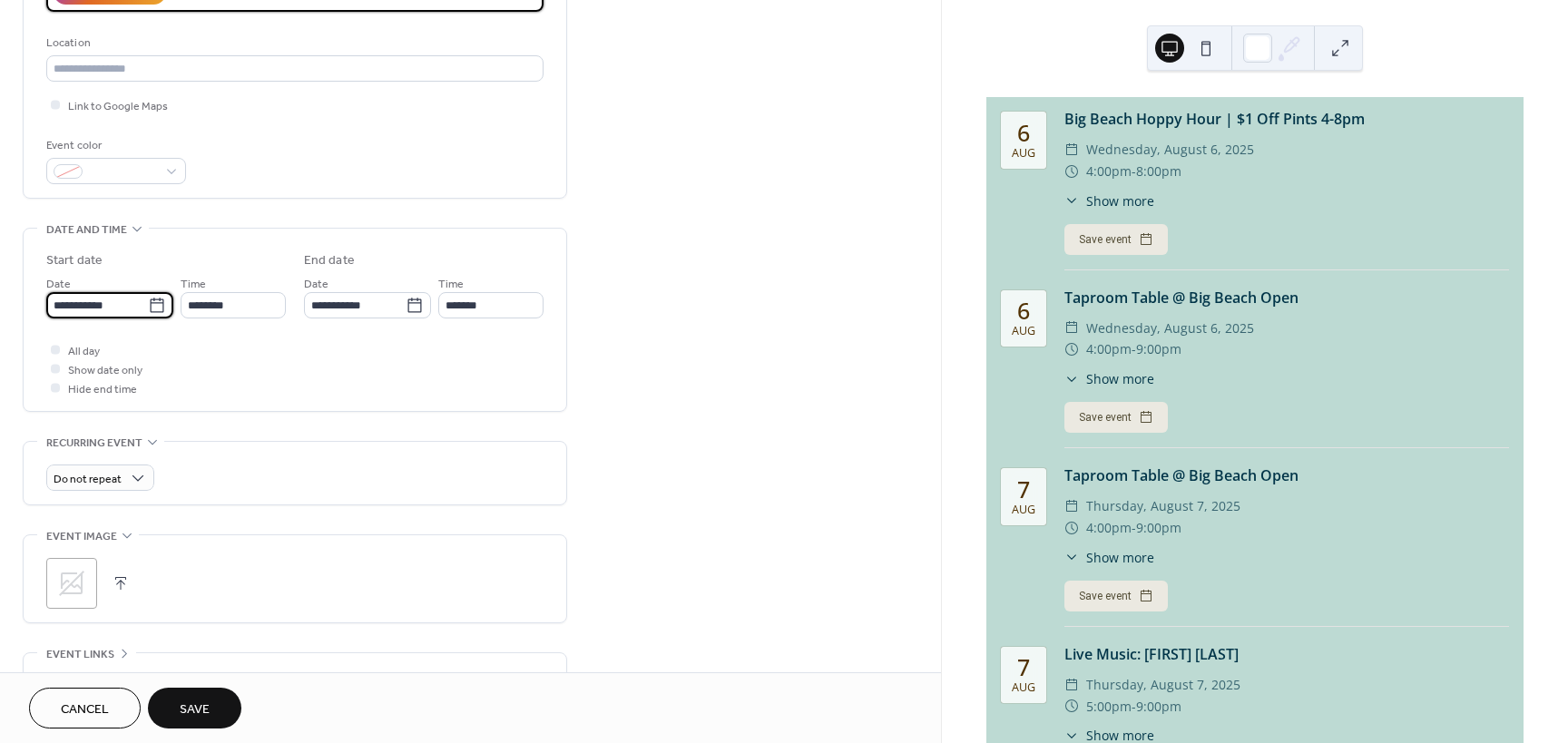 click on "**********" at bounding box center (97, 305) 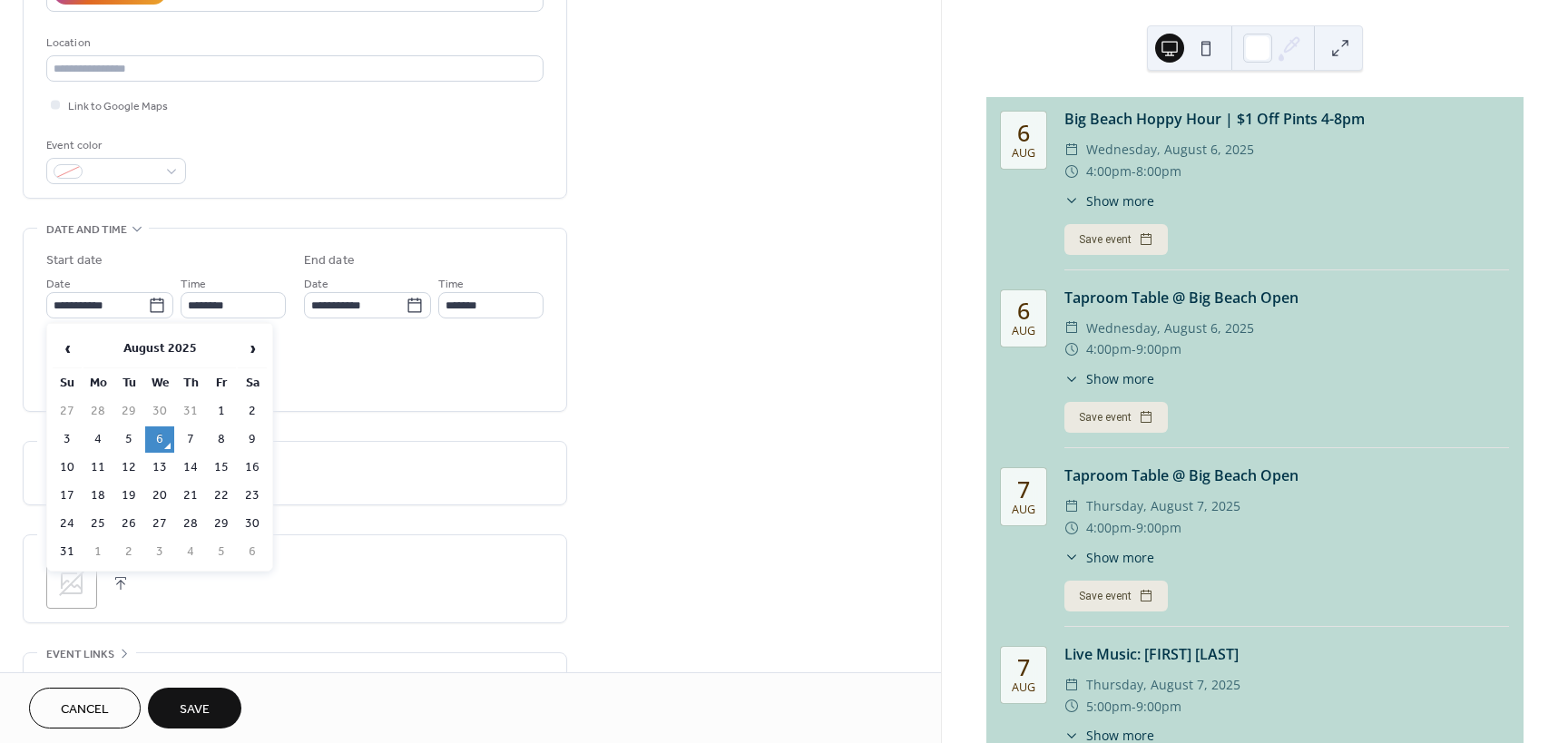 click on "9" at bounding box center (252, 439) 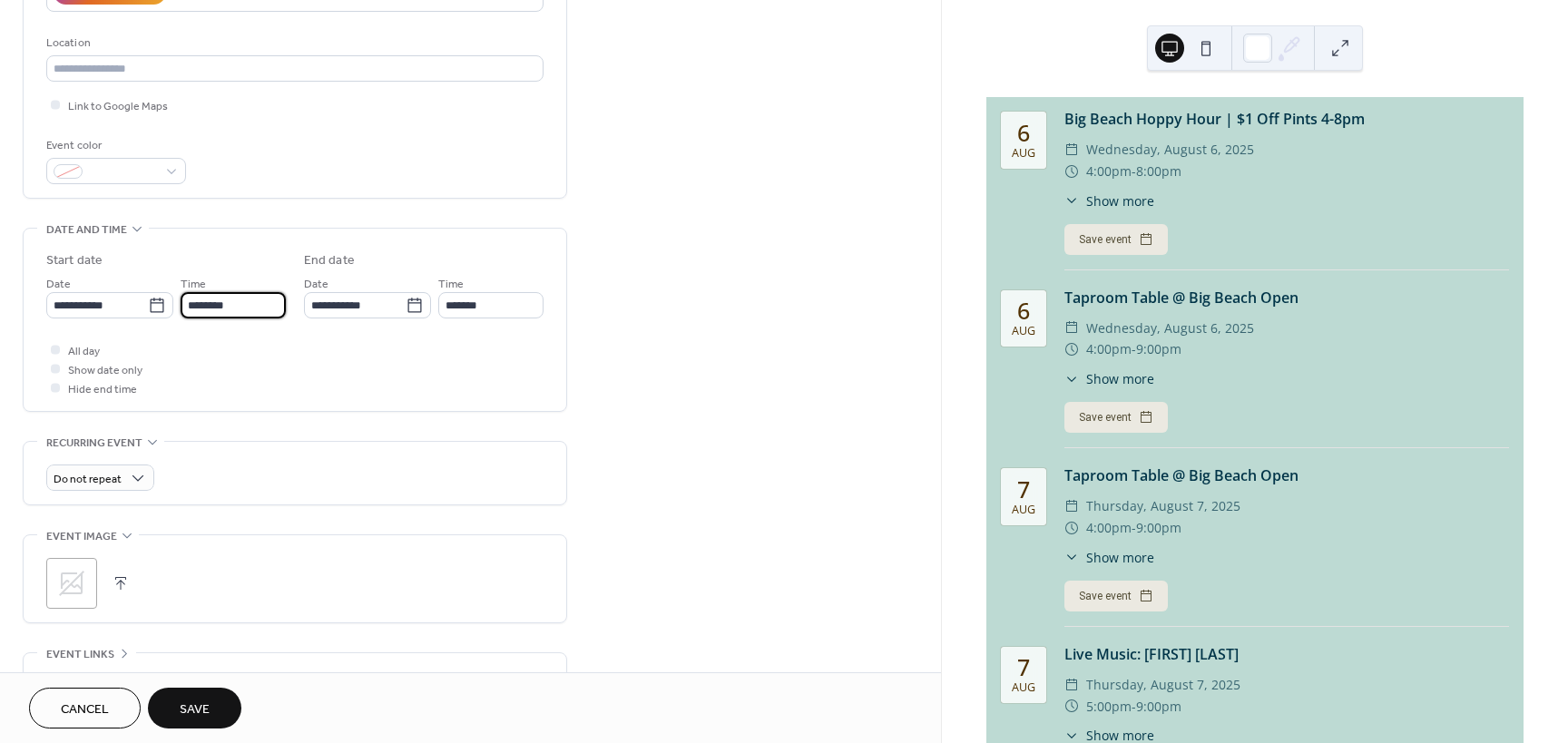 click on "********" at bounding box center (233, 305) 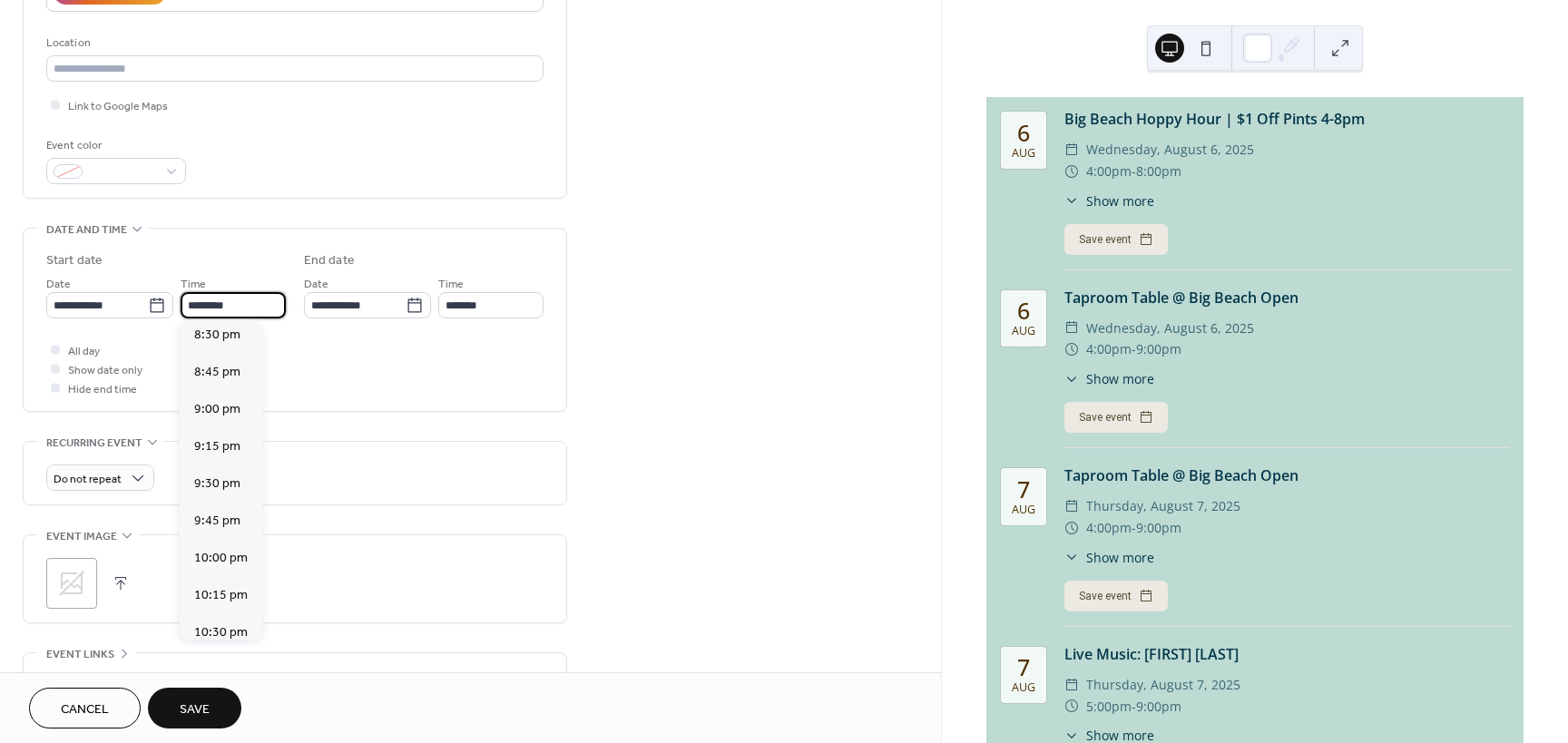 scroll, scrollTop: 2602, scrollLeft: 0, axis: vertical 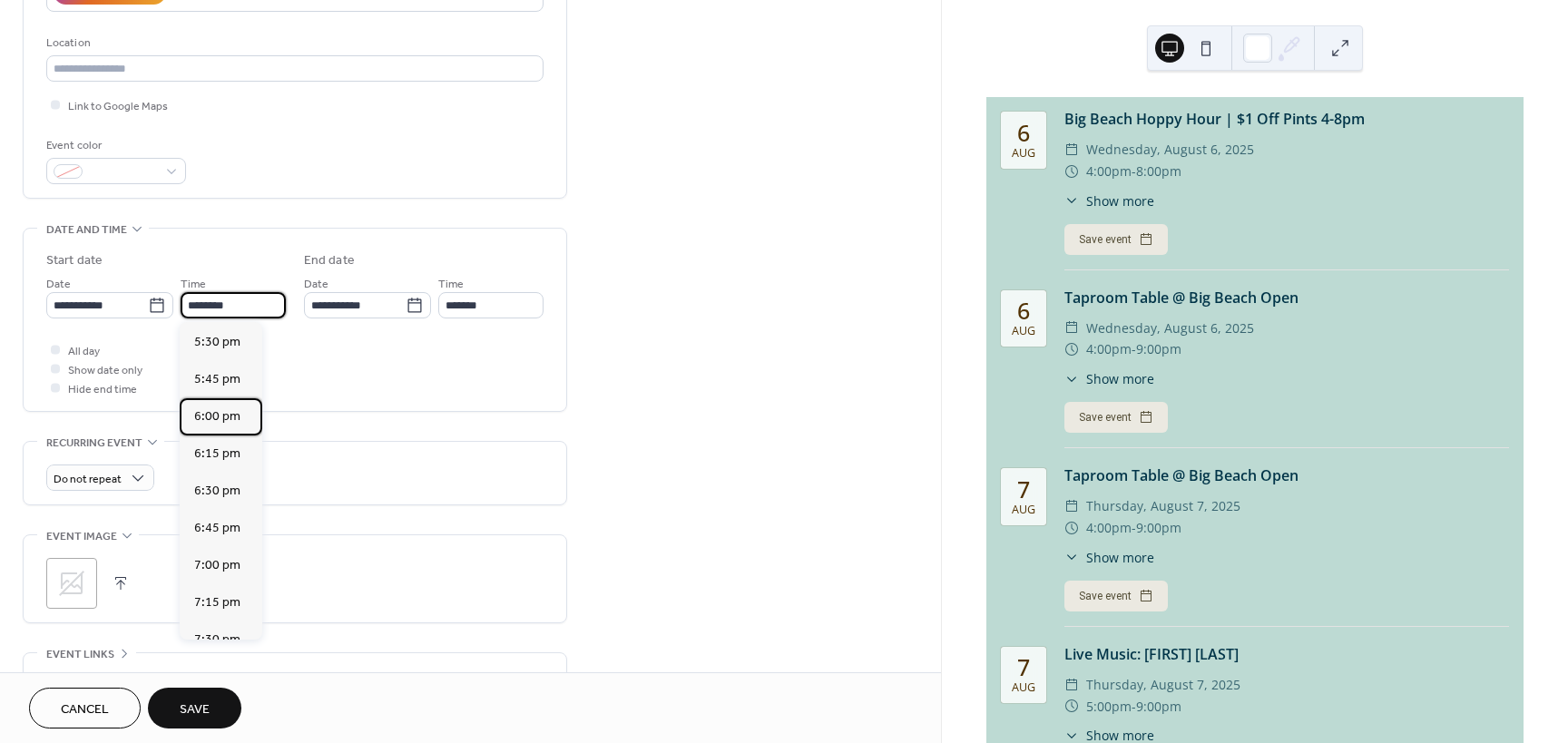 drag, startPoint x: 222, startPoint y: 419, endPoint x: 316, endPoint y: 381, distance: 101.390335 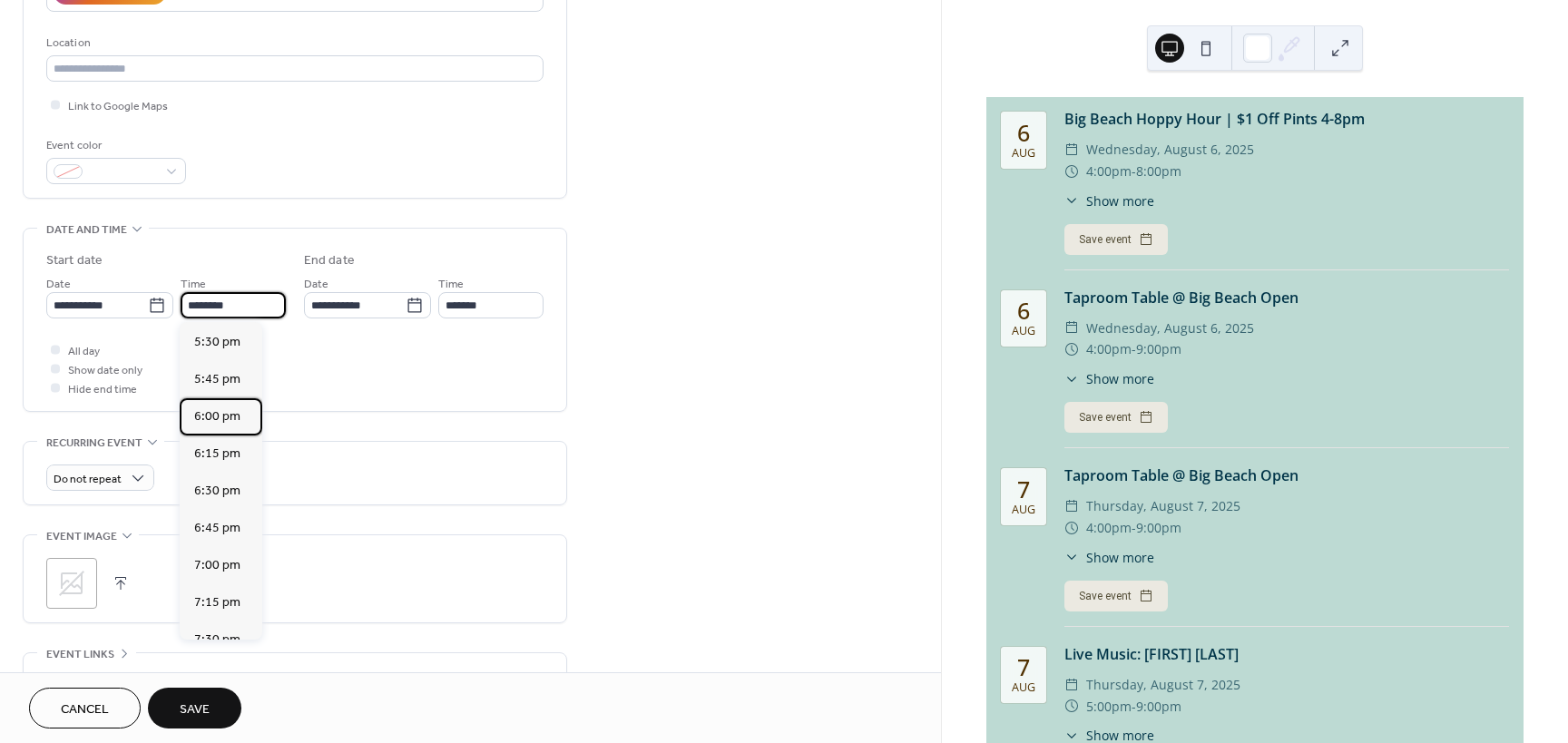 click on "6:00 pm" at bounding box center [217, 416] 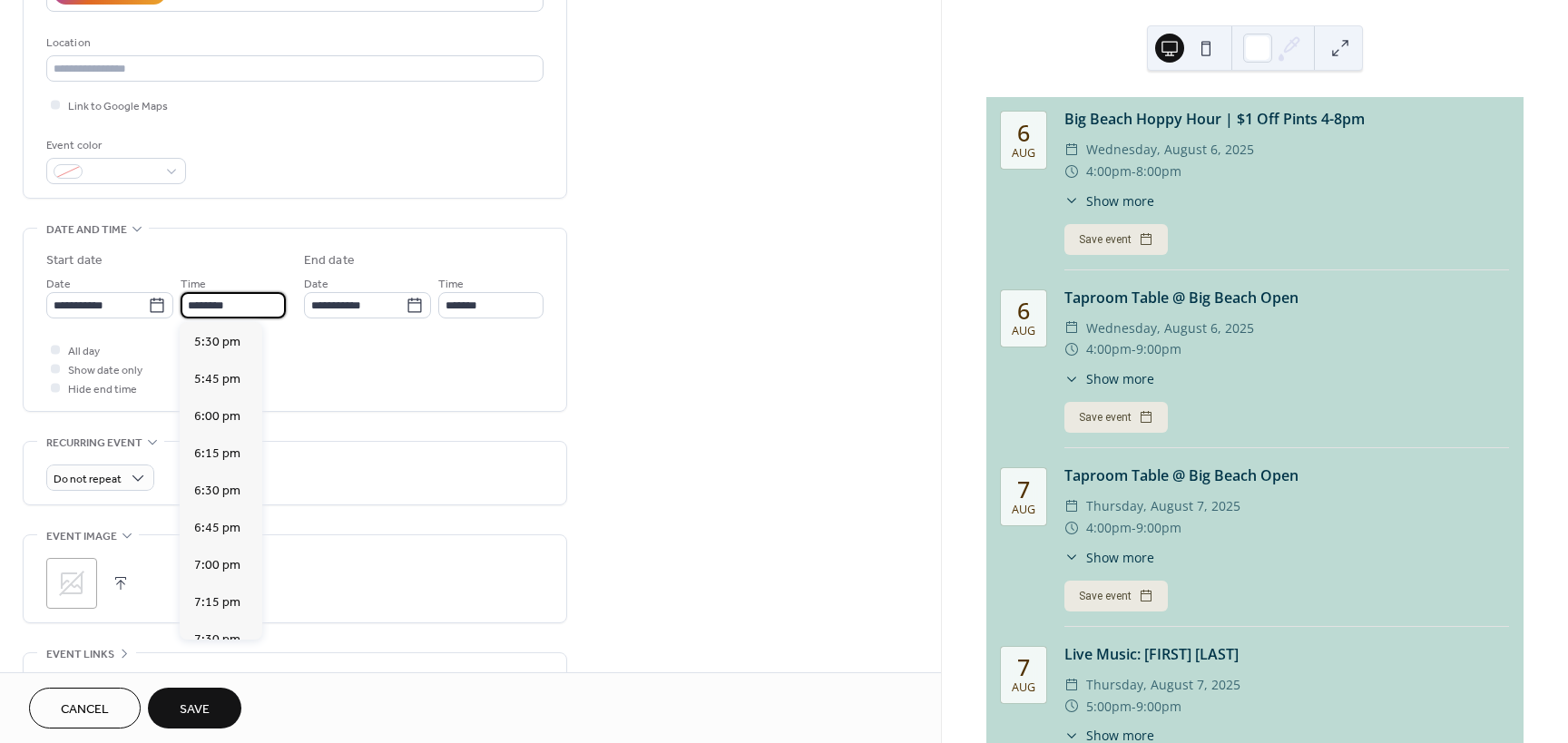 type on "*******" 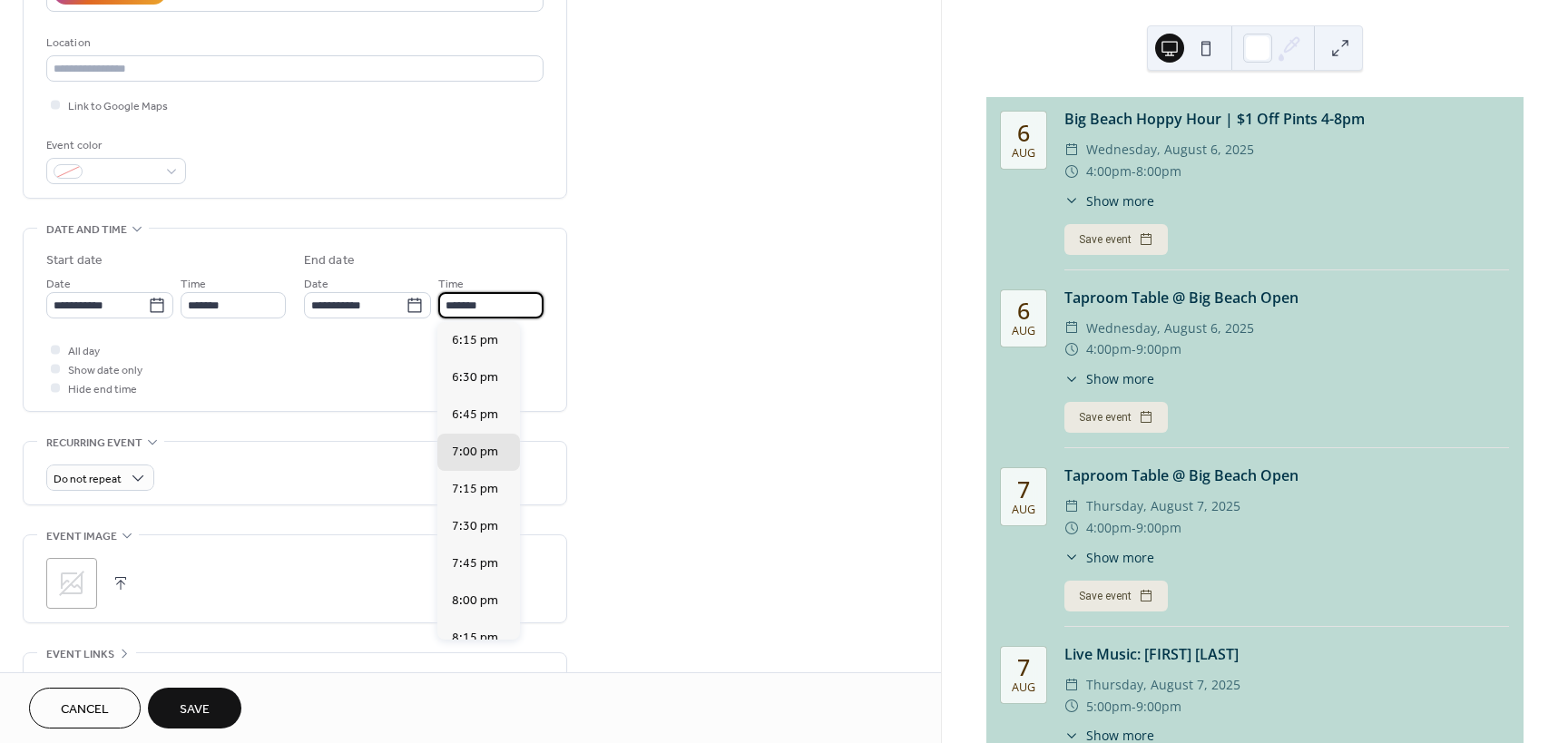 click on "*******" at bounding box center (491, 305) 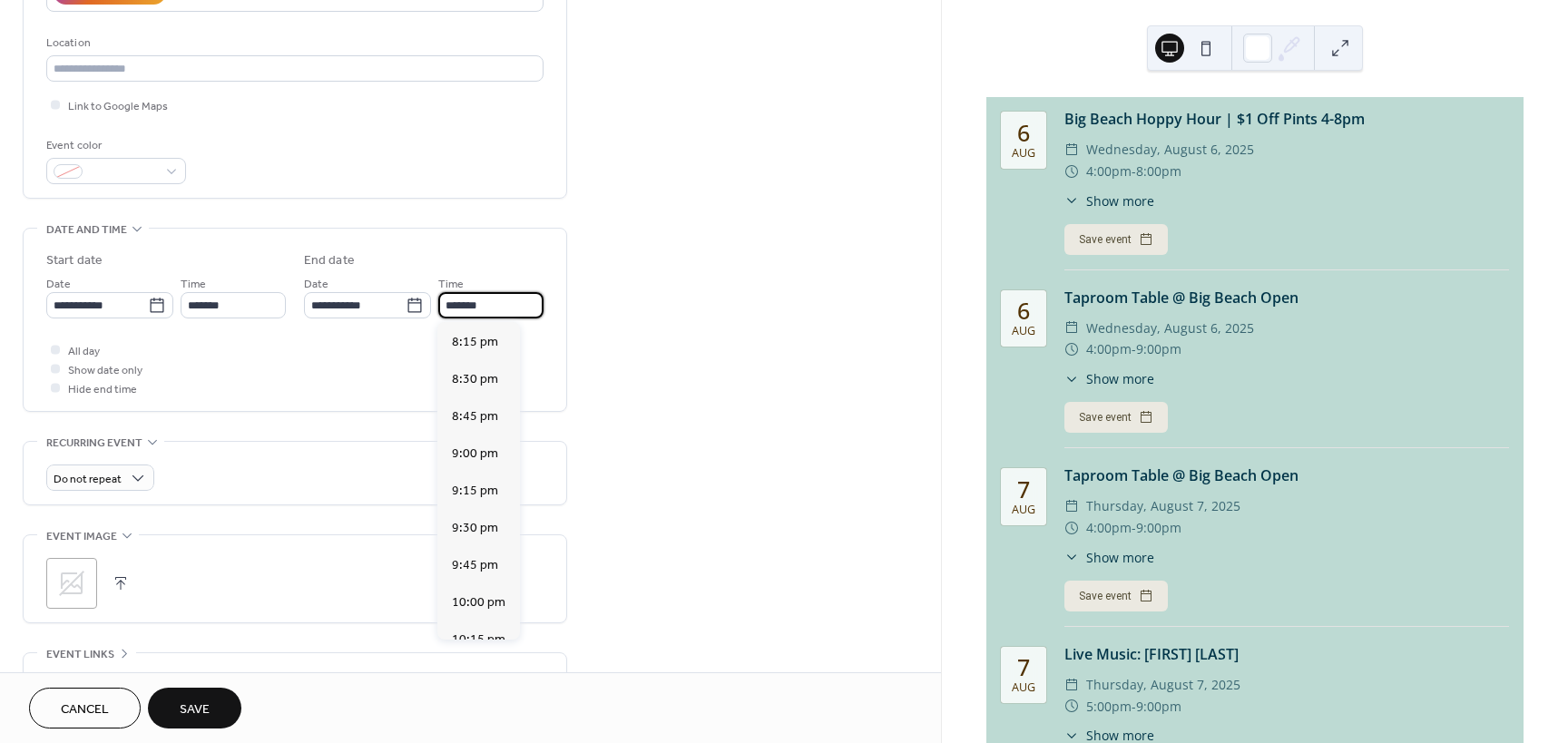 scroll, scrollTop: 363, scrollLeft: 0, axis: vertical 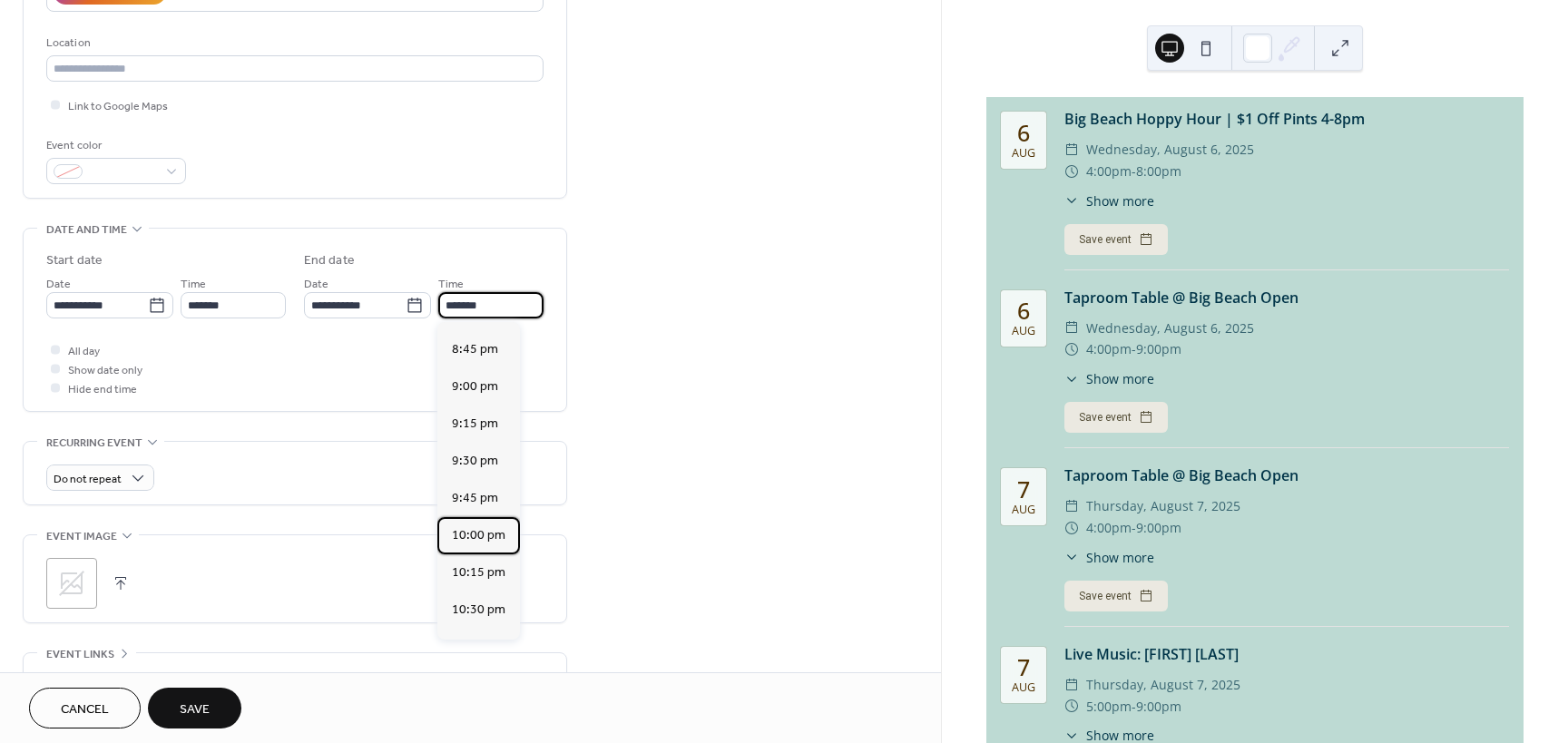 click on "10:00 pm" at bounding box center (478, 535) 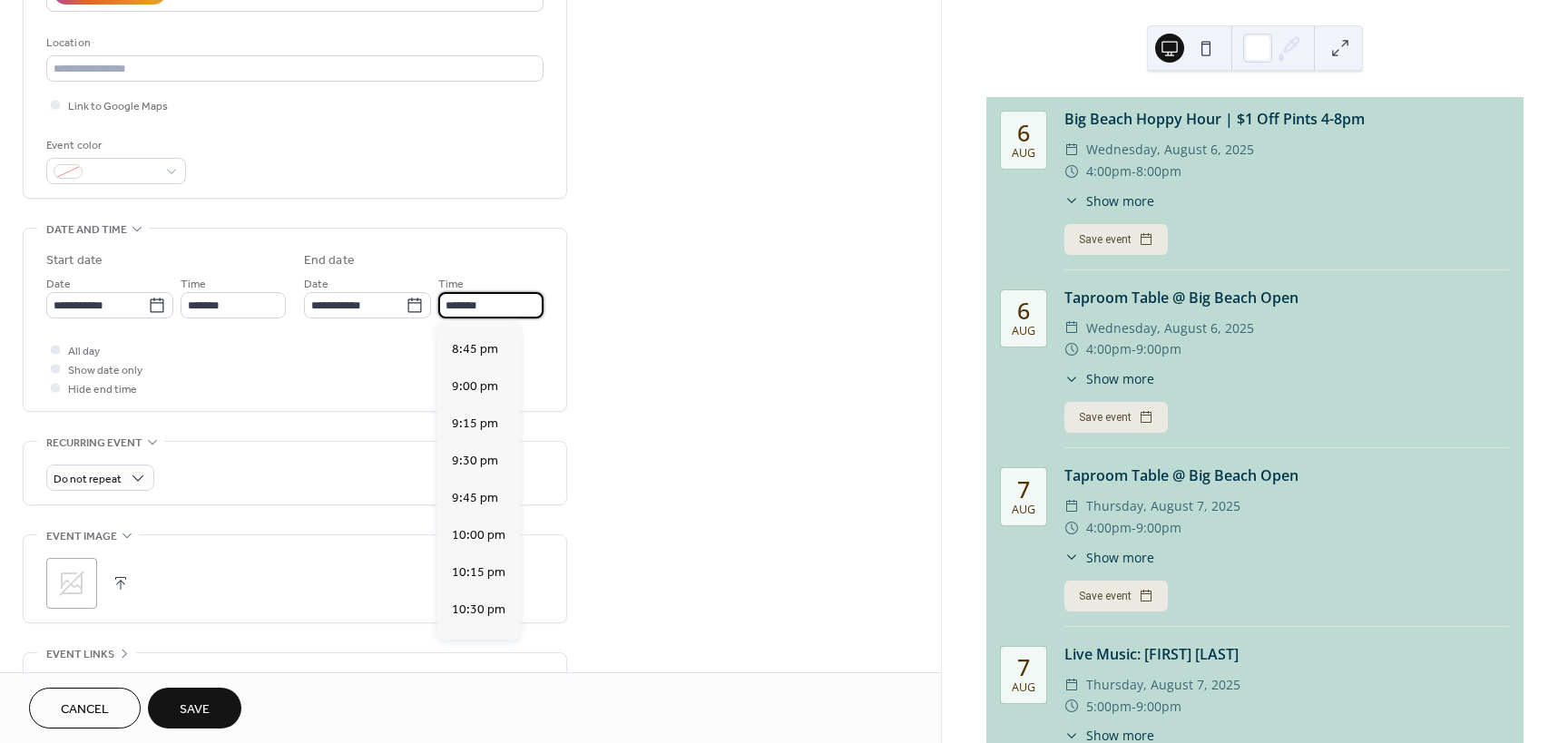 type on "********" 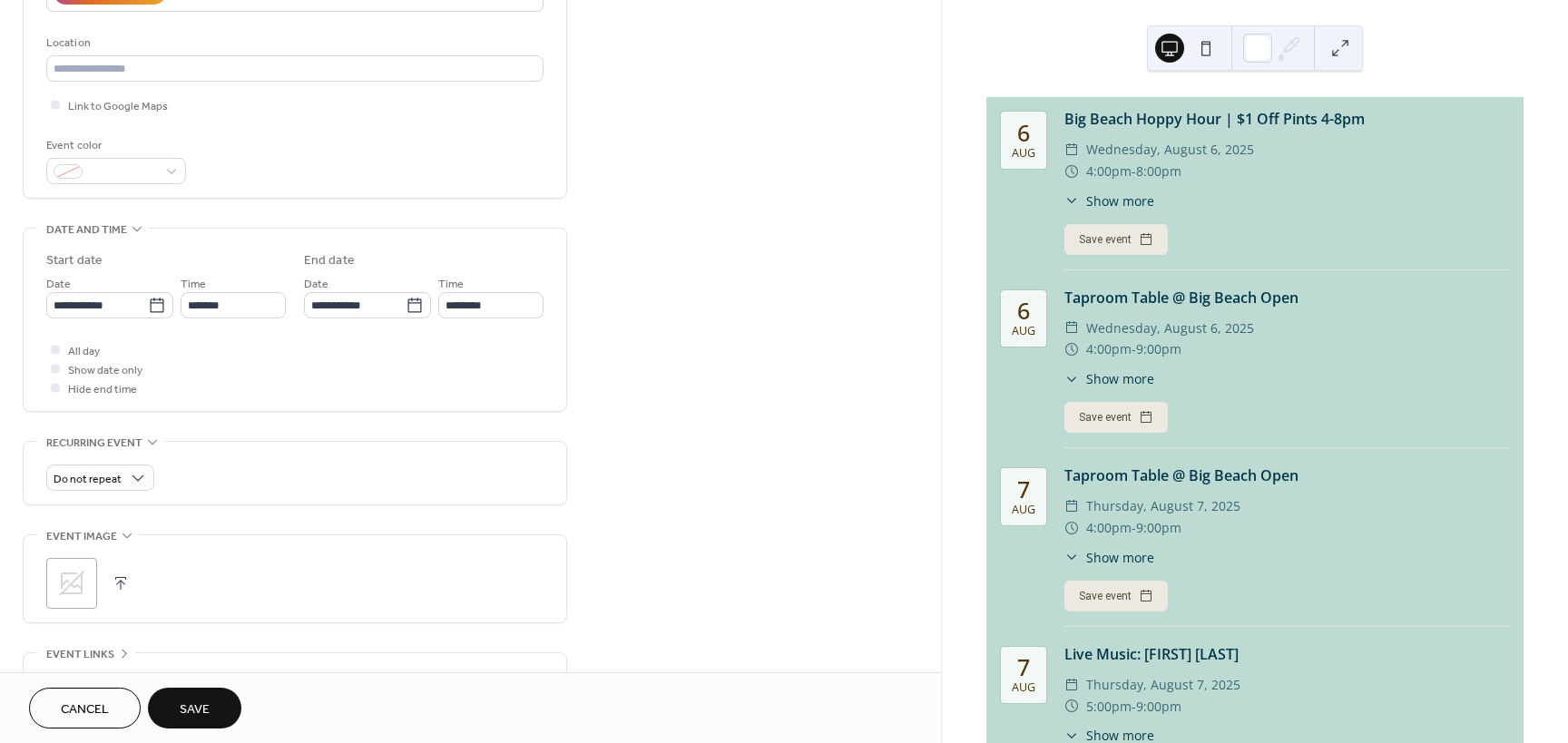 click at bounding box center [121, 583] 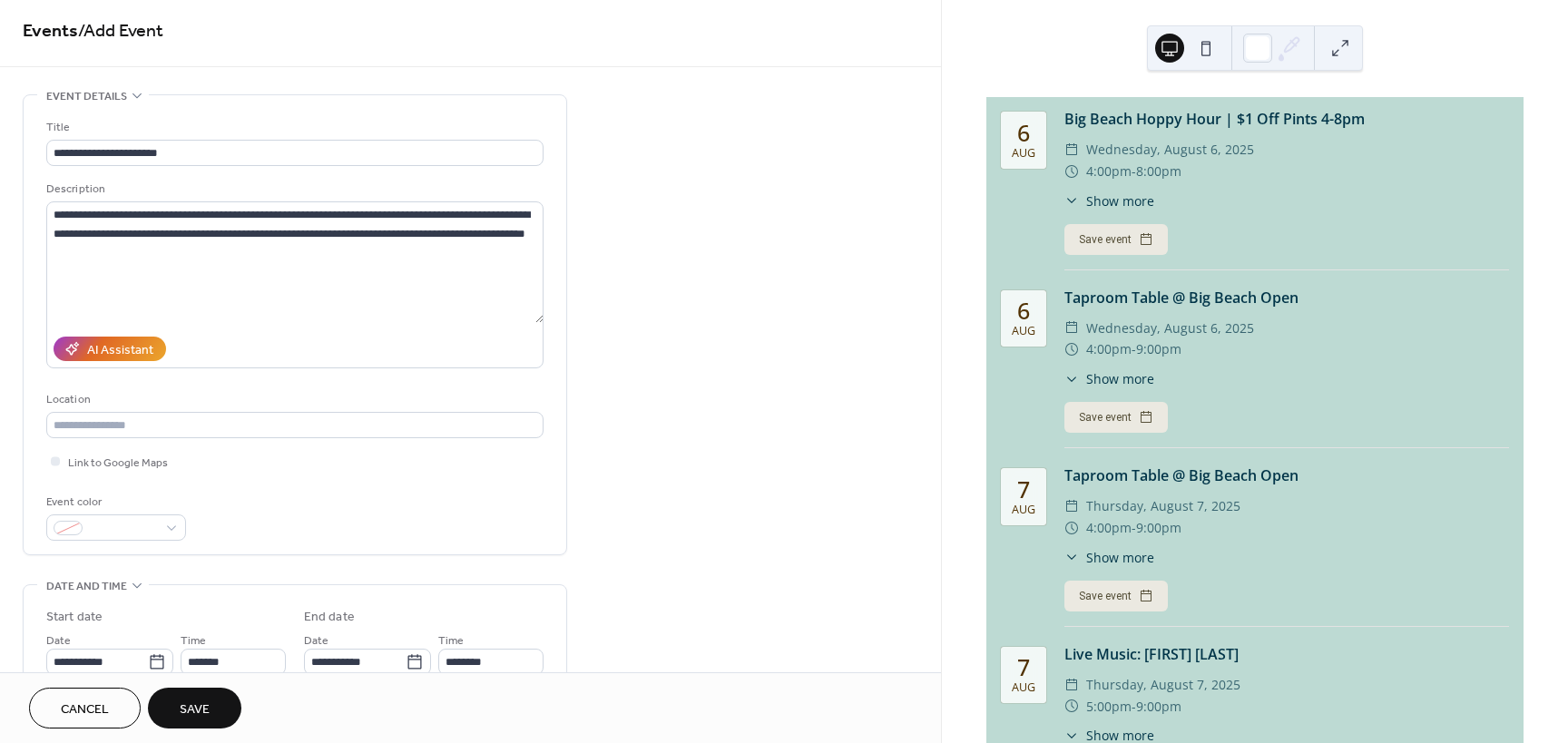 scroll, scrollTop: 0, scrollLeft: 0, axis: both 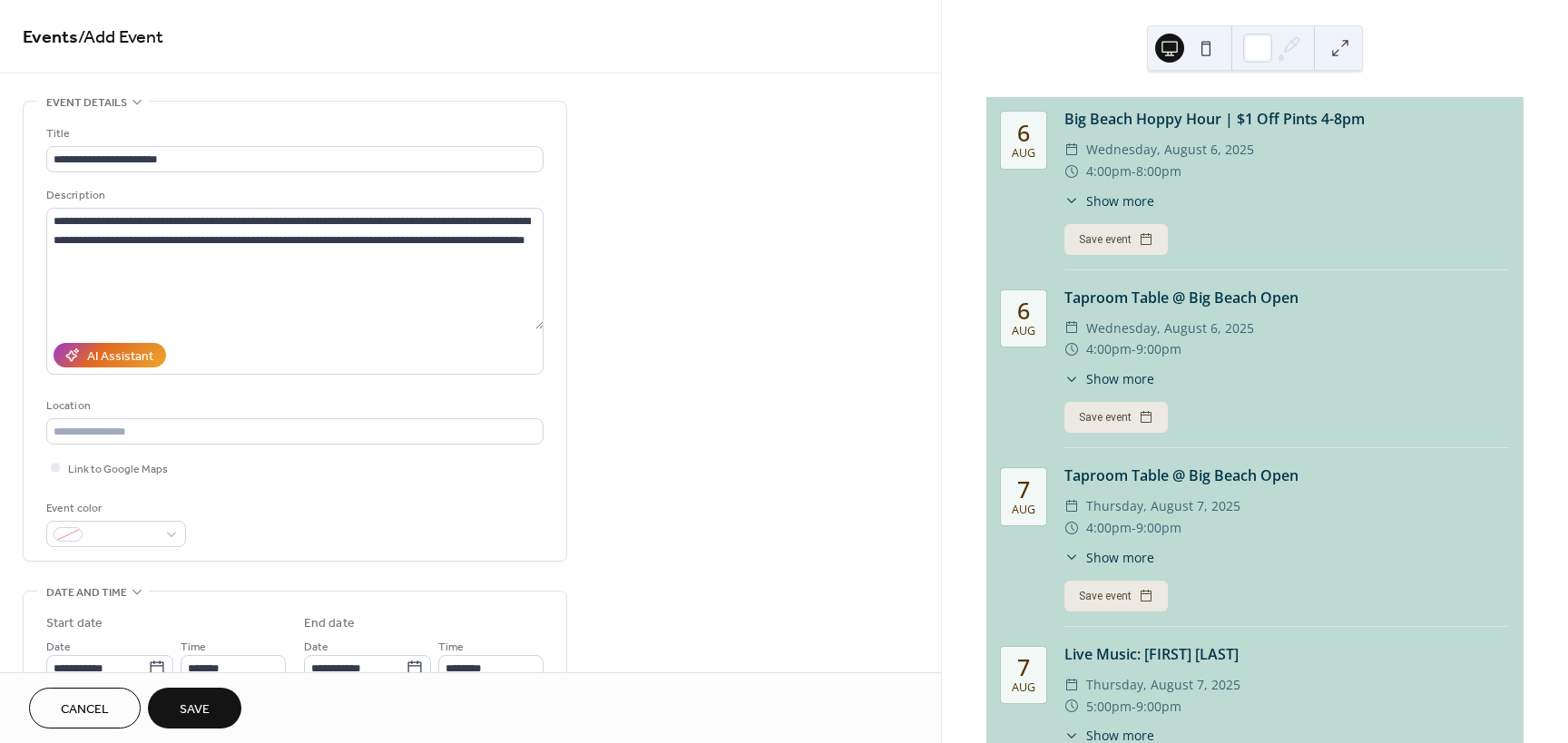 click on "Save" at bounding box center (194, 708) 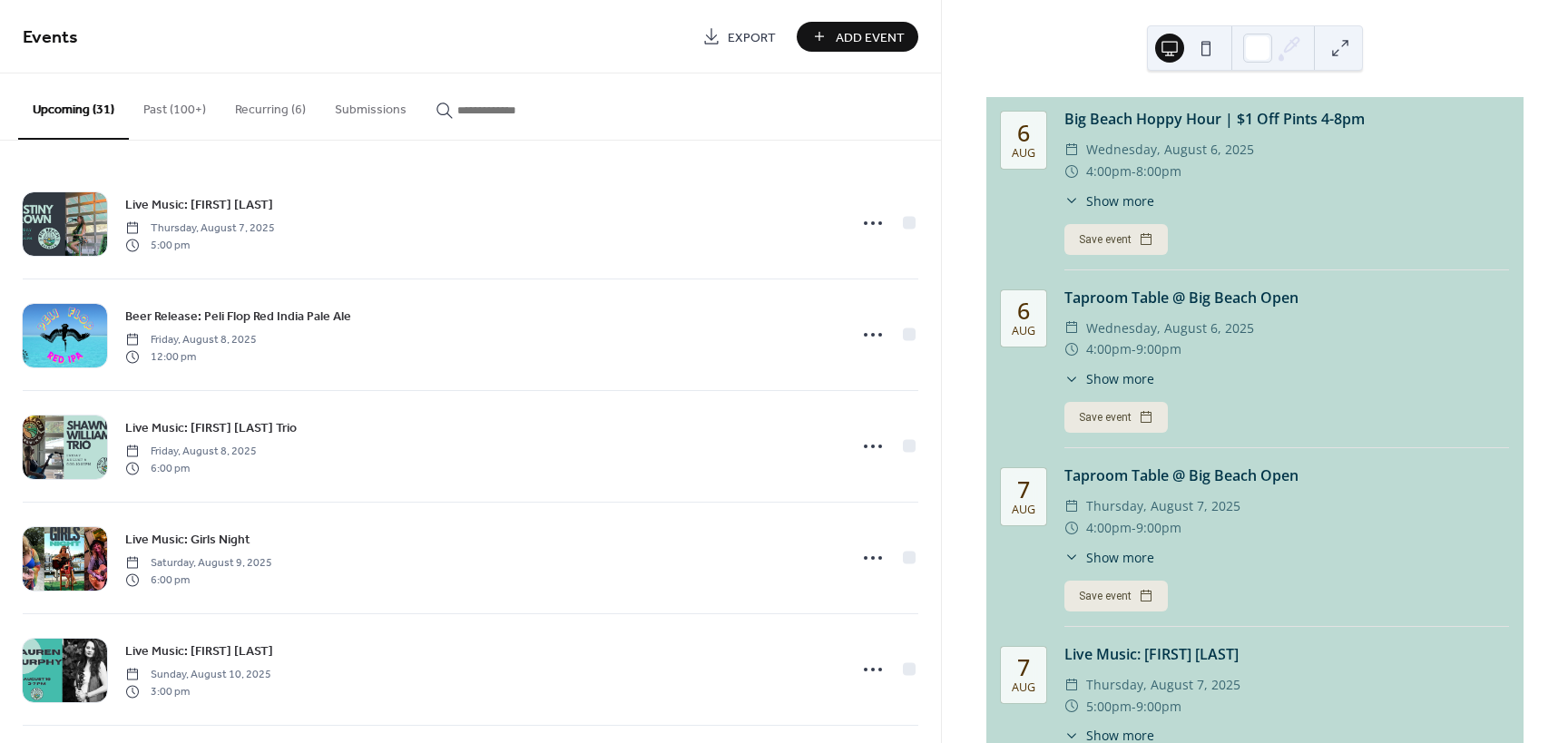 click on "Add Event" at bounding box center [870, 37] 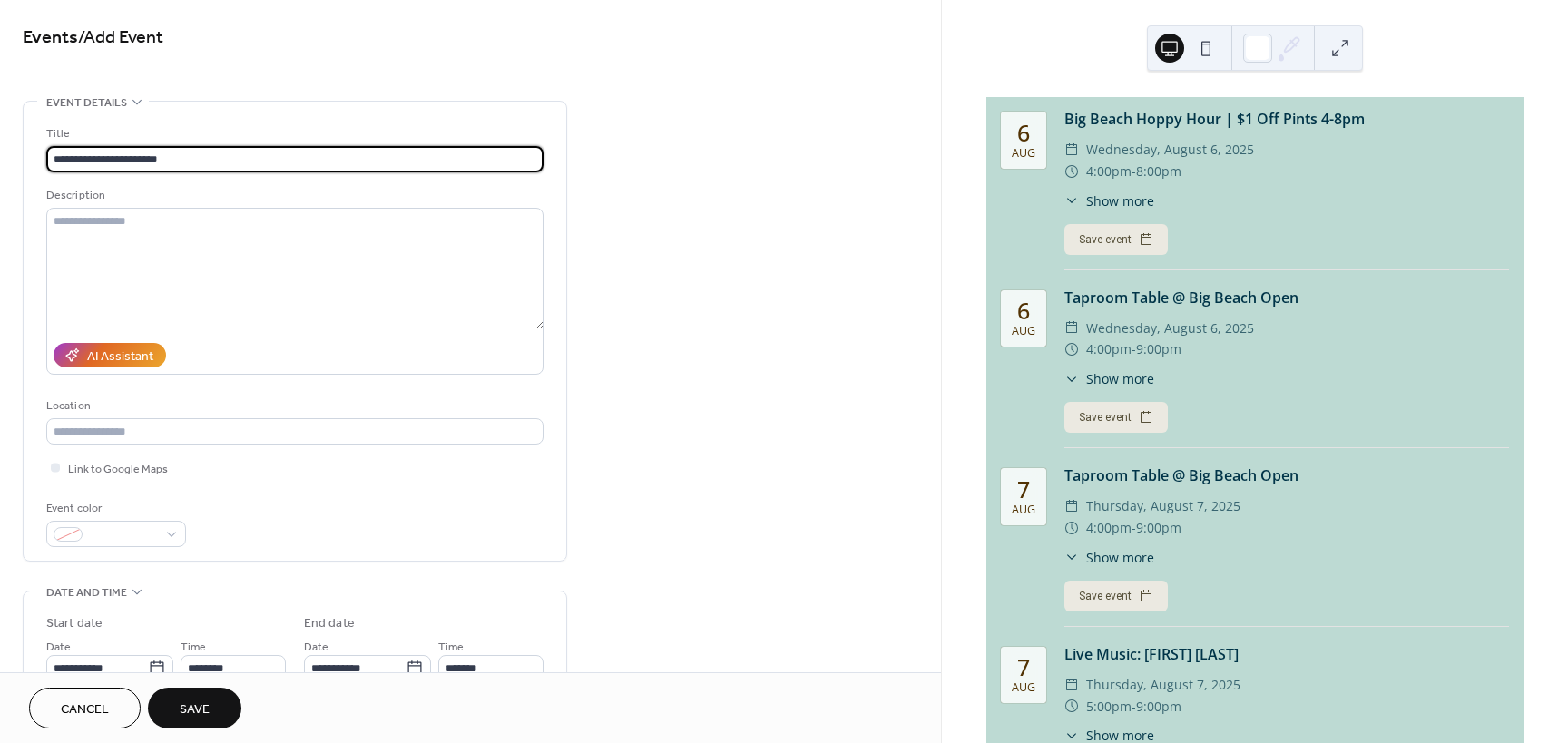 type on "**********" 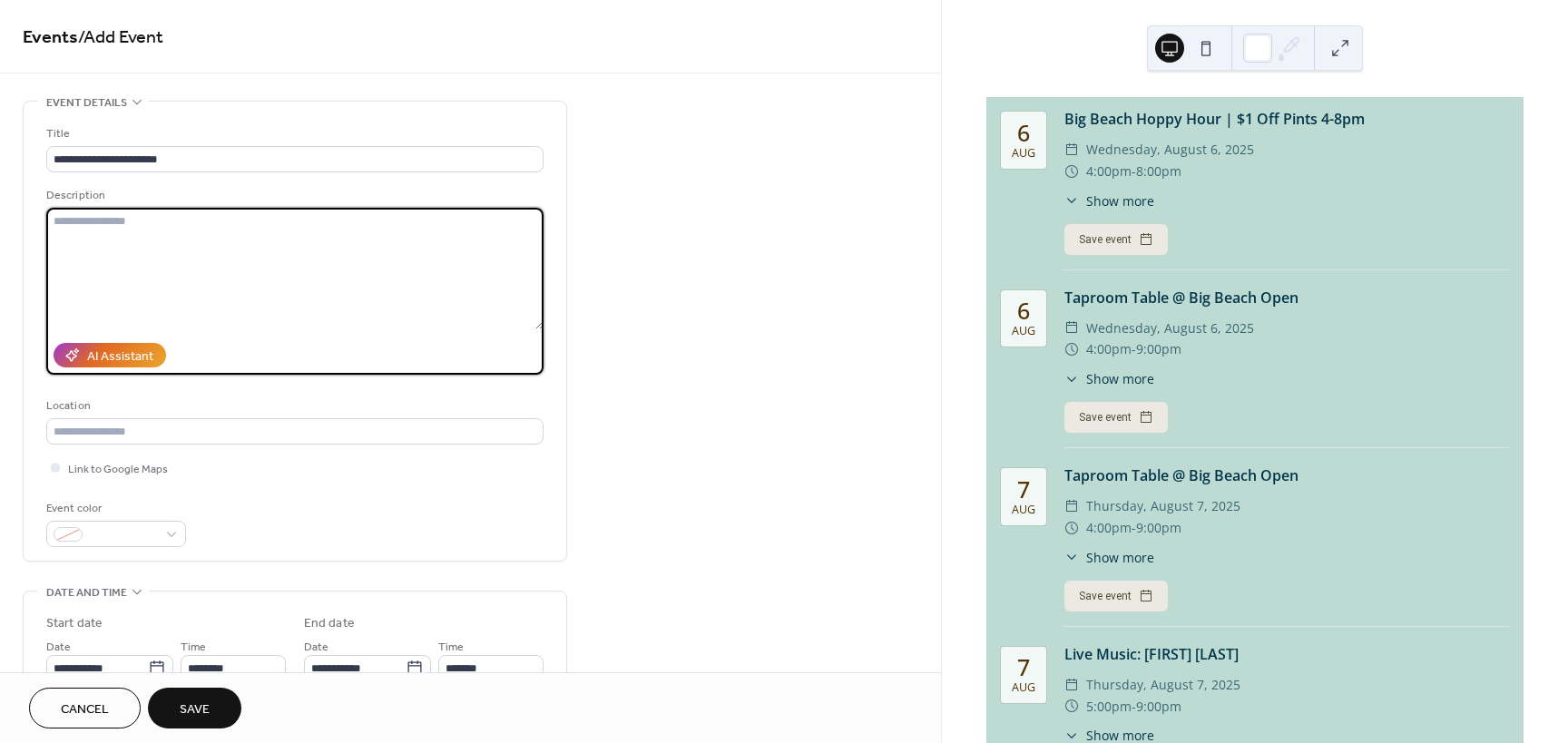 paste on "**********" 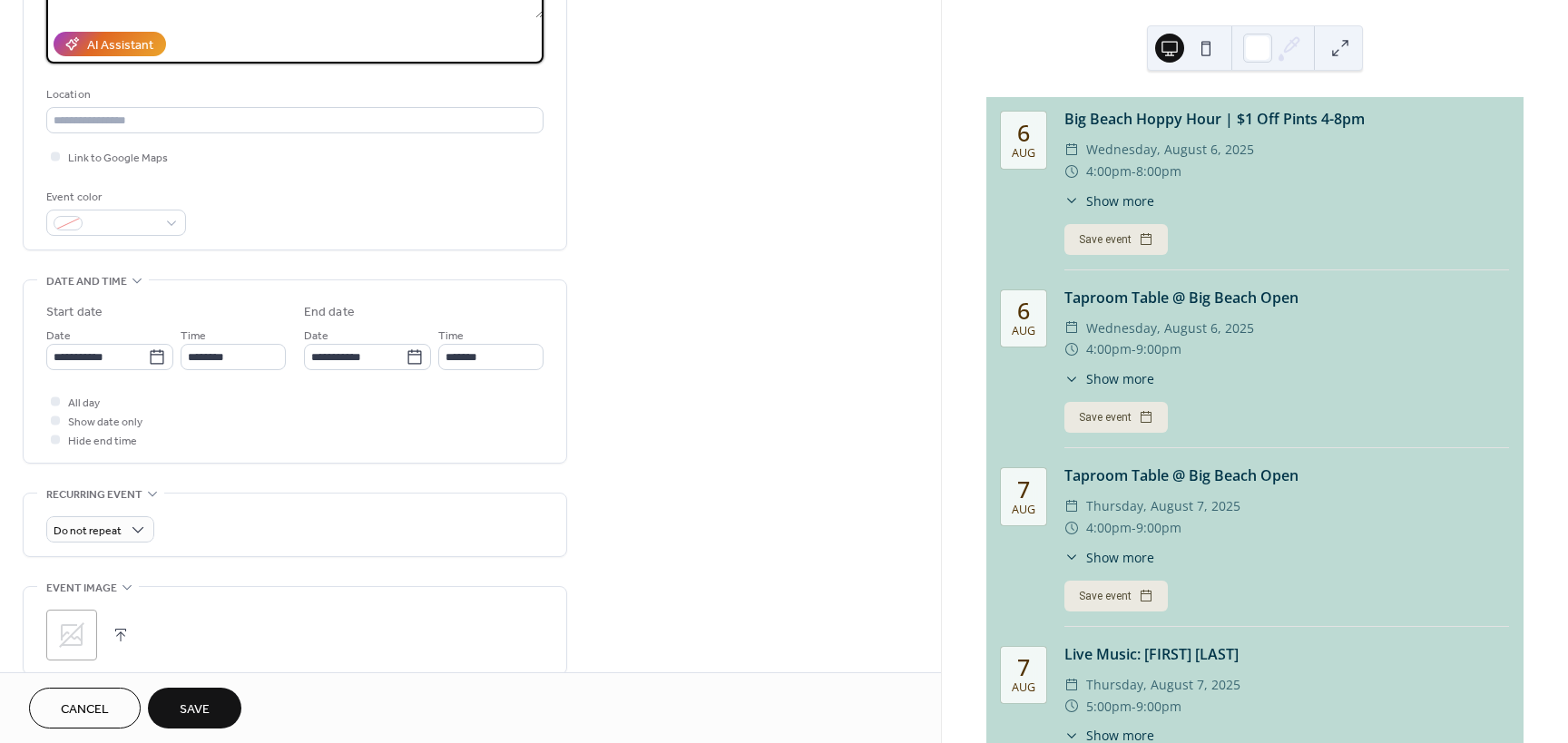 scroll, scrollTop: 363, scrollLeft: 0, axis: vertical 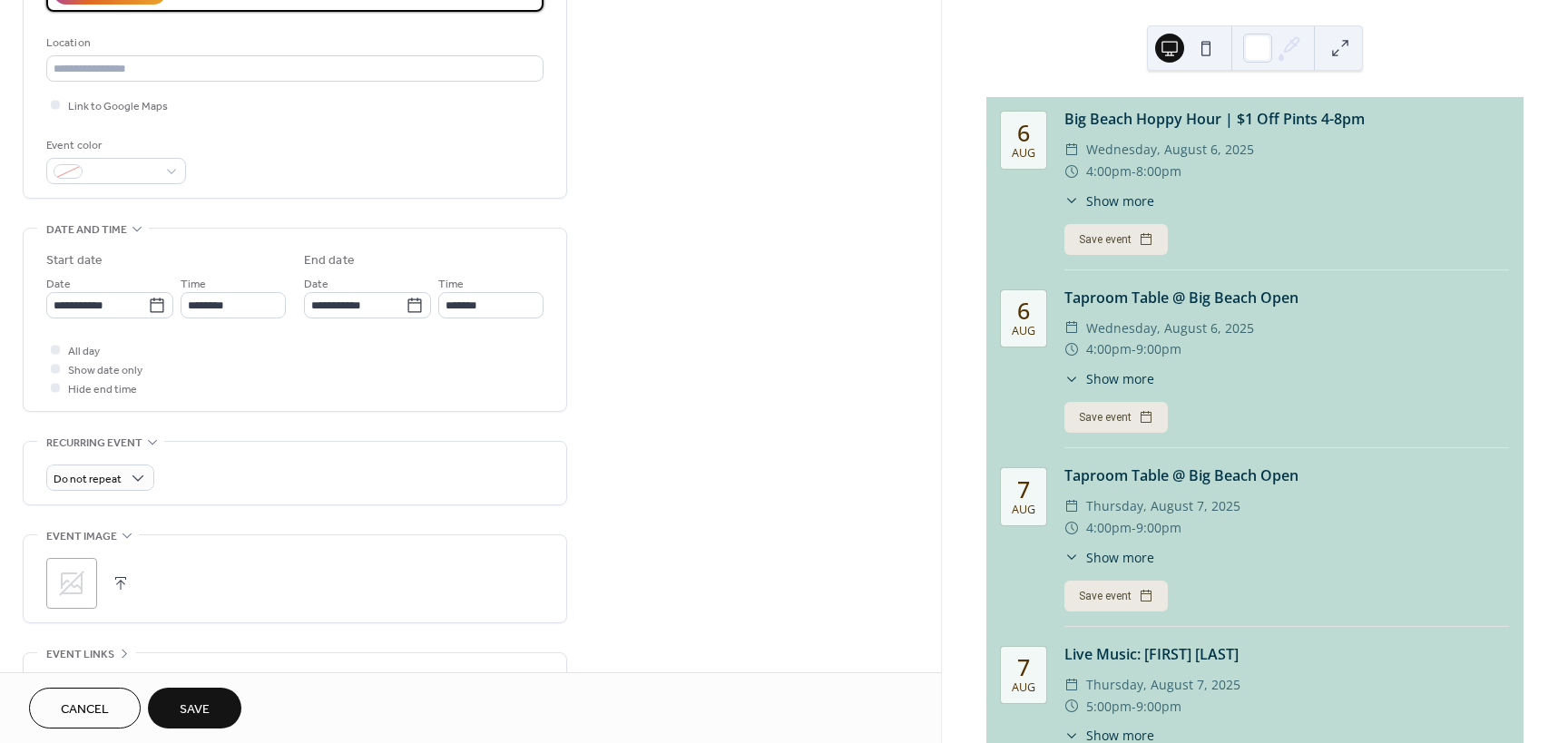 type on "**********" 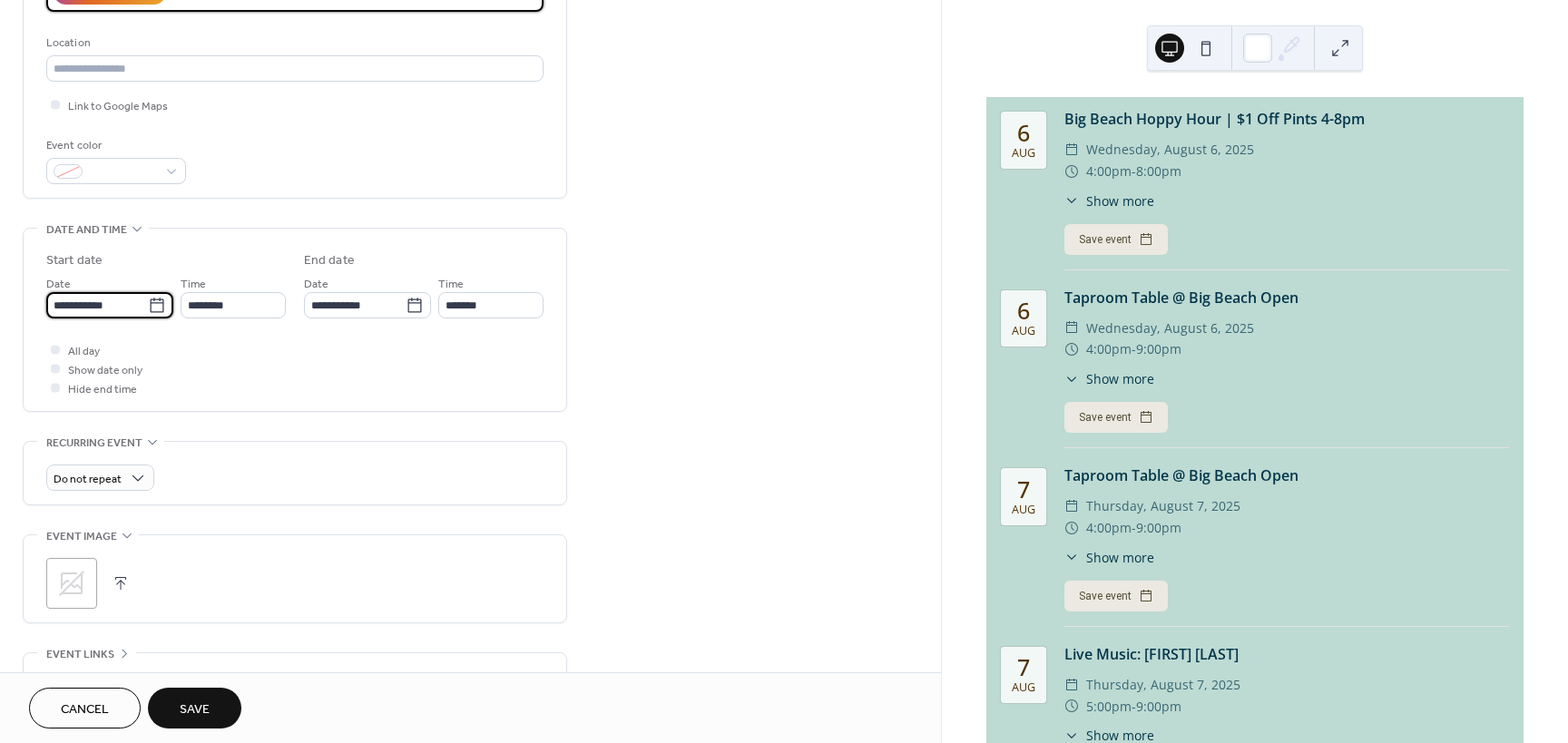 click on "**********" at bounding box center [97, 305] 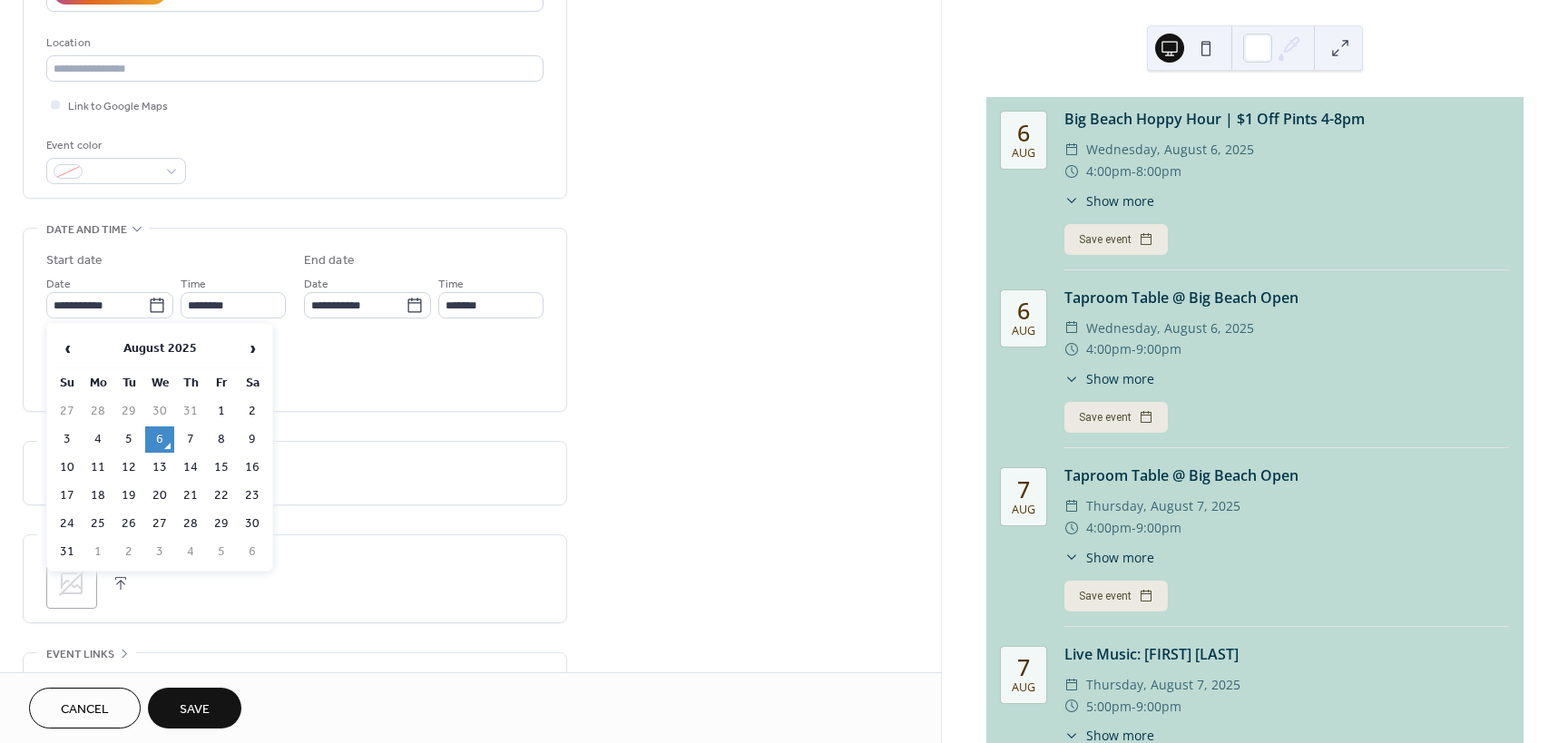 click on "15" at bounding box center (221, 467) 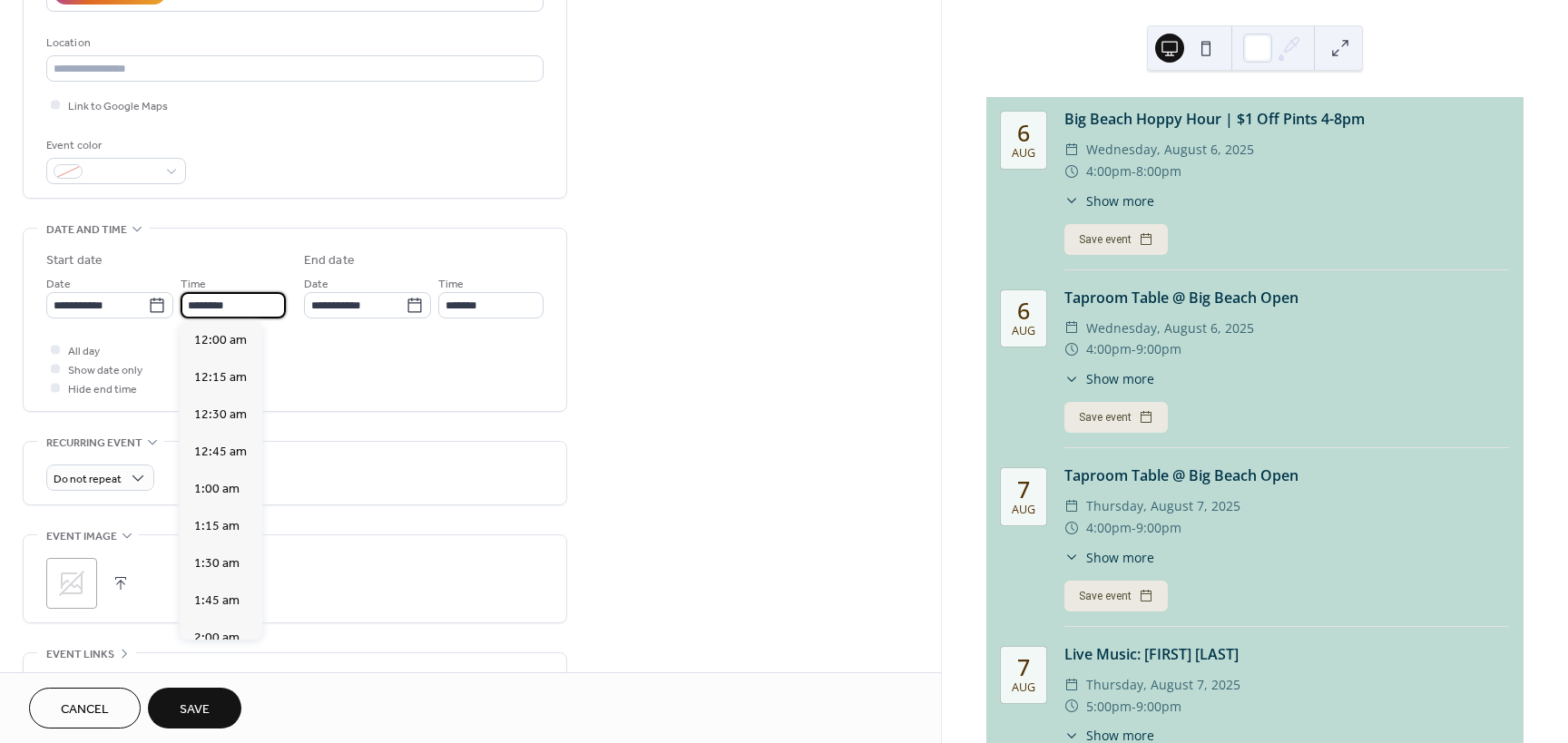 click on "********" at bounding box center (233, 305) 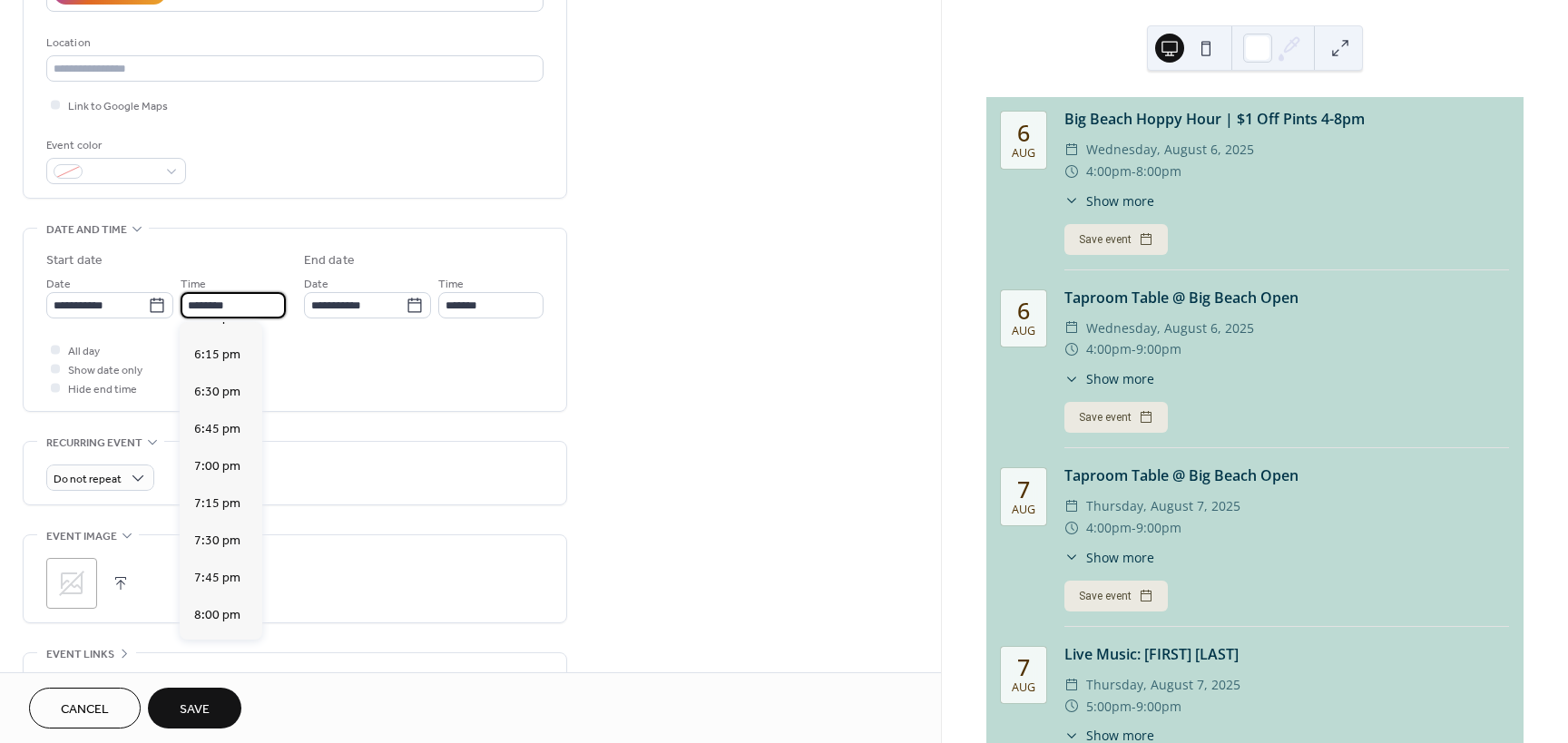 scroll, scrollTop: 2602, scrollLeft: 0, axis: vertical 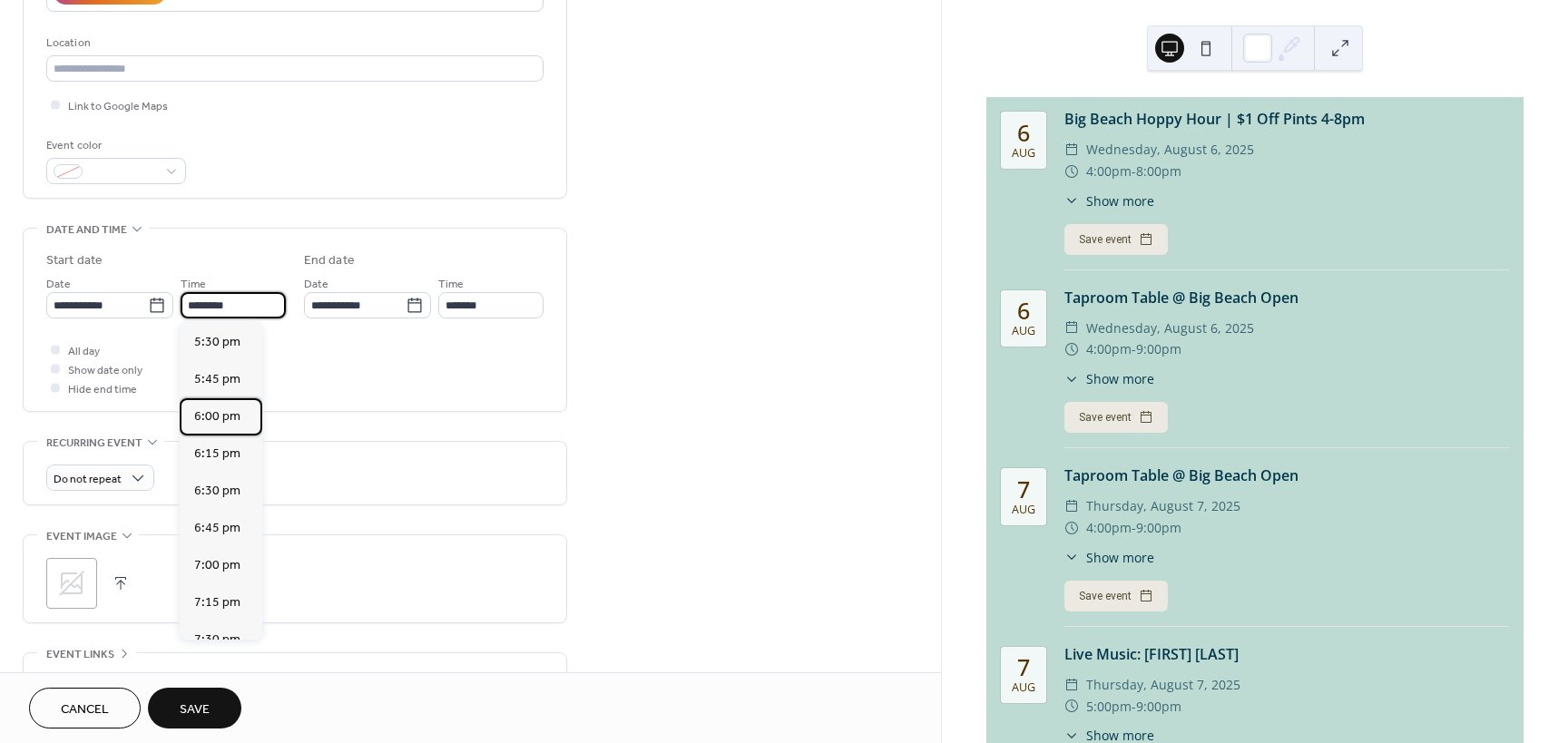 click on "6:00 pm" at bounding box center [217, 416] 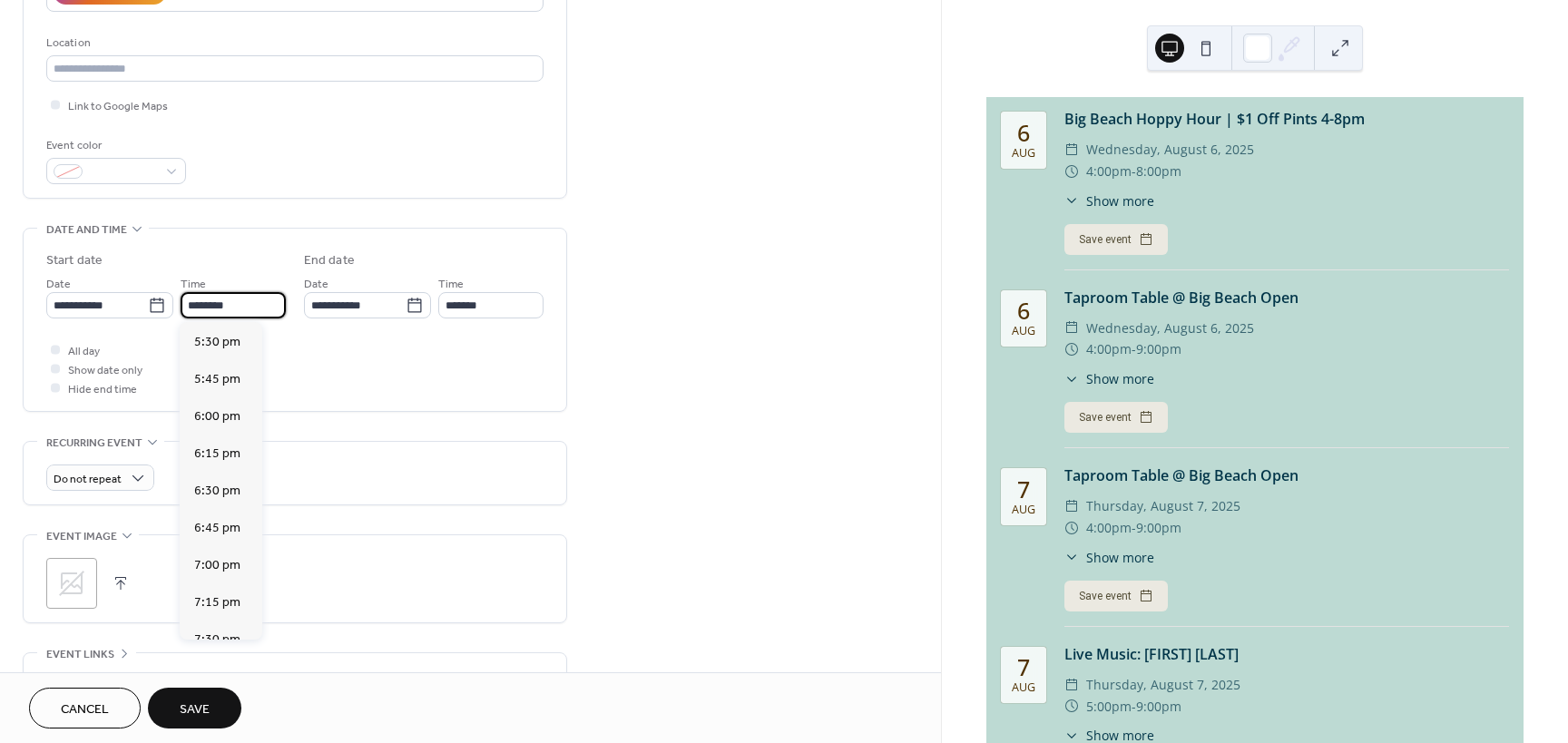 type on "*******" 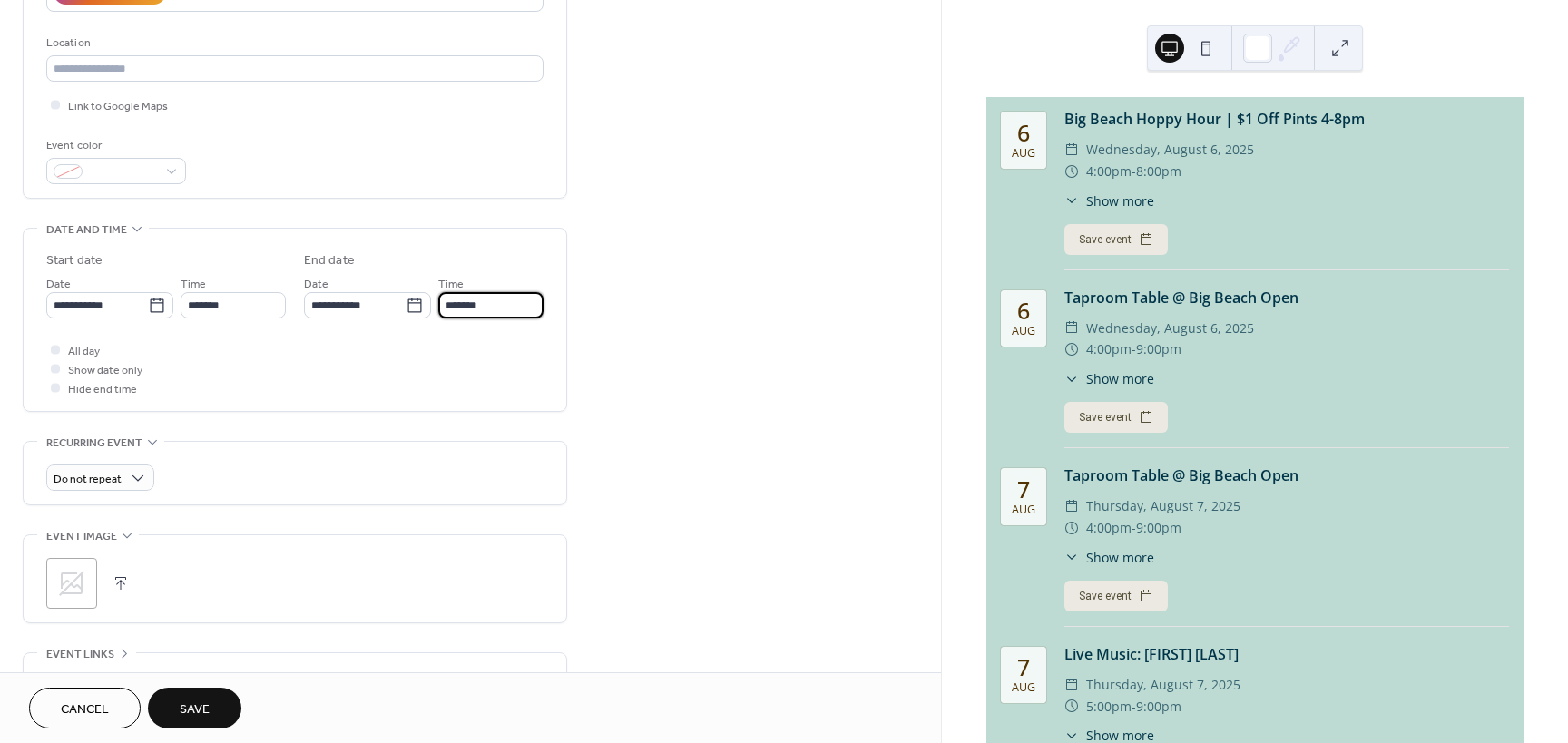click on "*******" at bounding box center (491, 305) 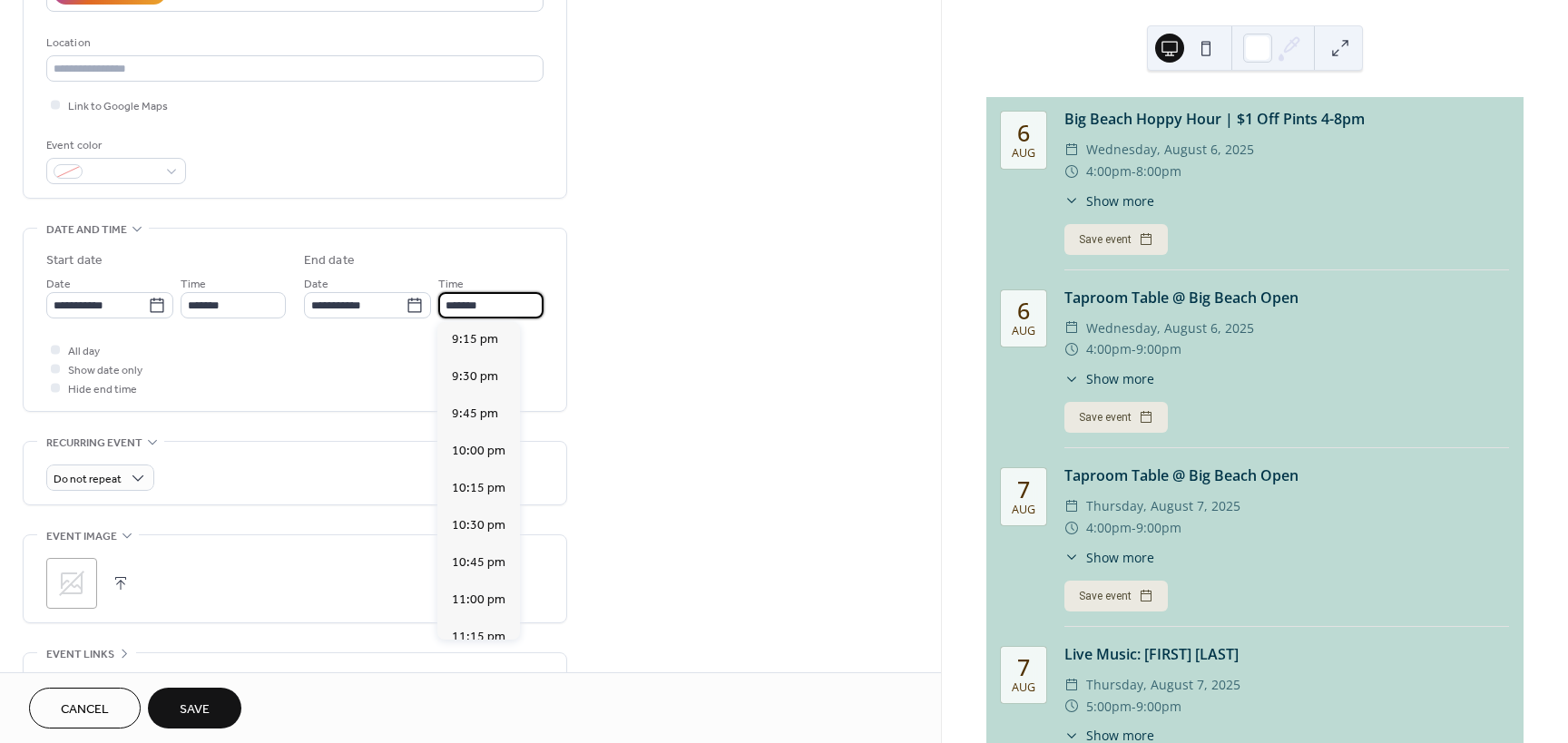 scroll, scrollTop: 454, scrollLeft: 0, axis: vertical 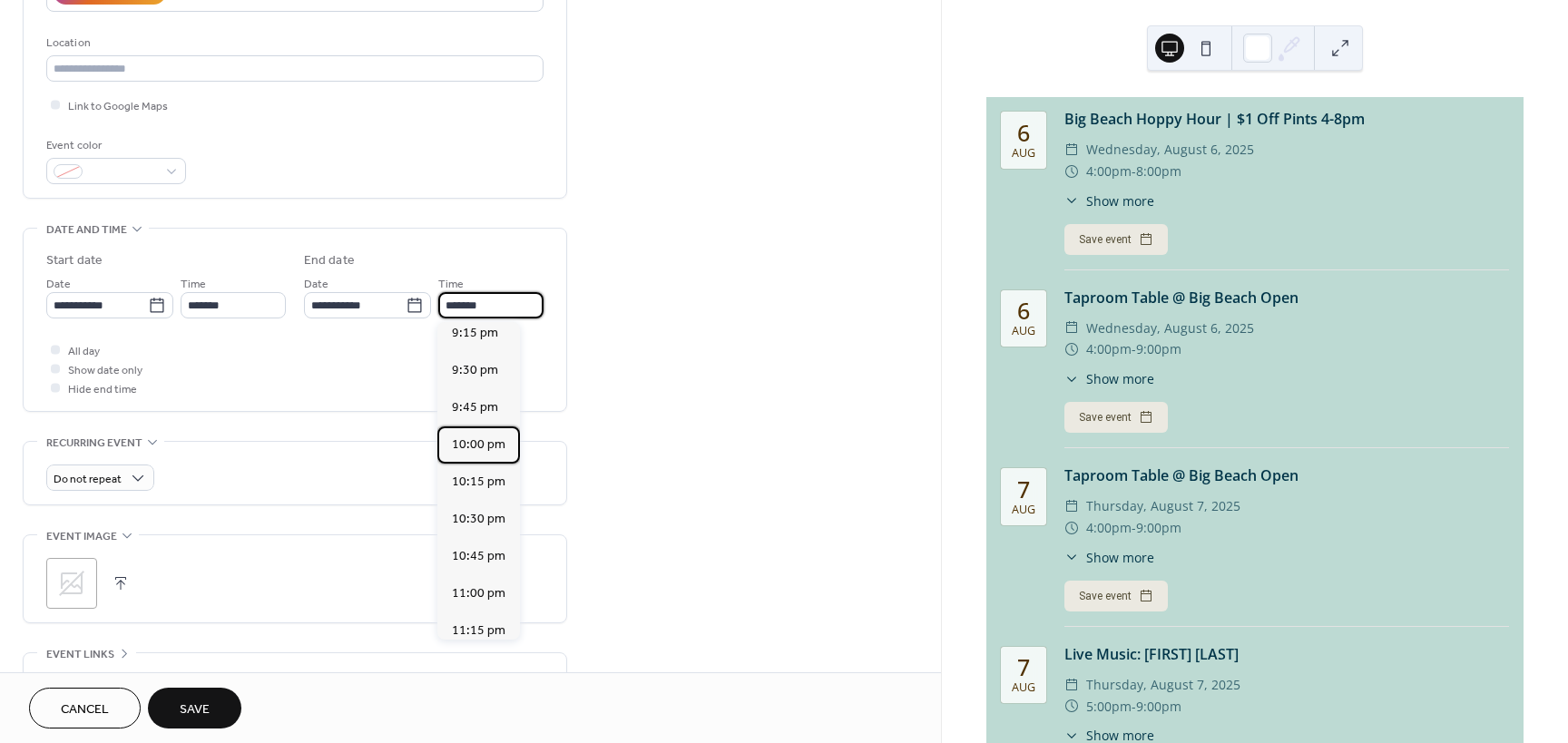 click on "10:00 pm" at bounding box center (478, 445) 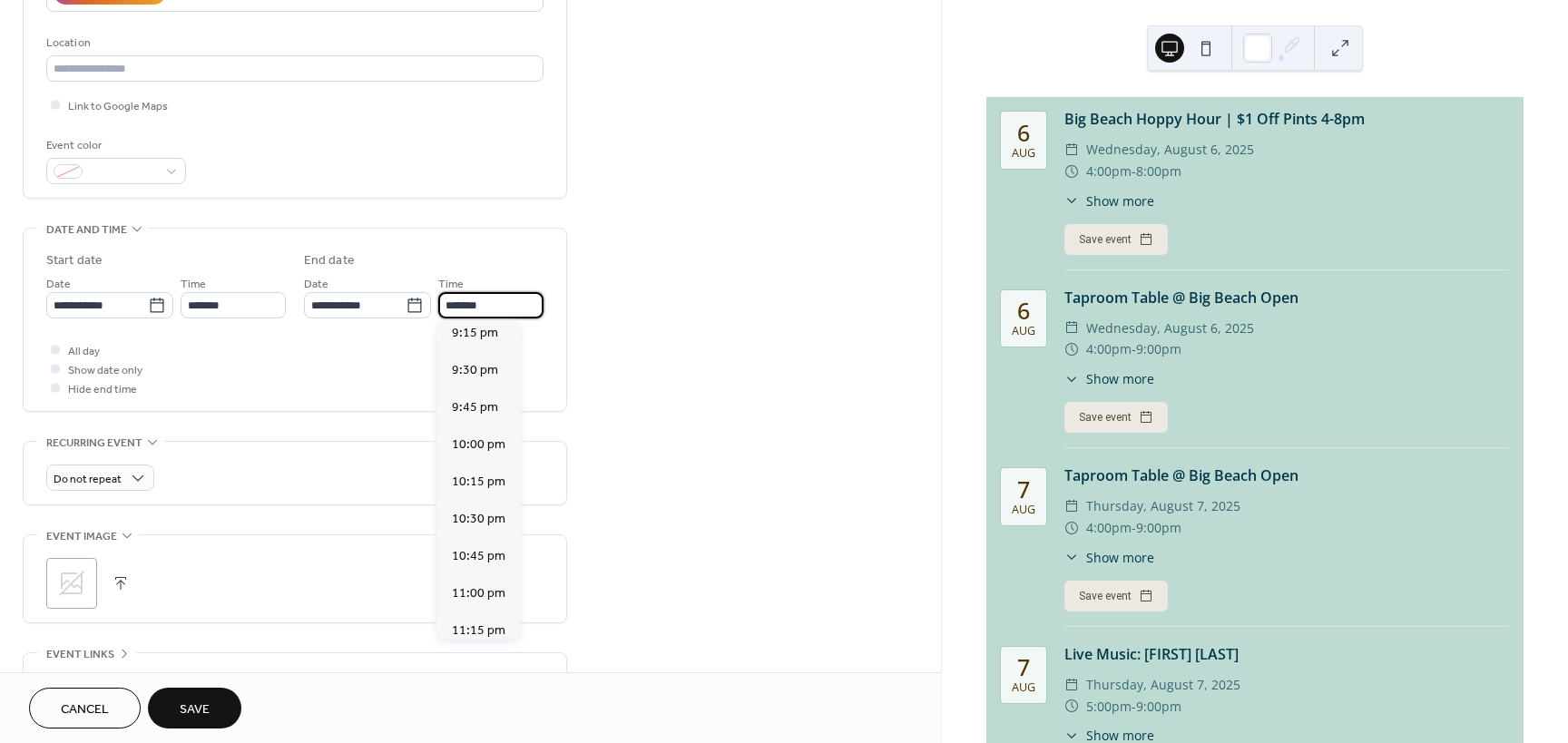 type on "********" 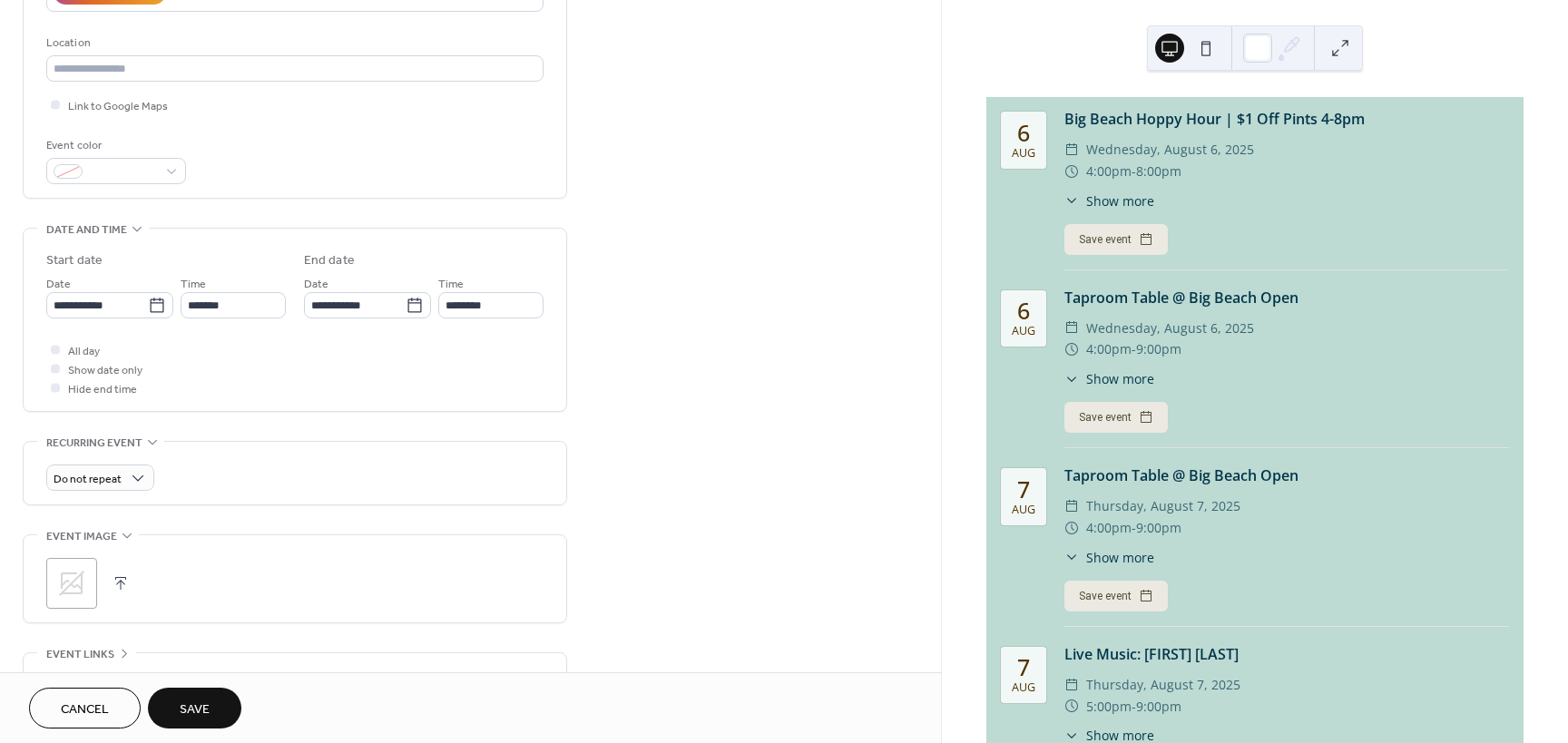 click at bounding box center [121, 583] 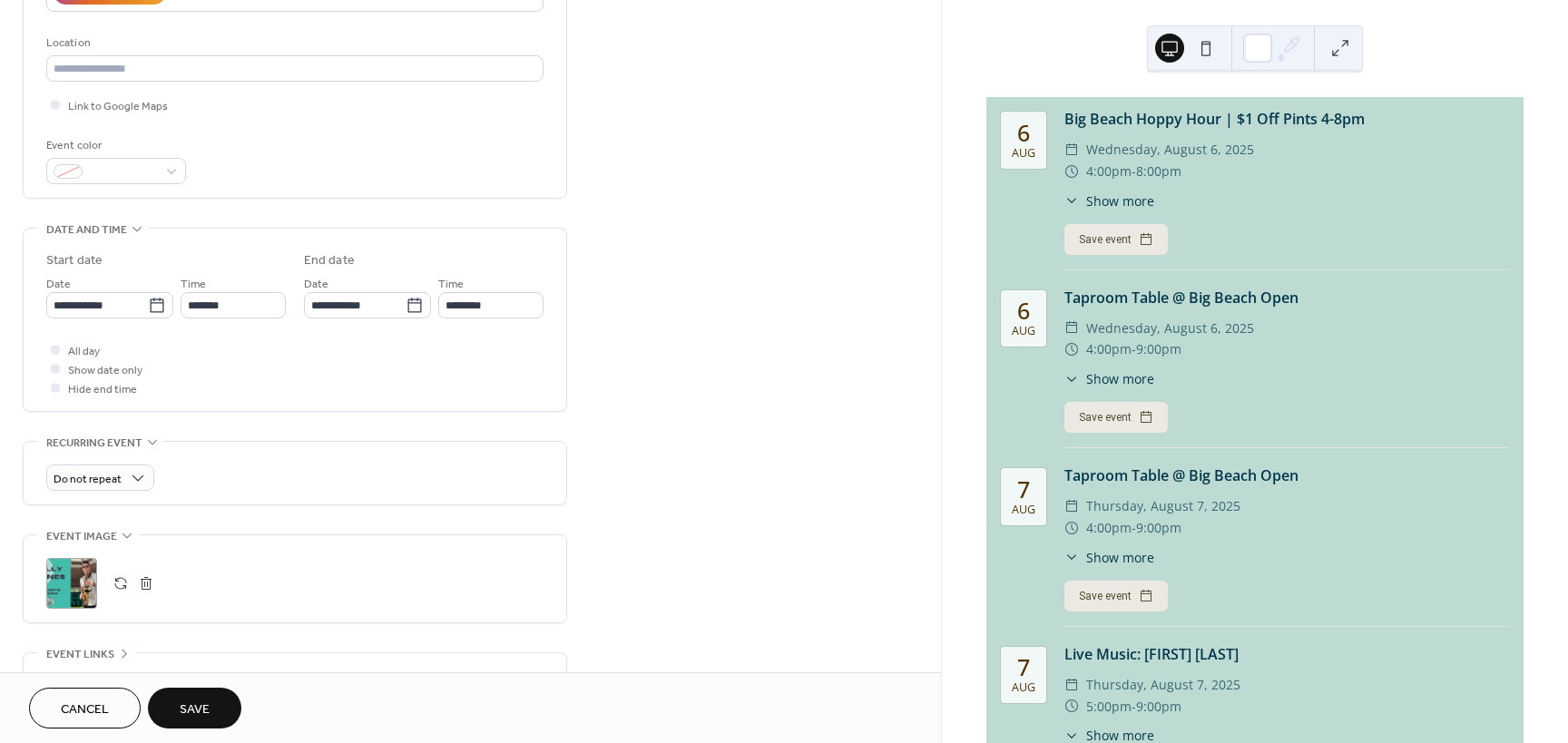 click on "Save" at bounding box center [194, 708] 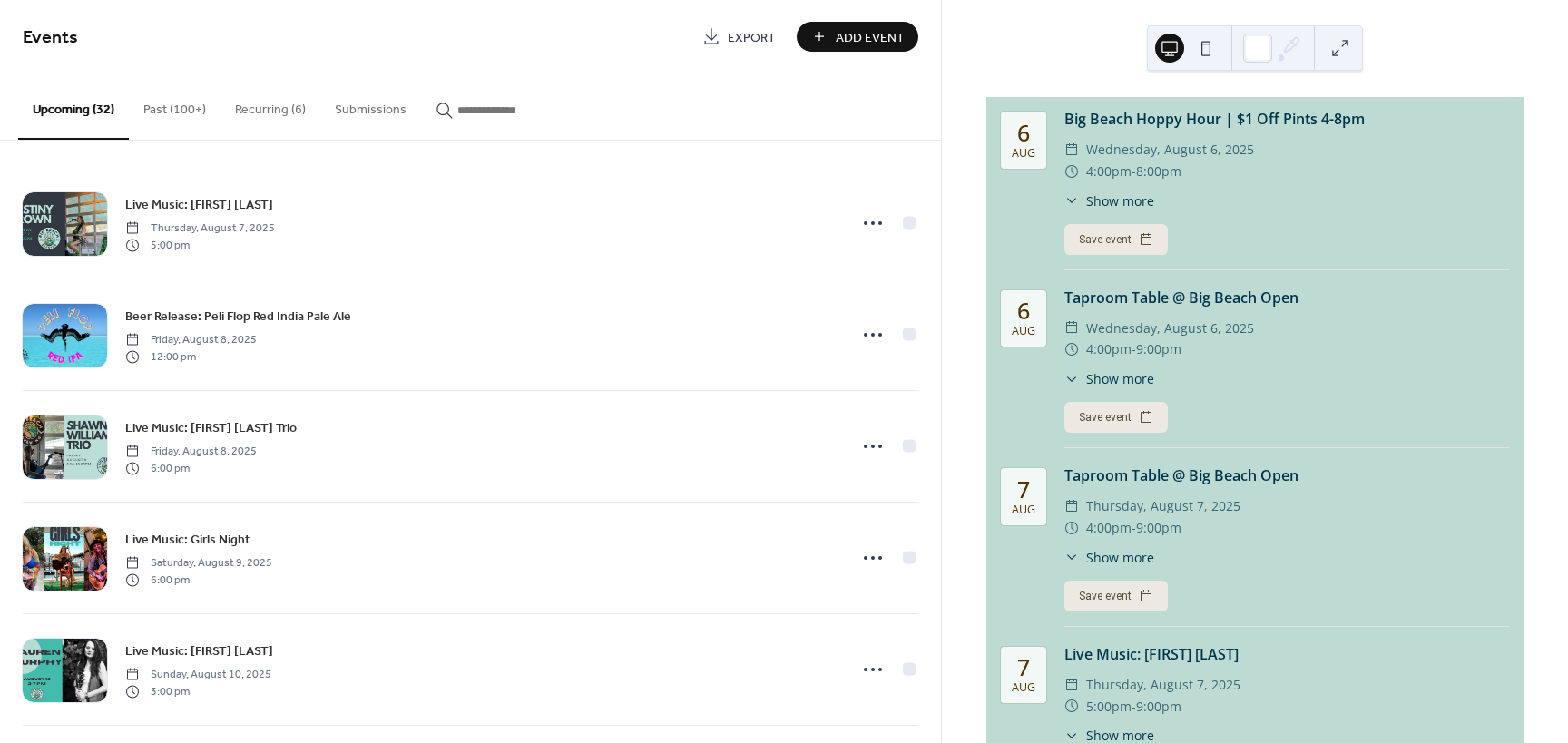 click on "Add Event" at bounding box center (870, 37) 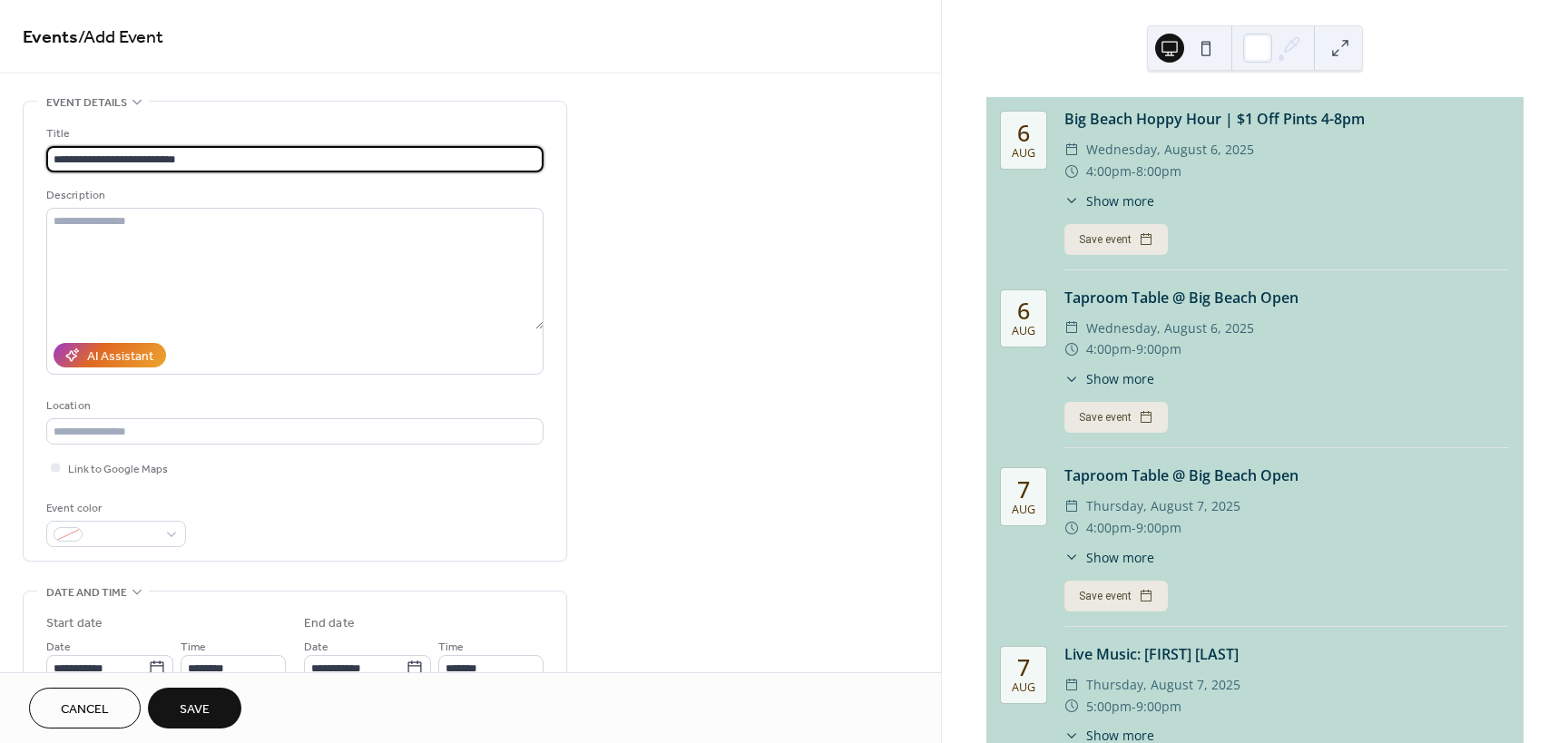 type on "**********" 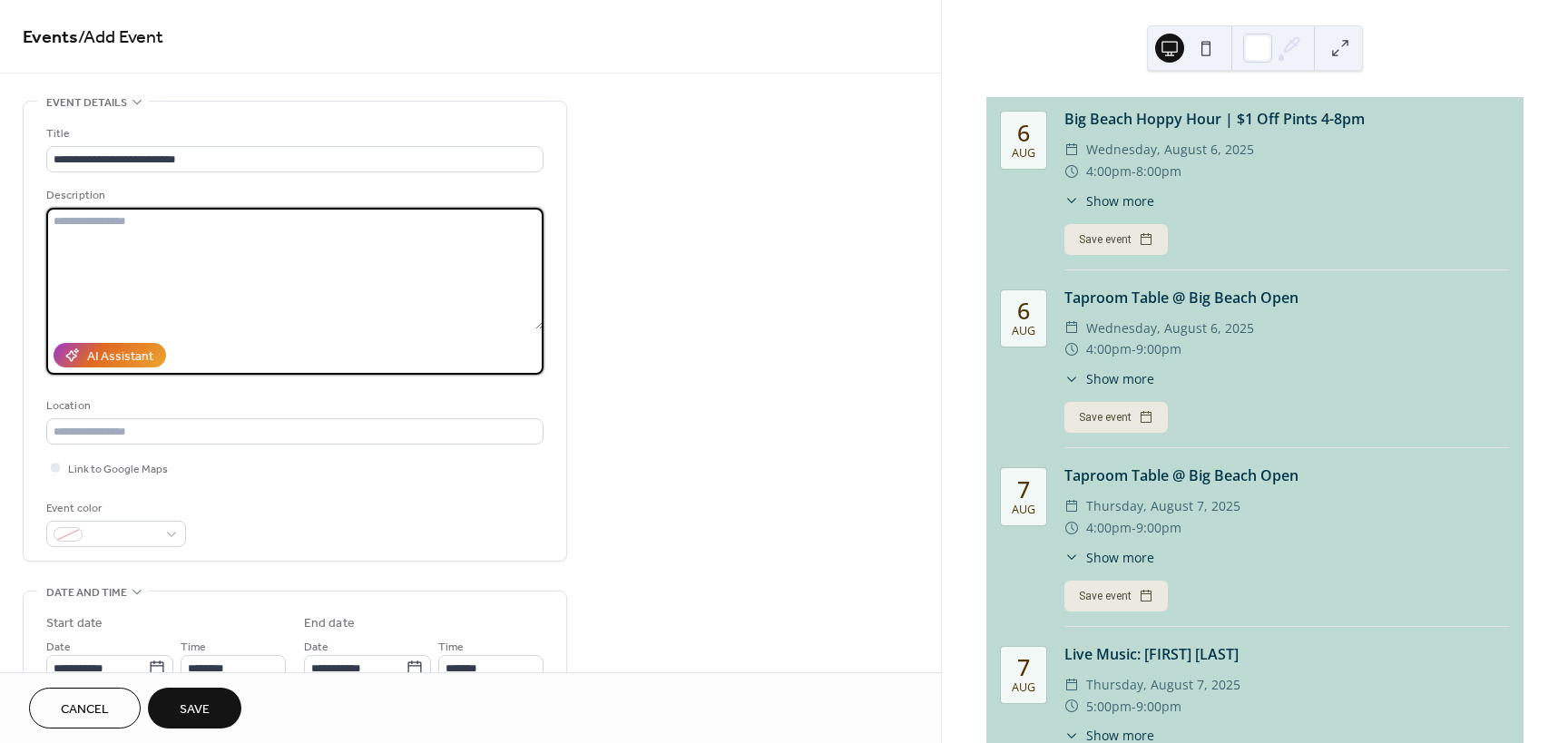 paste on "**********" 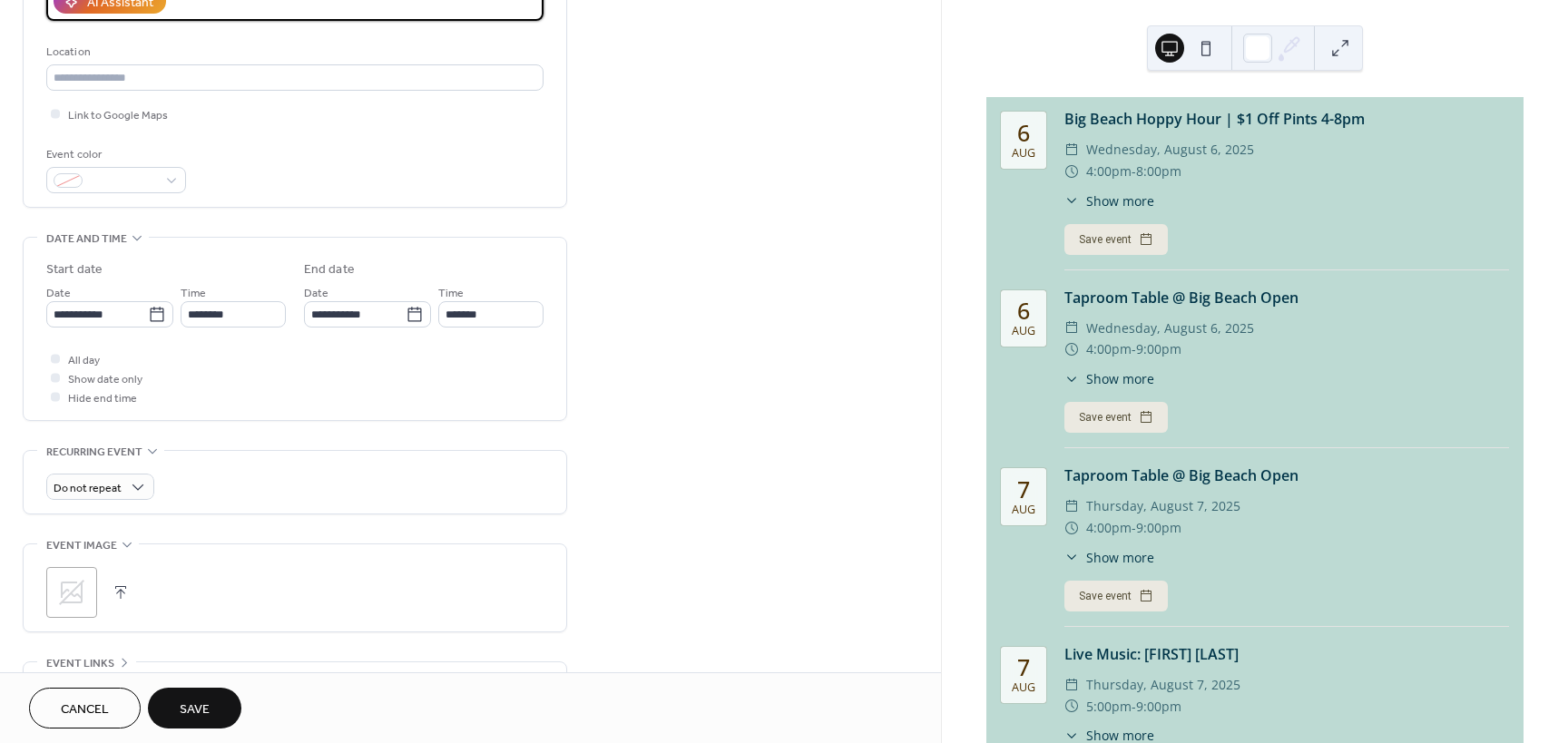scroll, scrollTop: 363, scrollLeft: 0, axis: vertical 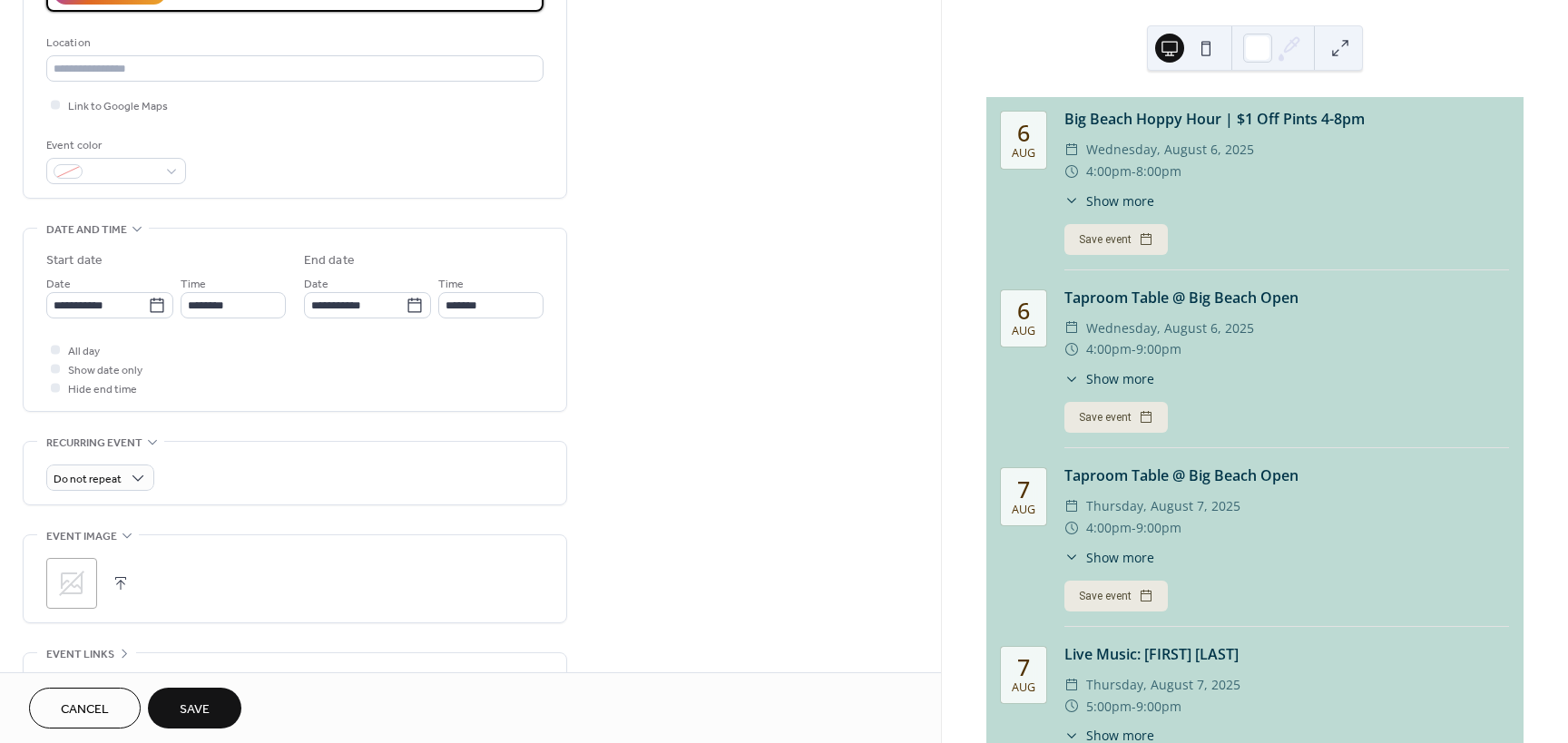 type on "**********" 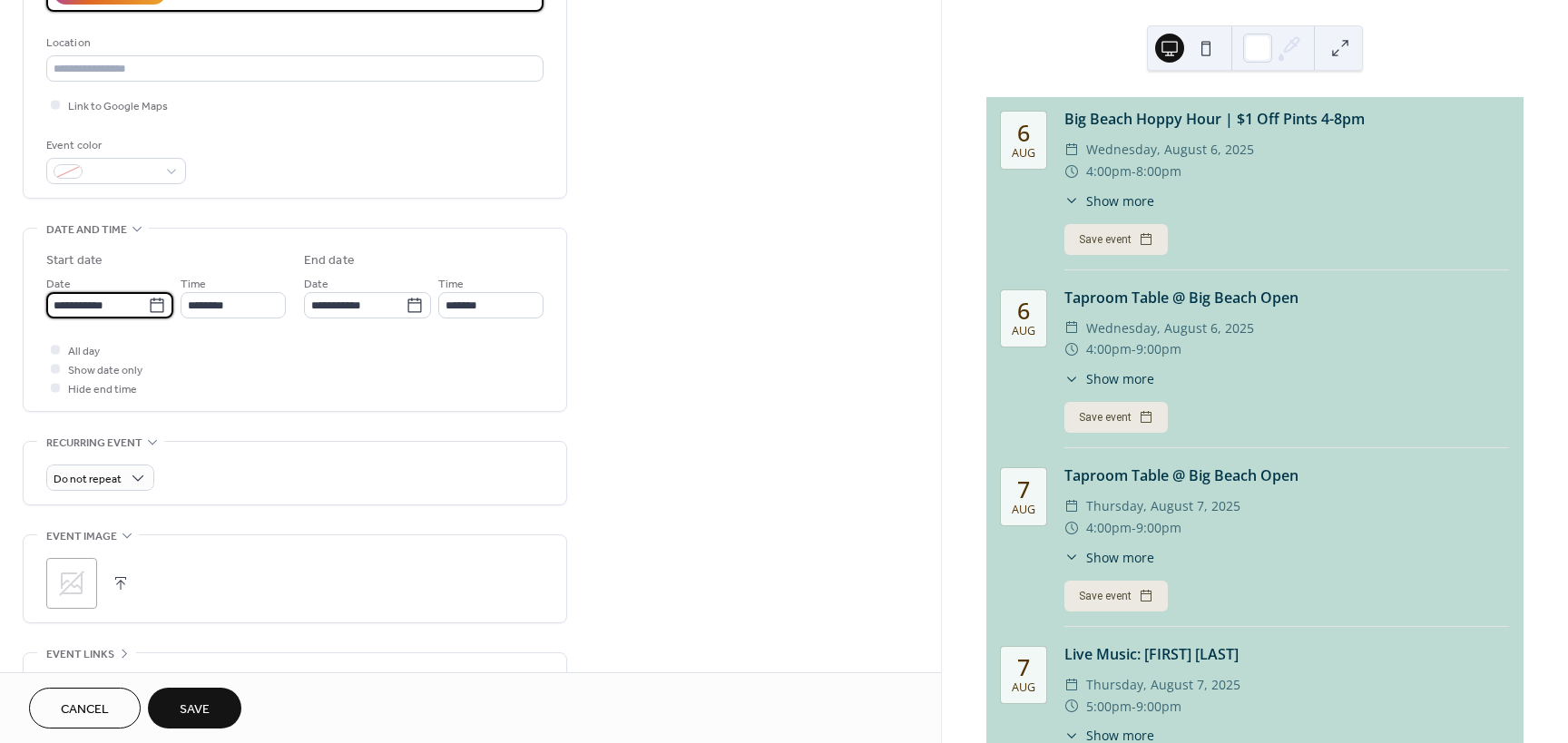 click on "**********" at bounding box center (97, 305) 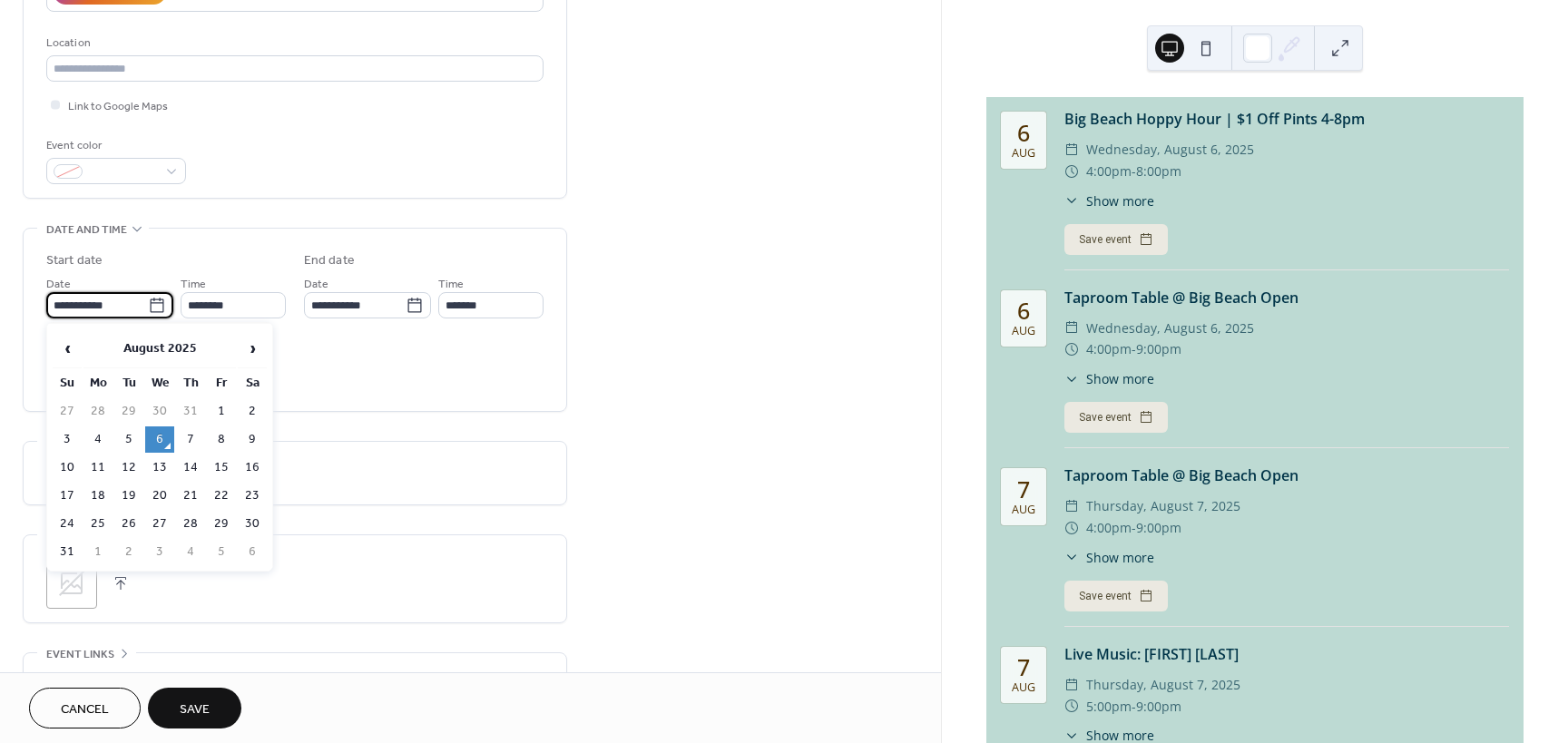 click on "30" at bounding box center (252, 523) 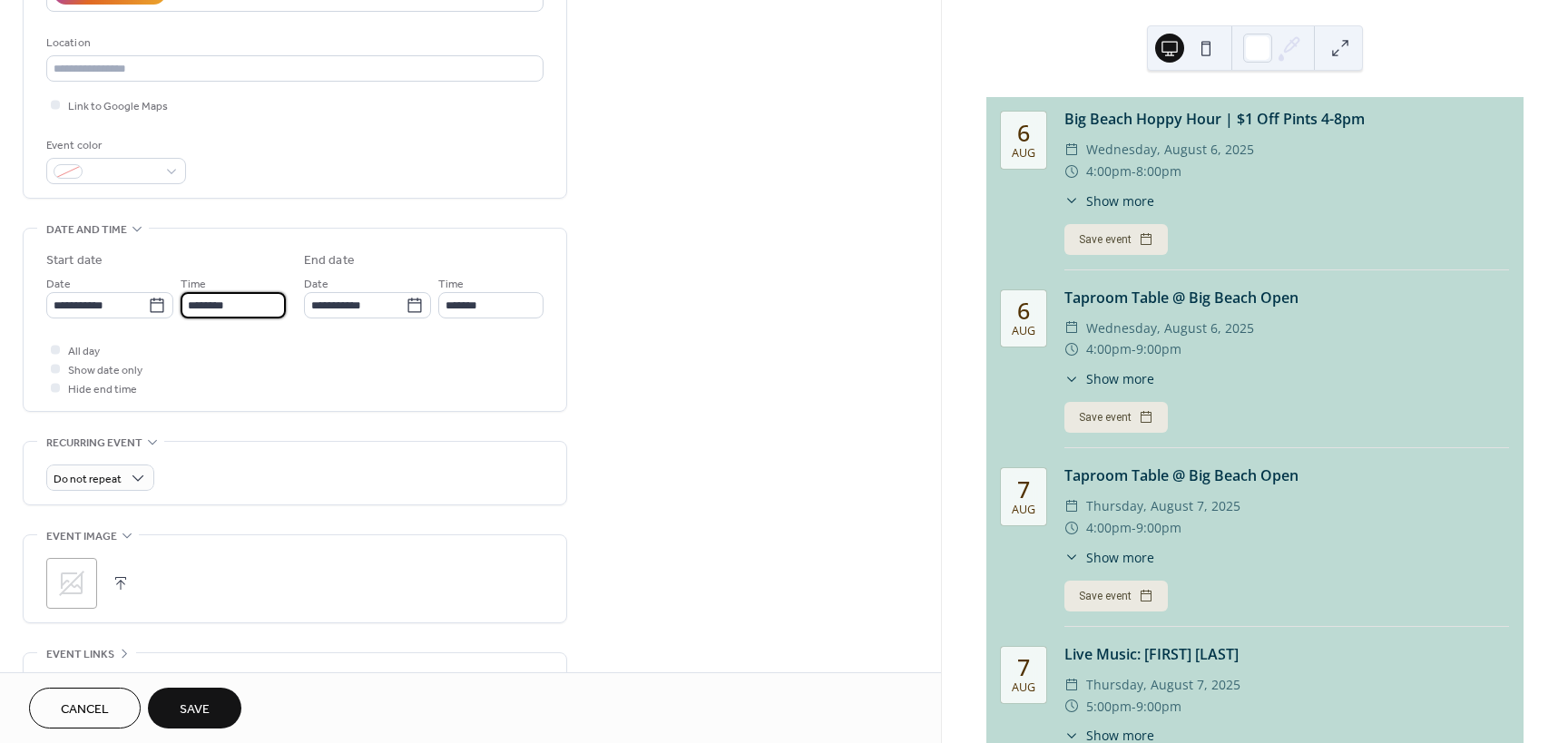 click on "********" at bounding box center (233, 305) 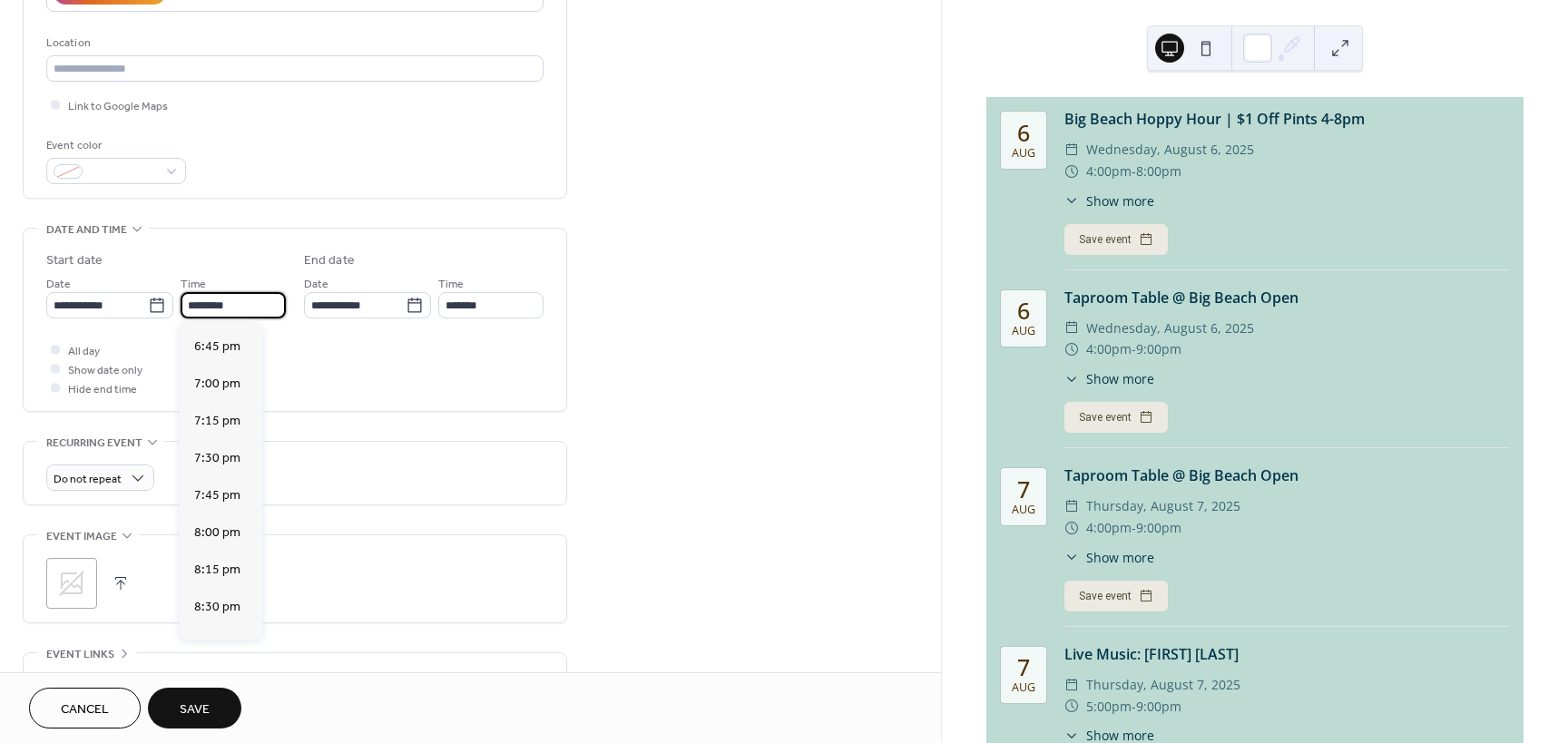 scroll, scrollTop: 2693, scrollLeft: 0, axis: vertical 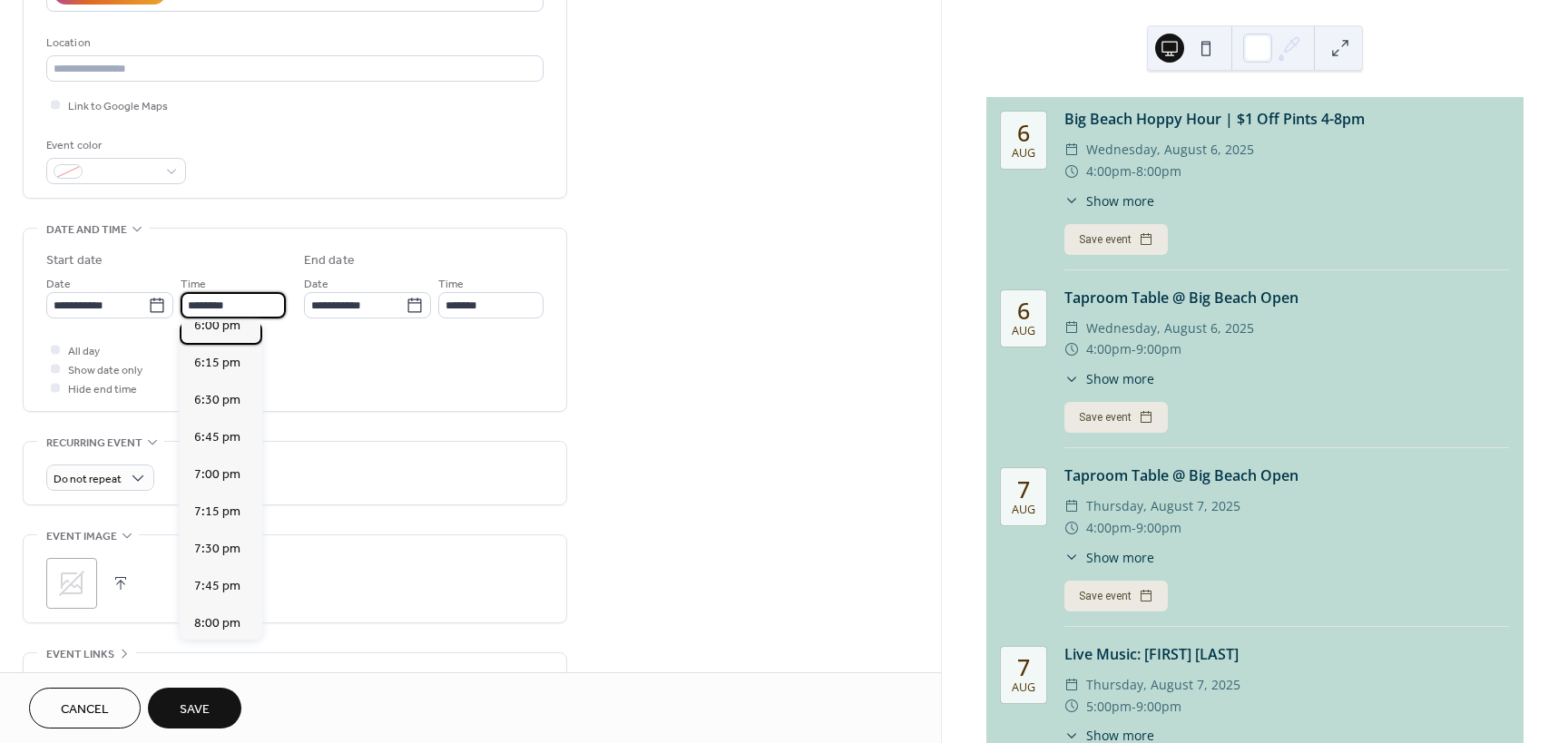click on "6:00 pm" at bounding box center [217, 326] 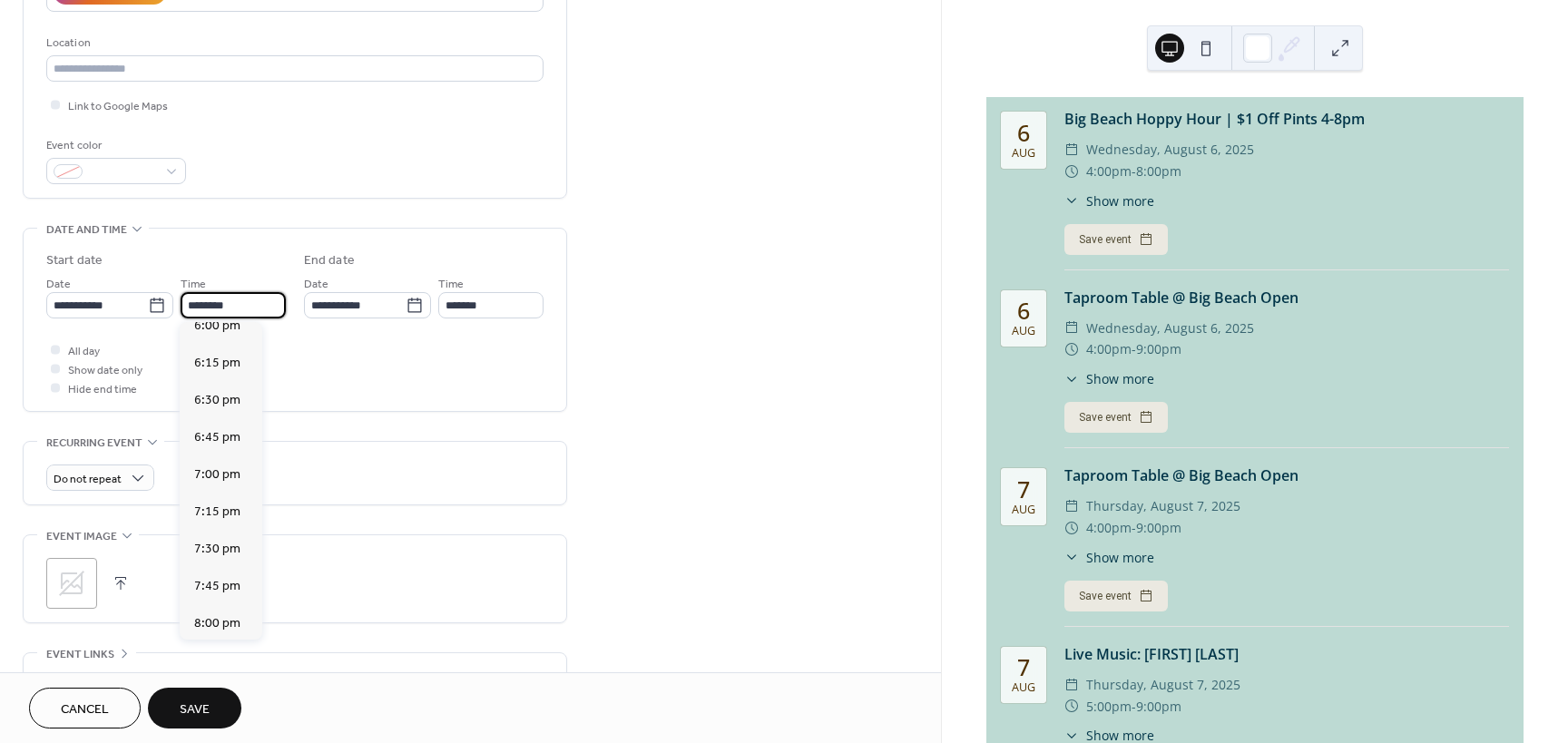 type on "*******" 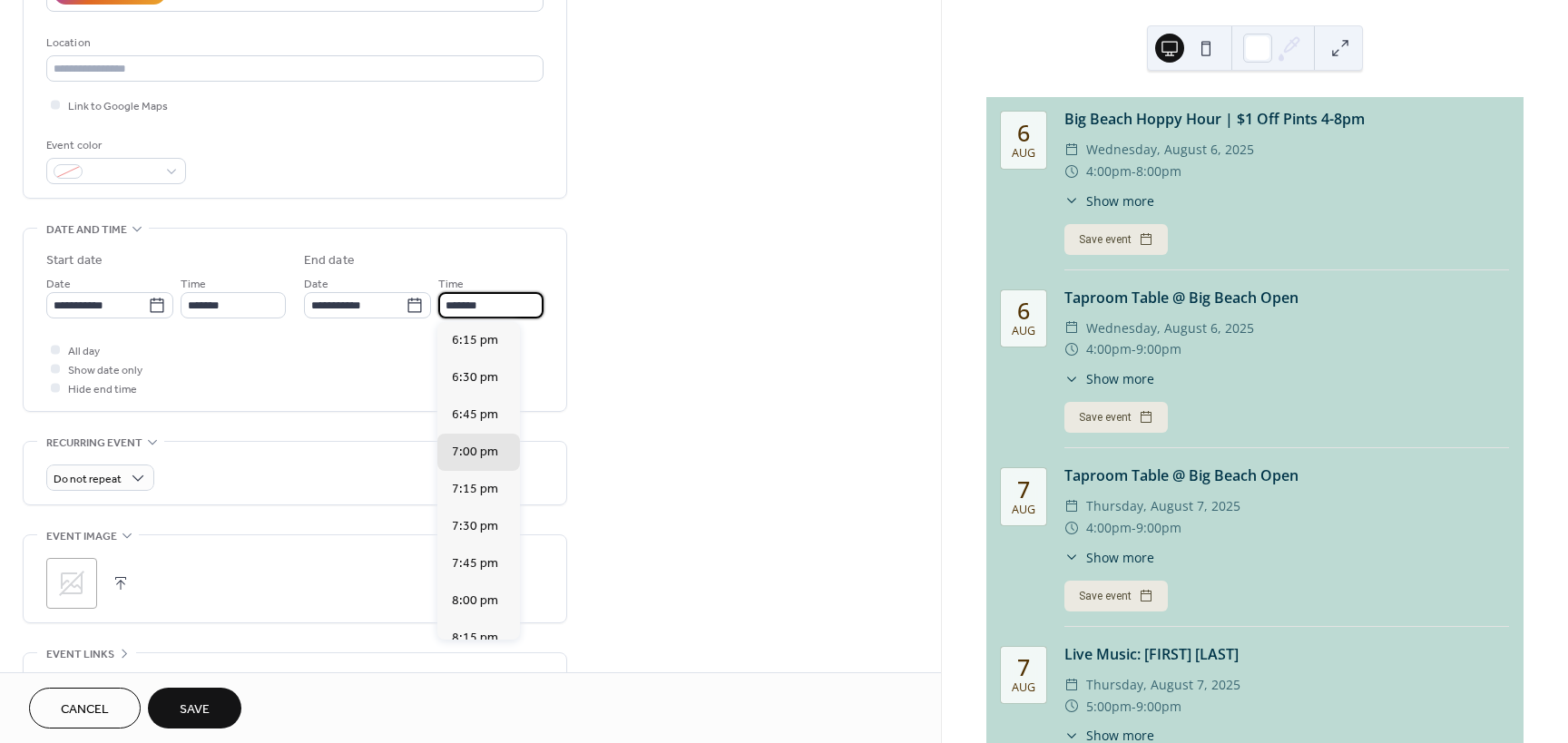 click on "*******" at bounding box center [491, 305] 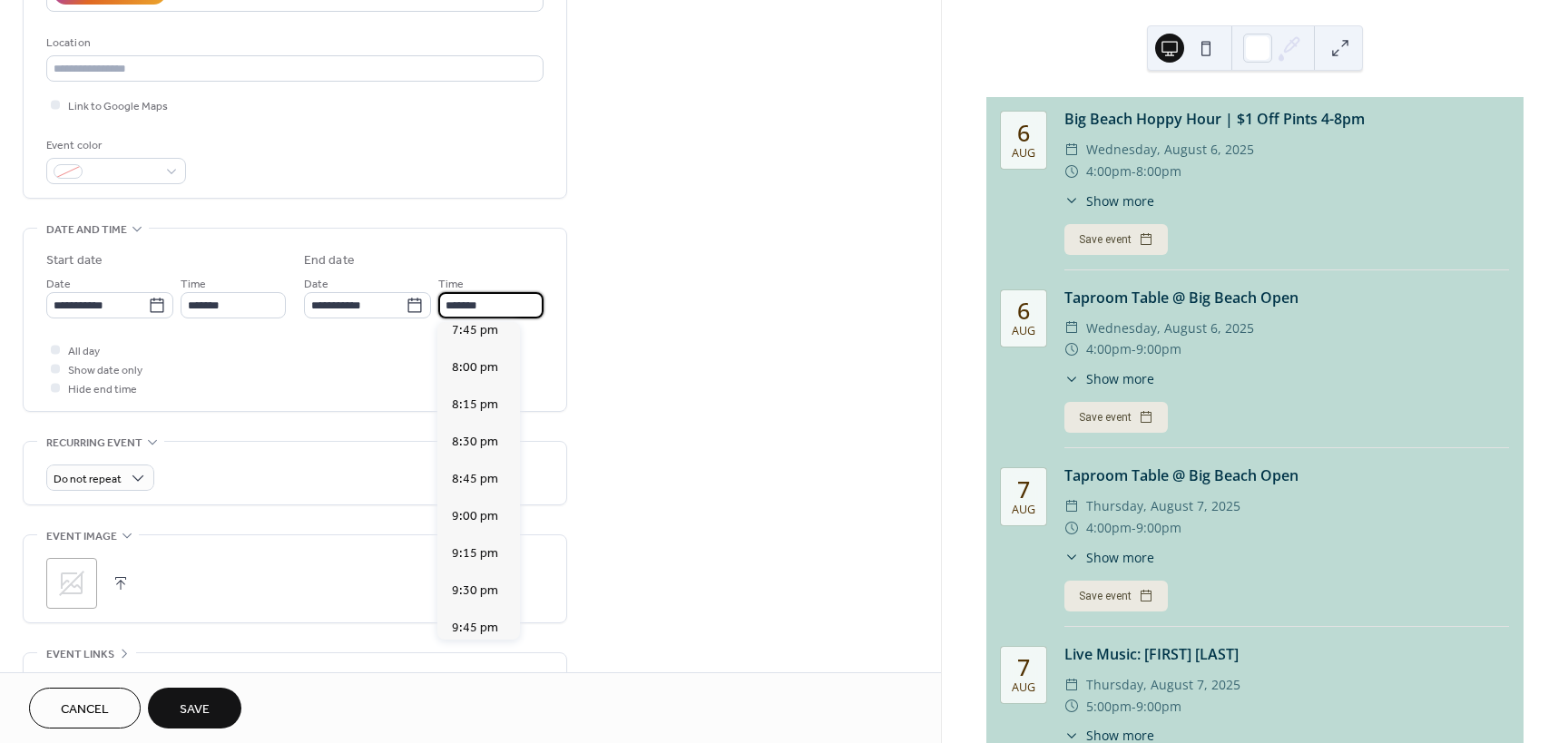 scroll, scrollTop: 272, scrollLeft: 0, axis: vertical 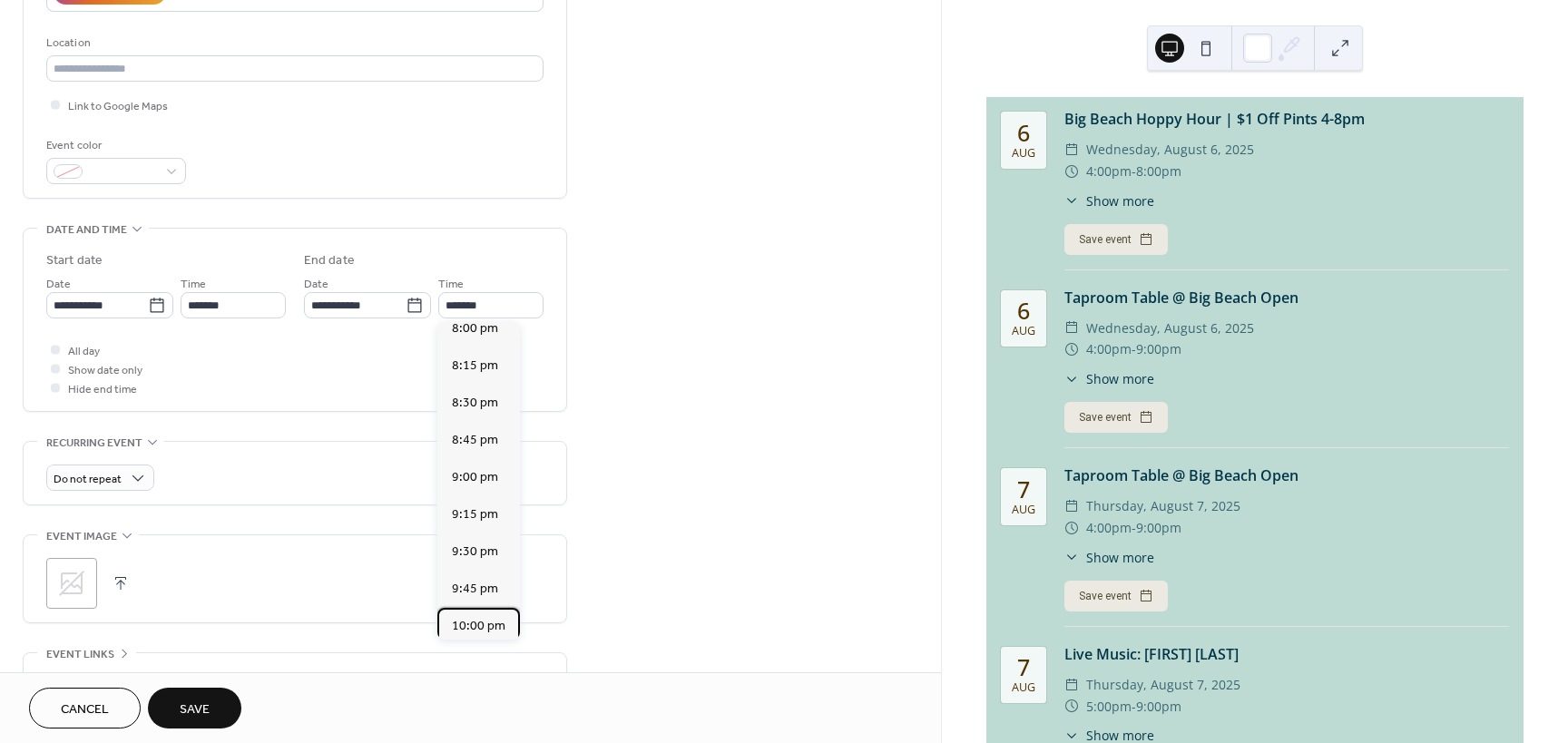 click on "10:00 pm" at bounding box center [478, 626] 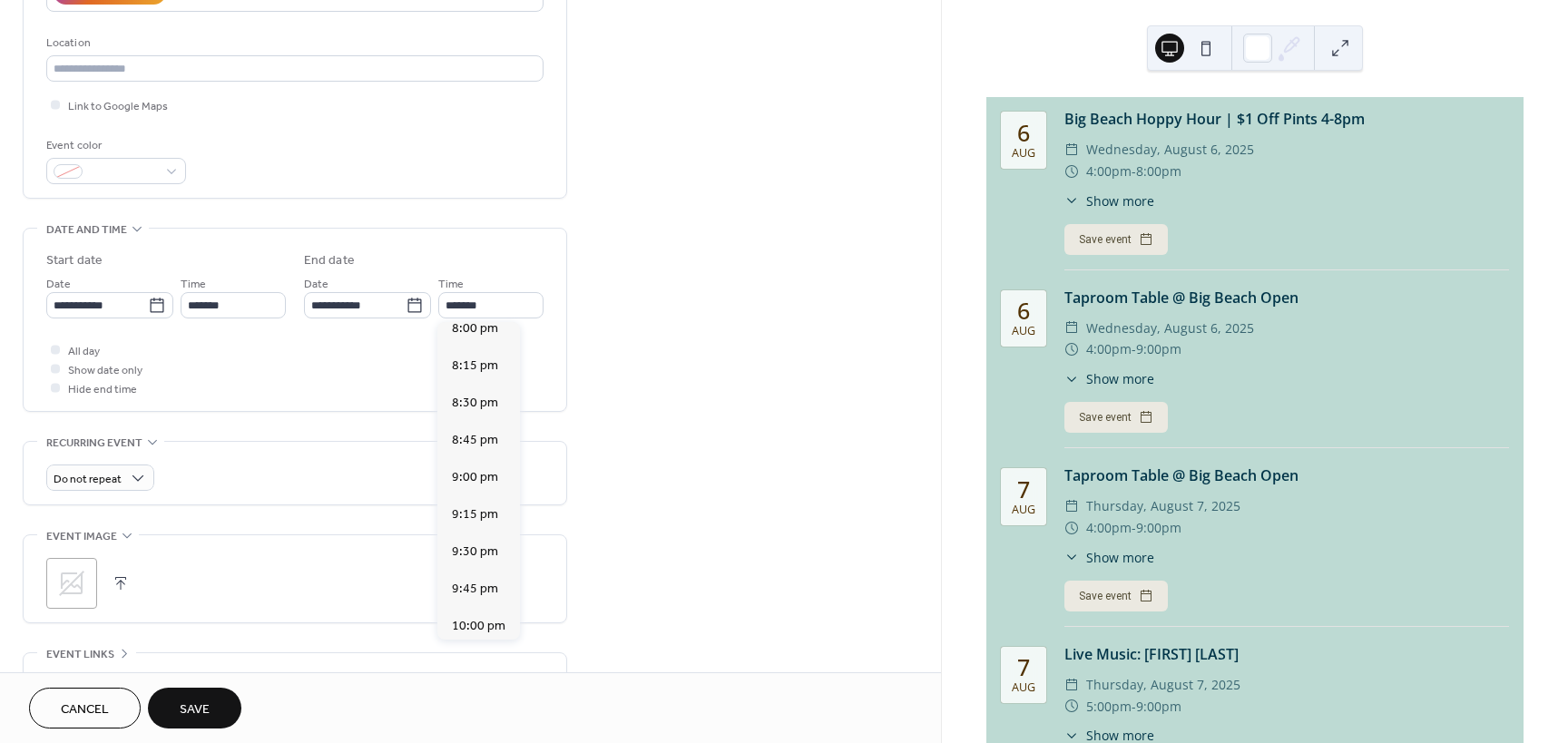 type on "********" 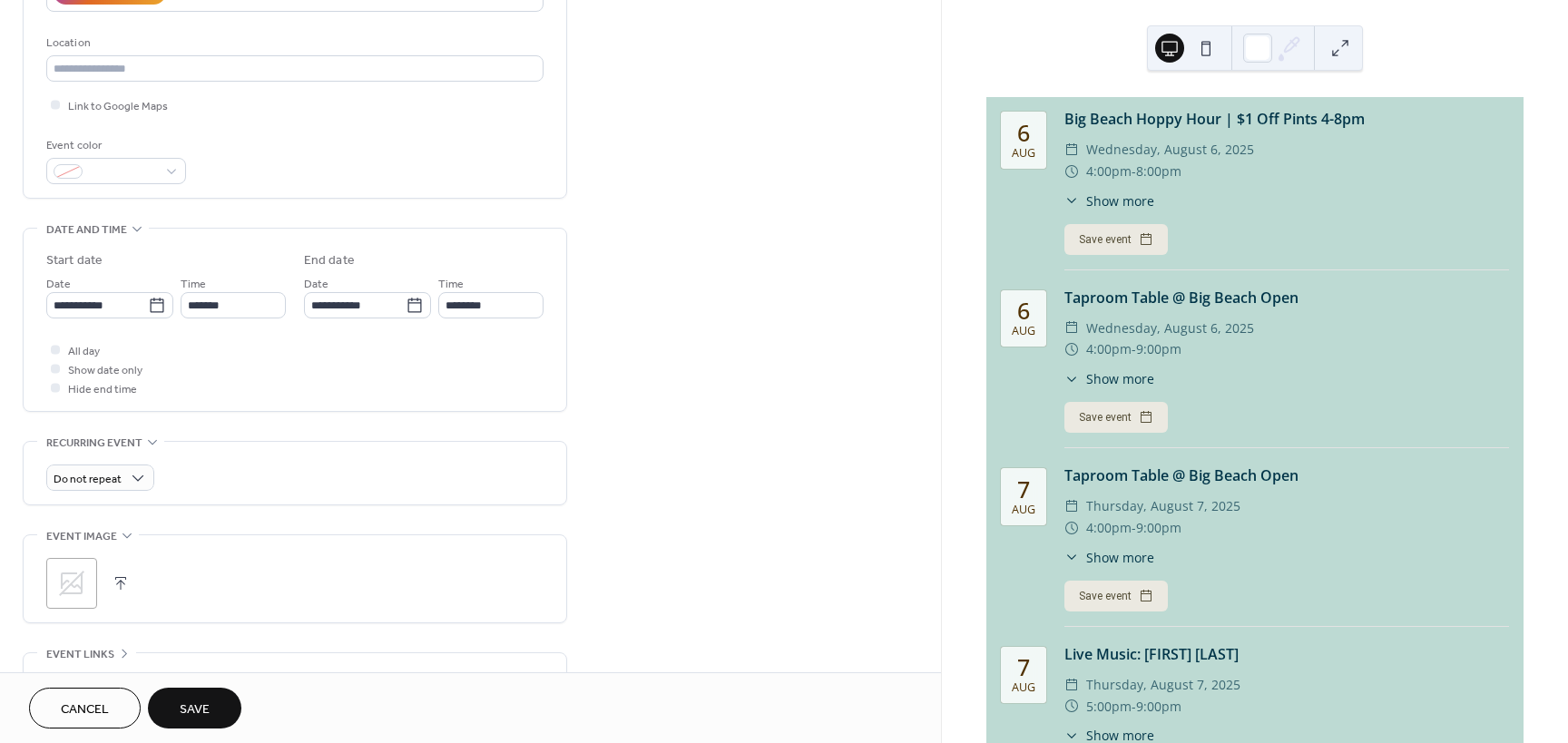 click at bounding box center [121, 583] 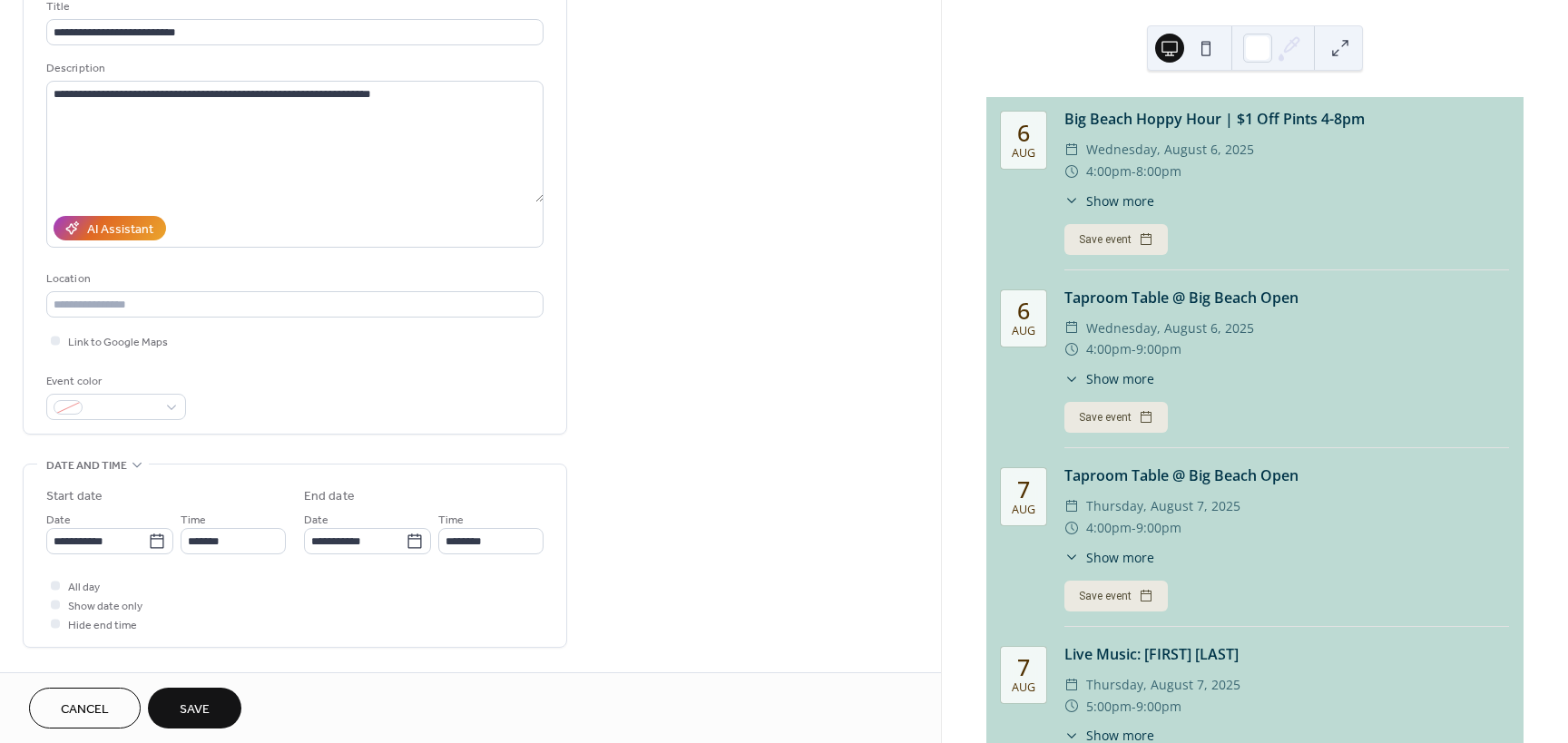 scroll, scrollTop: 0, scrollLeft: 0, axis: both 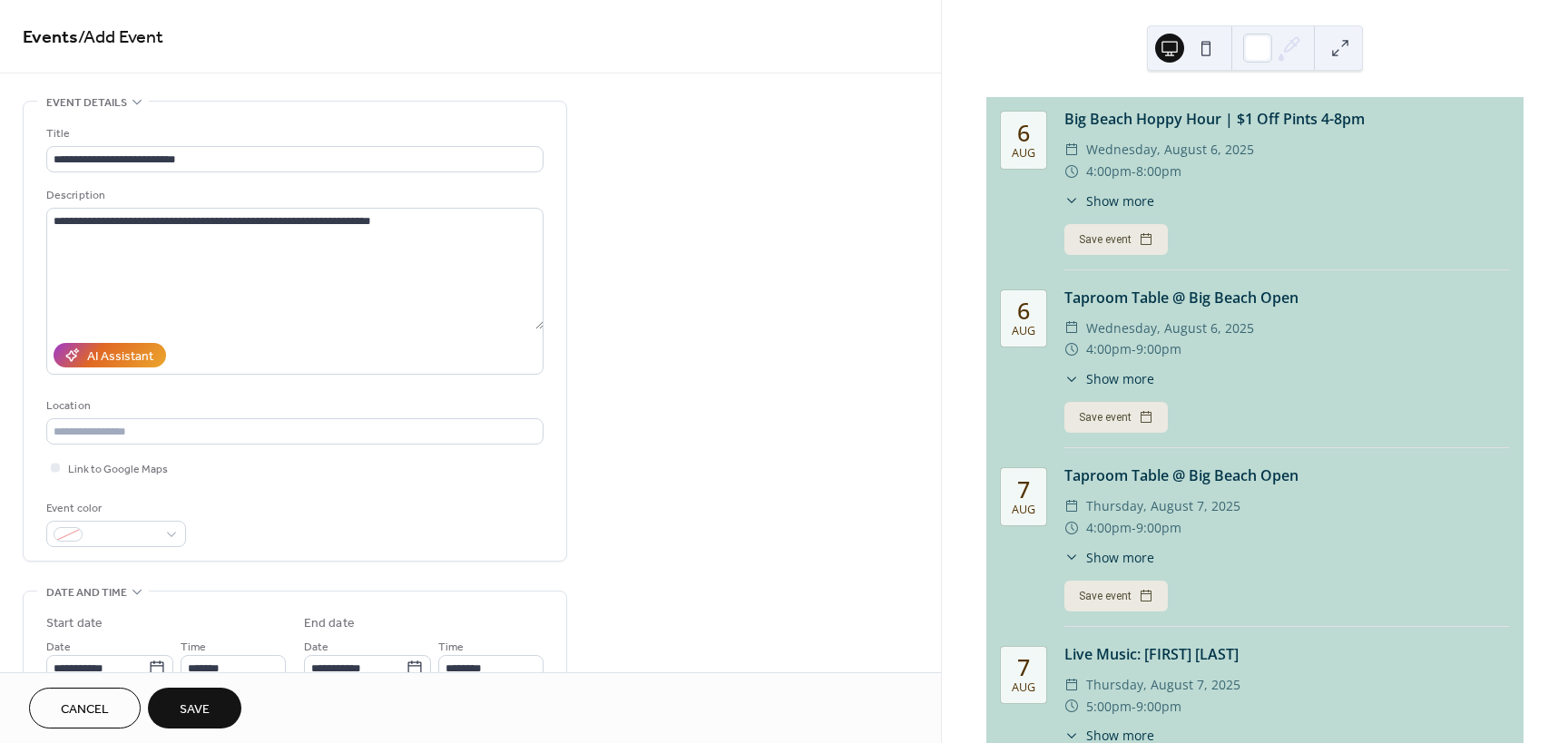 click on "Save" at bounding box center (194, 708) 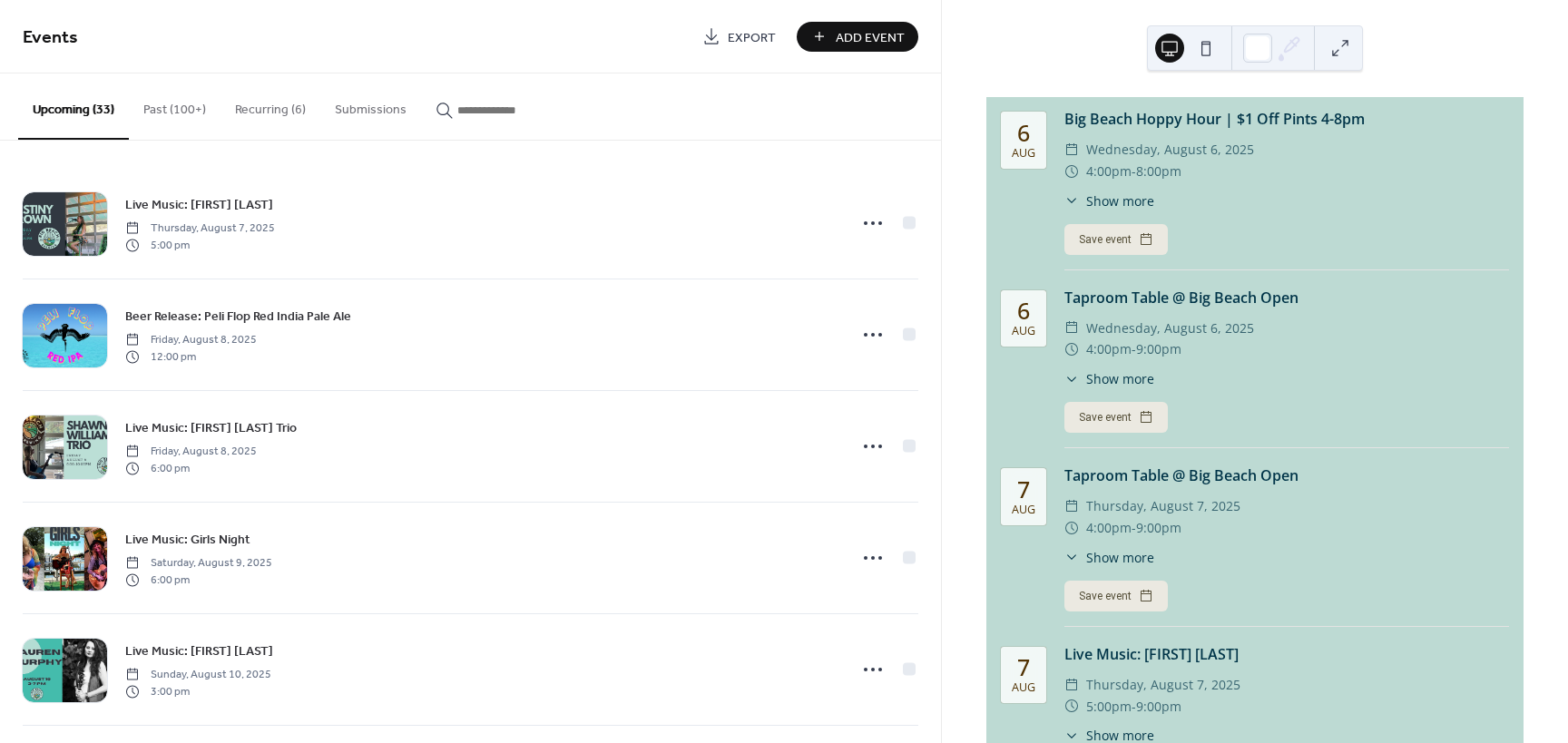 click on "Add Event" at bounding box center [870, 37] 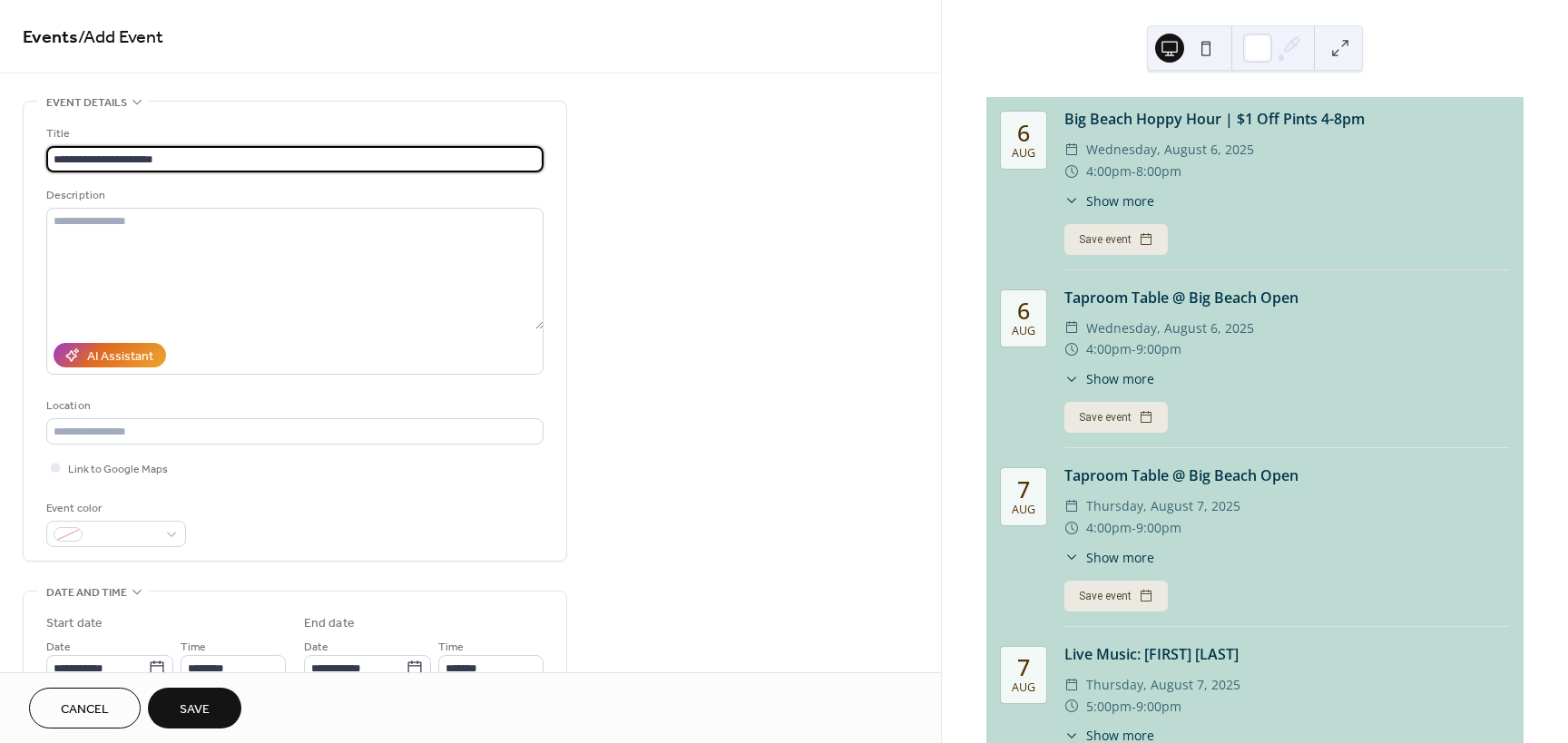 type on "**********" 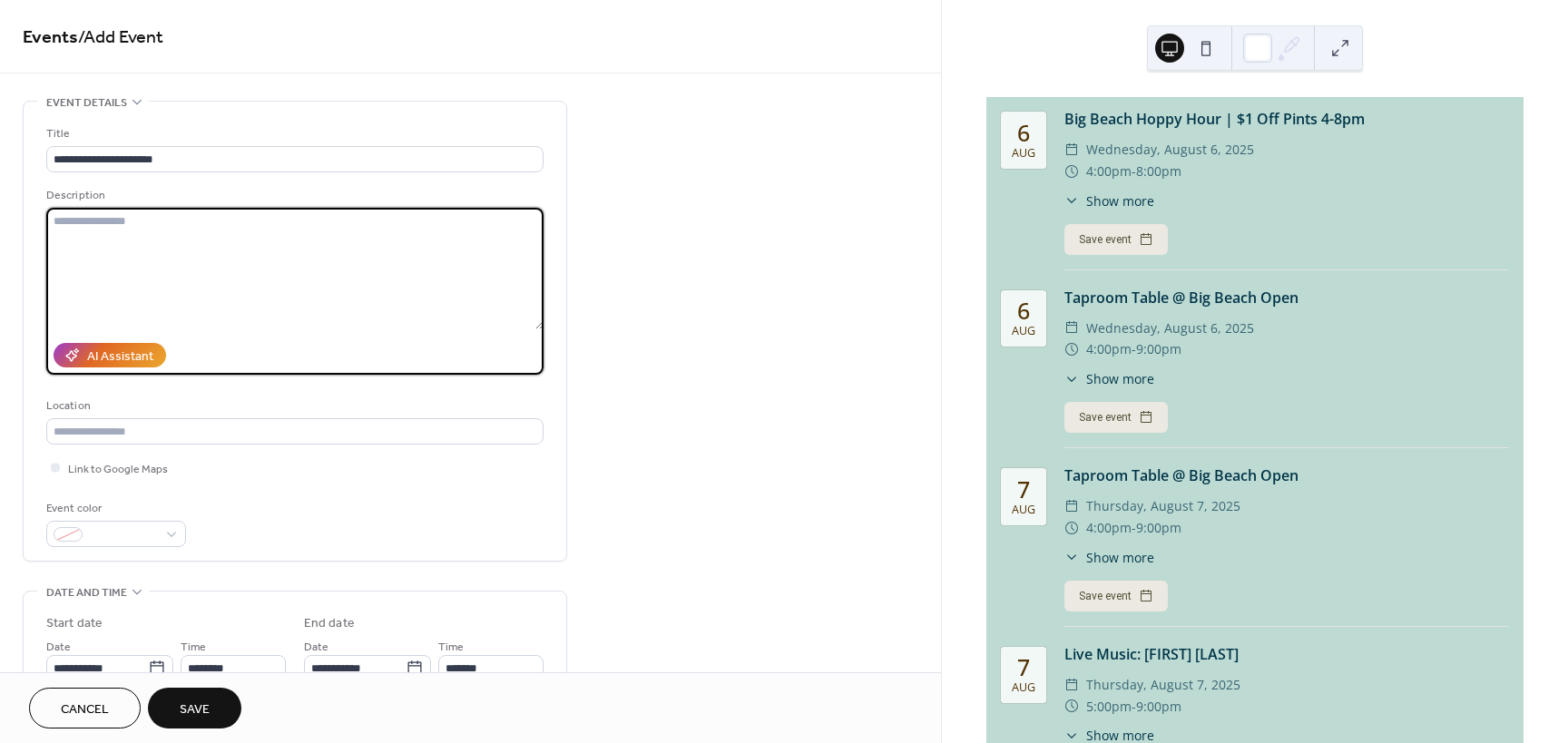 paste on "**********" 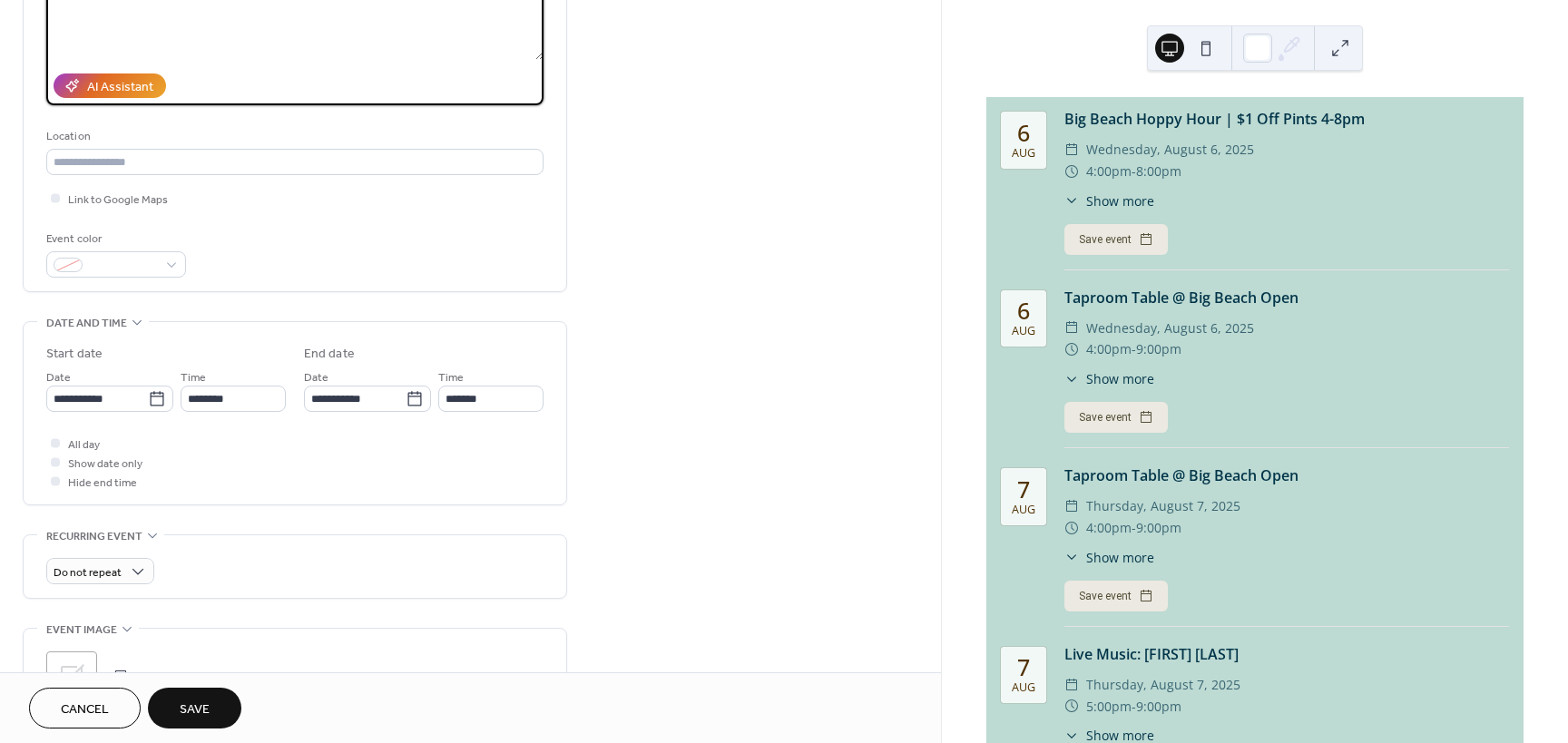scroll, scrollTop: 272, scrollLeft: 0, axis: vertical 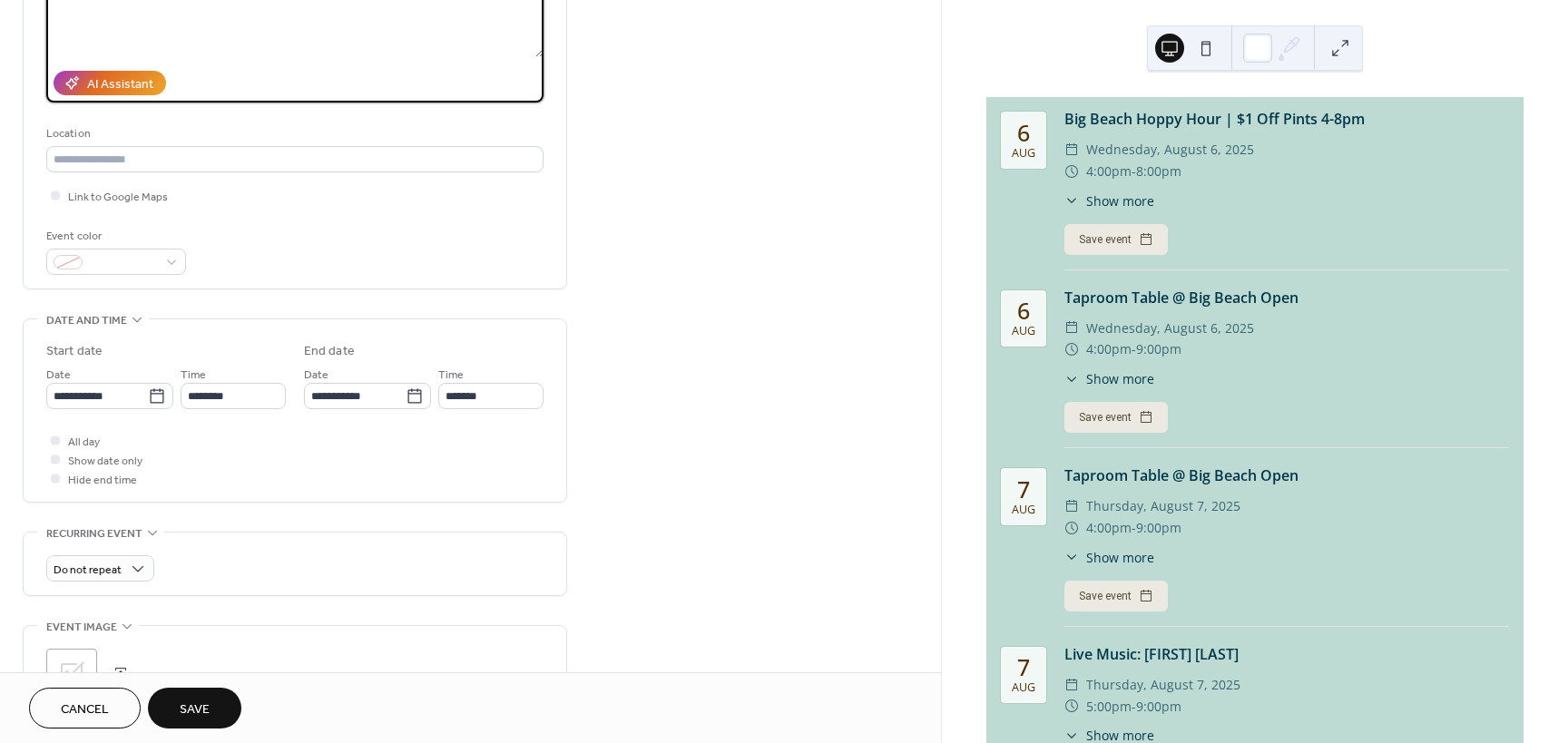 type on "**********" 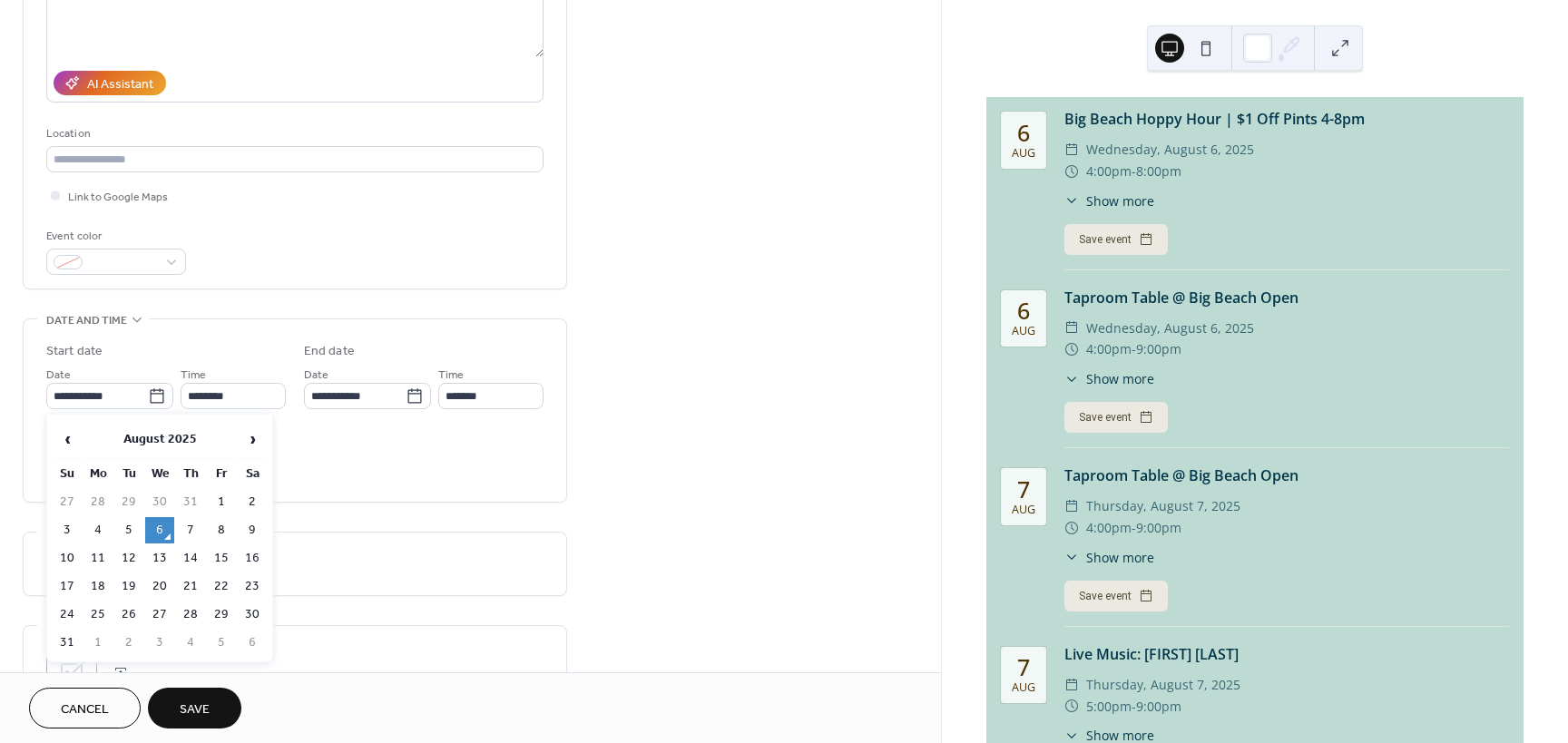 click 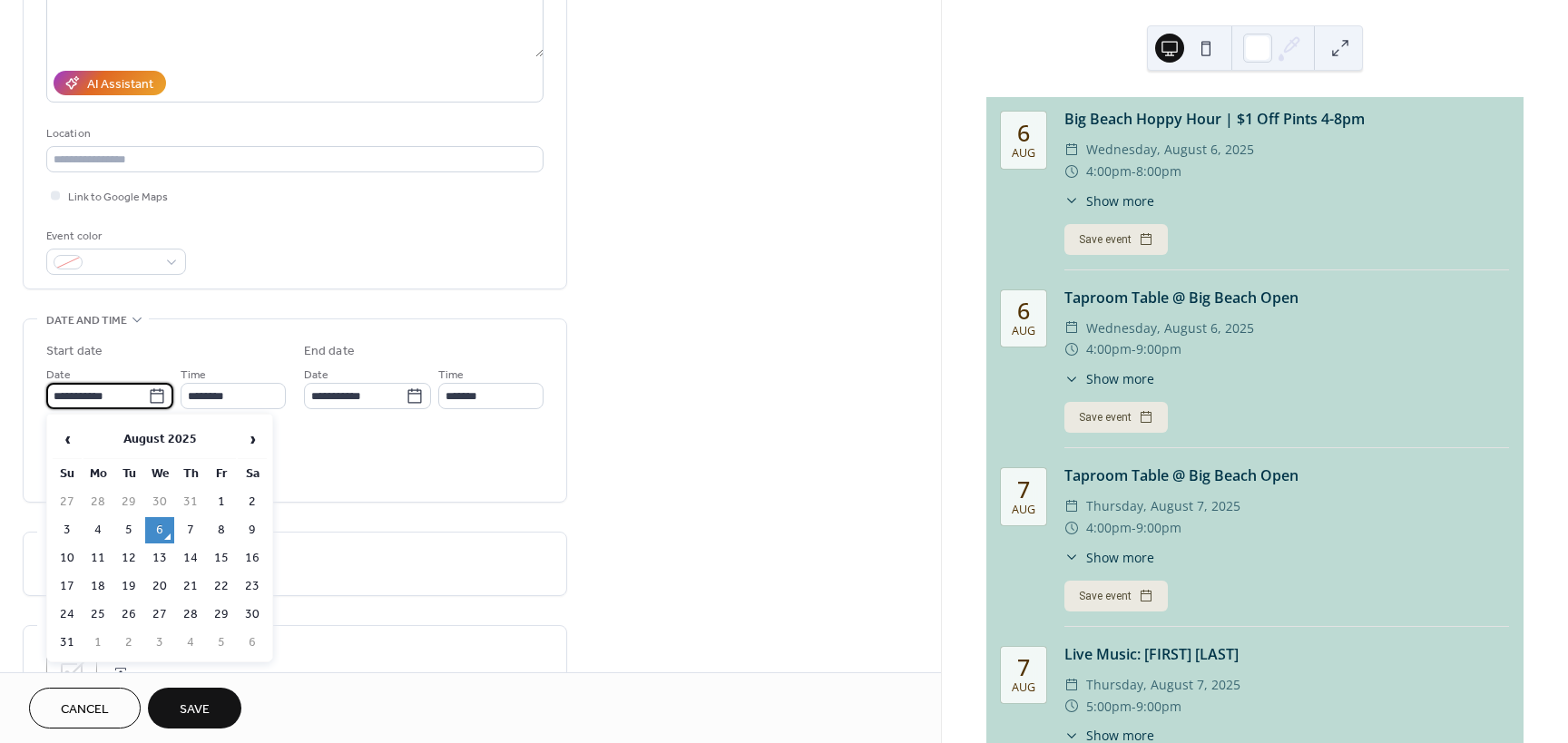 click on "**********" at bounding box center [97, 396] 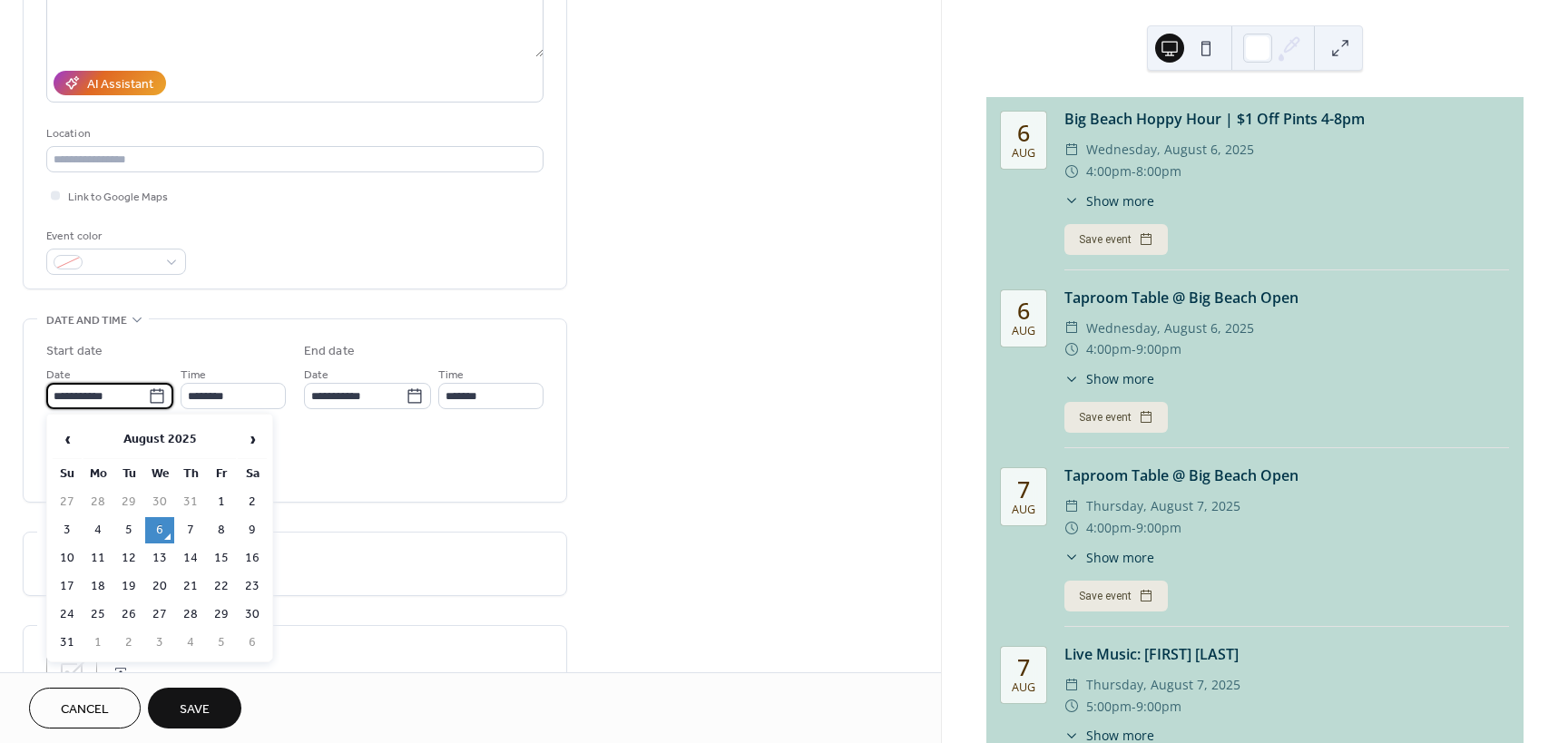 click on "20" at bounding box center (160, 586) 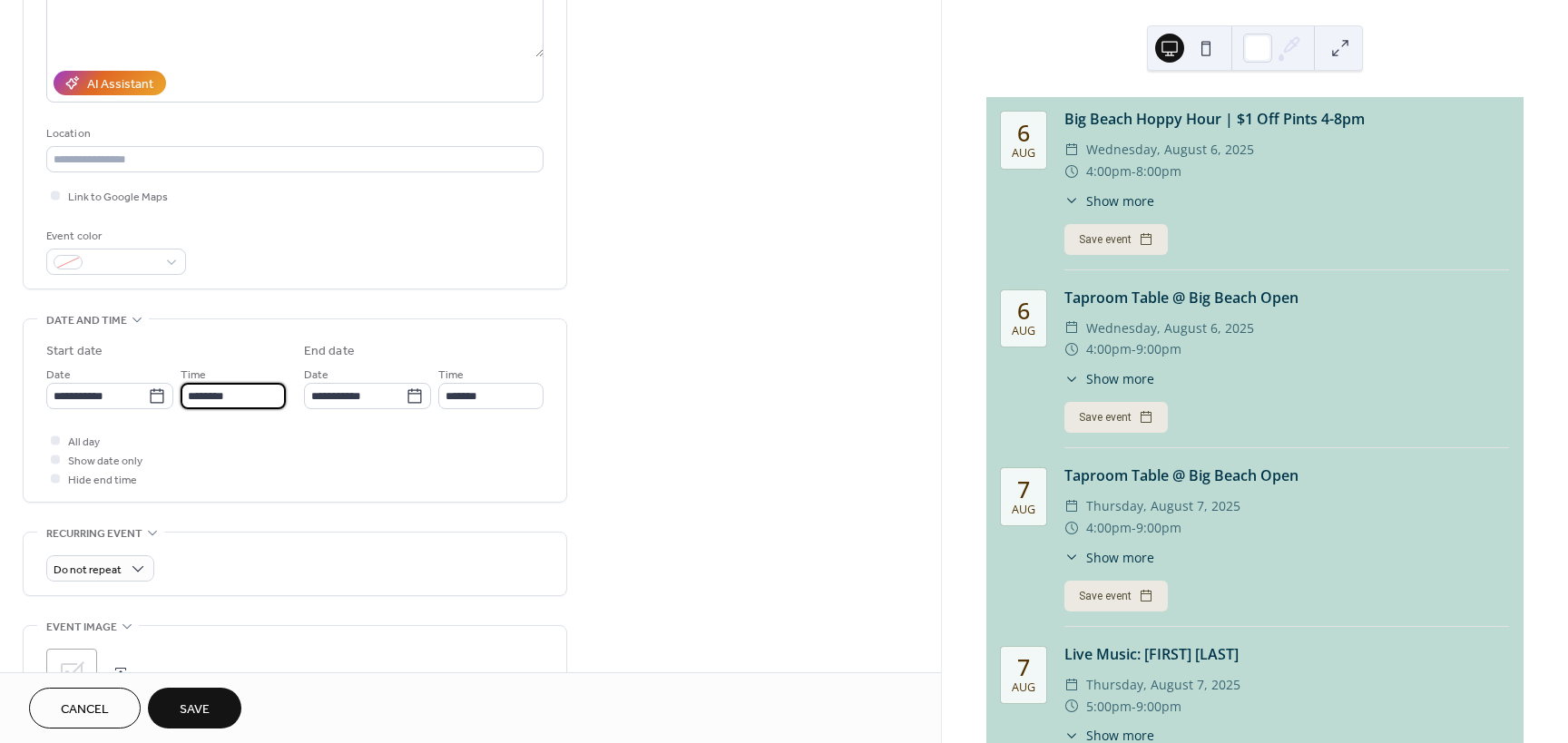 click on "********" at bounding box center [233, 396] 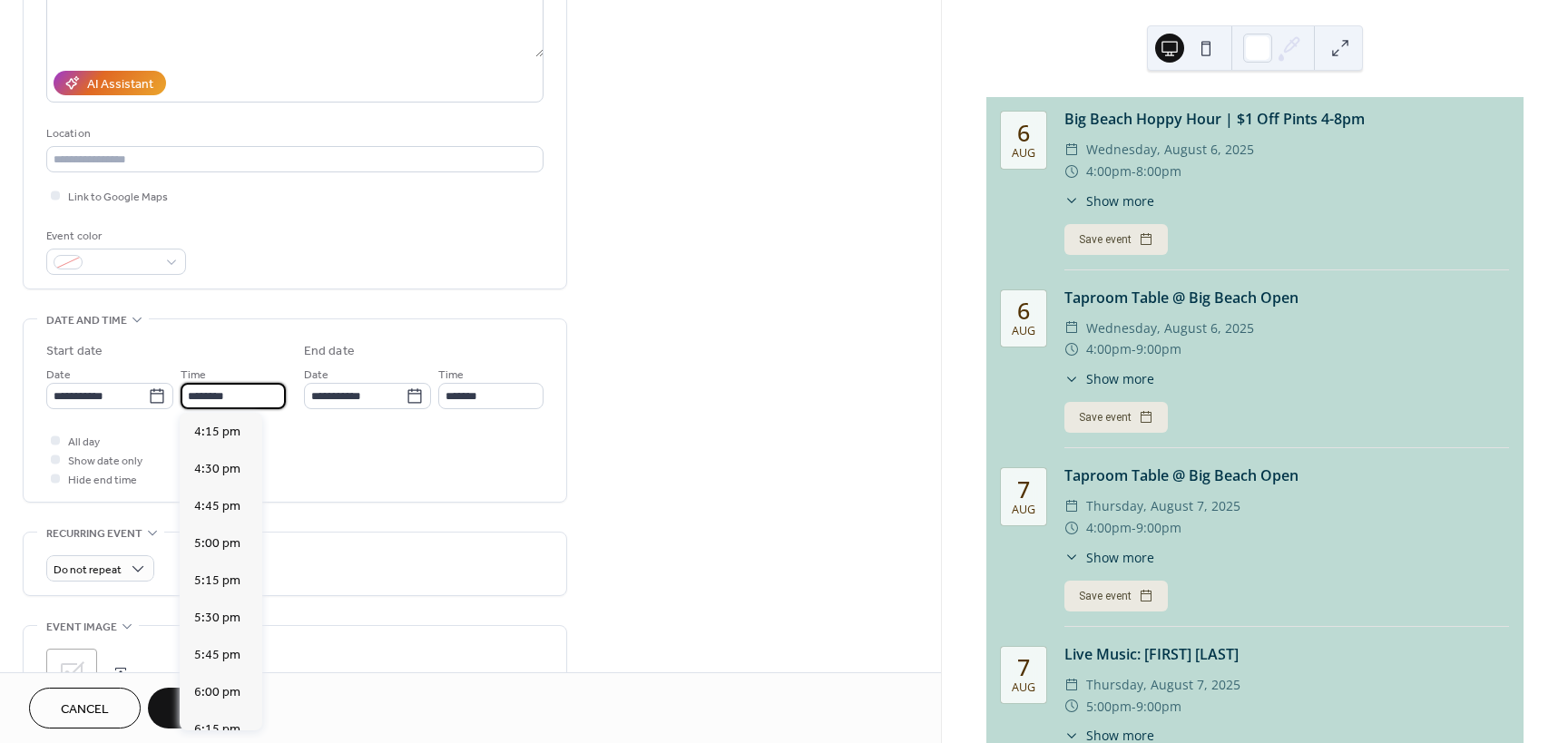 scroll, scrollTop: 2420, scrollLeft: 0, axis: vertical 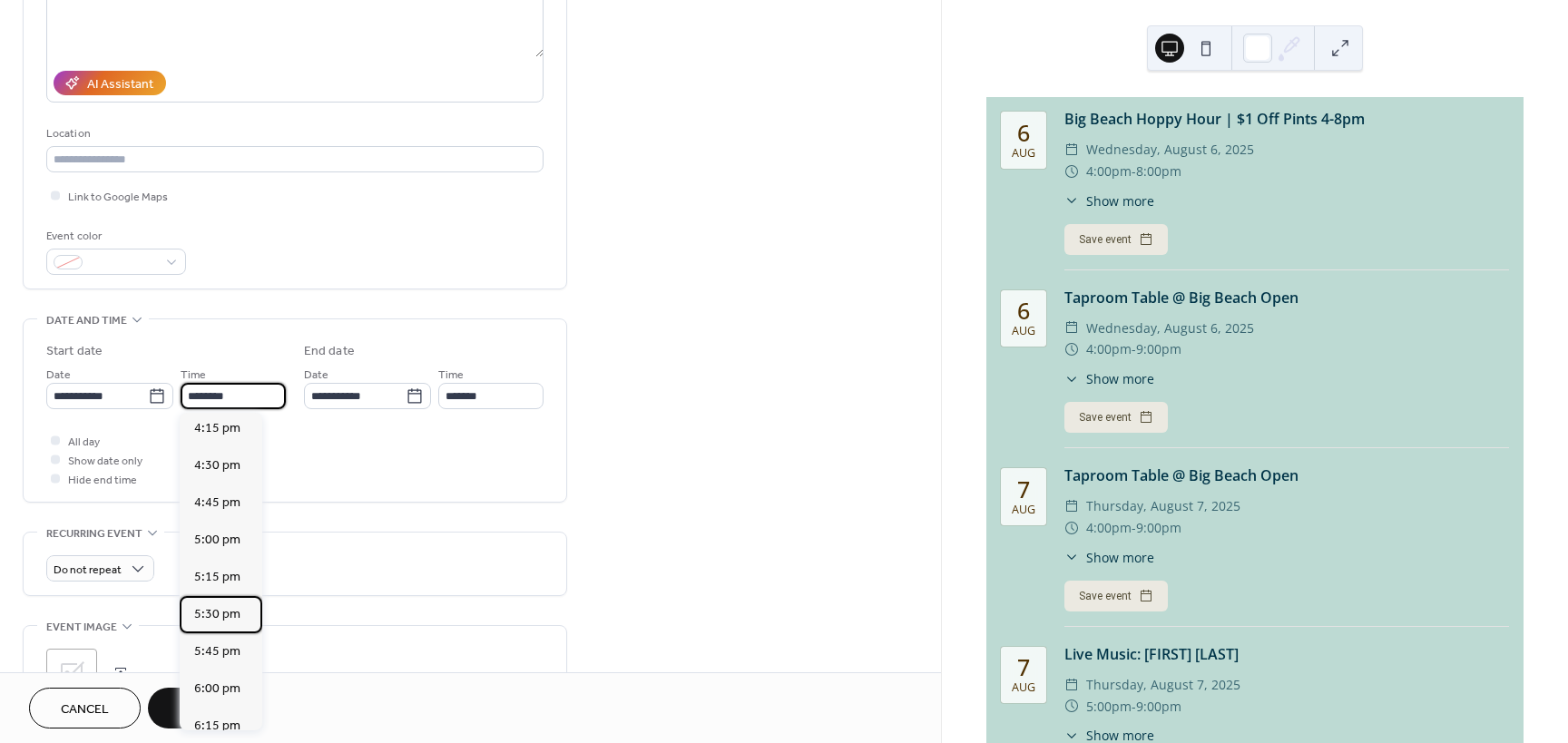 click on "5:30 pm" at bounding box center [217, 614] 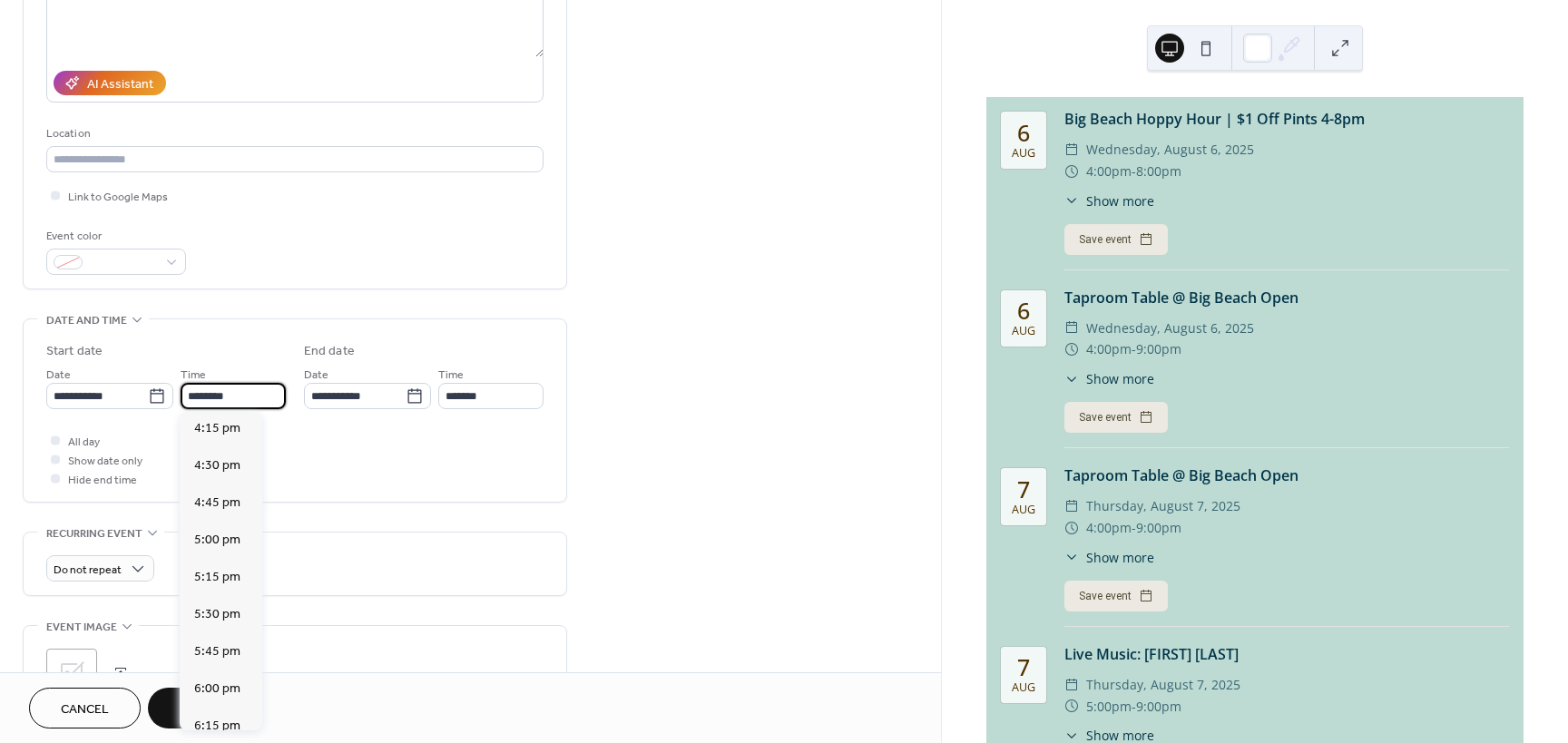 type on "*******" 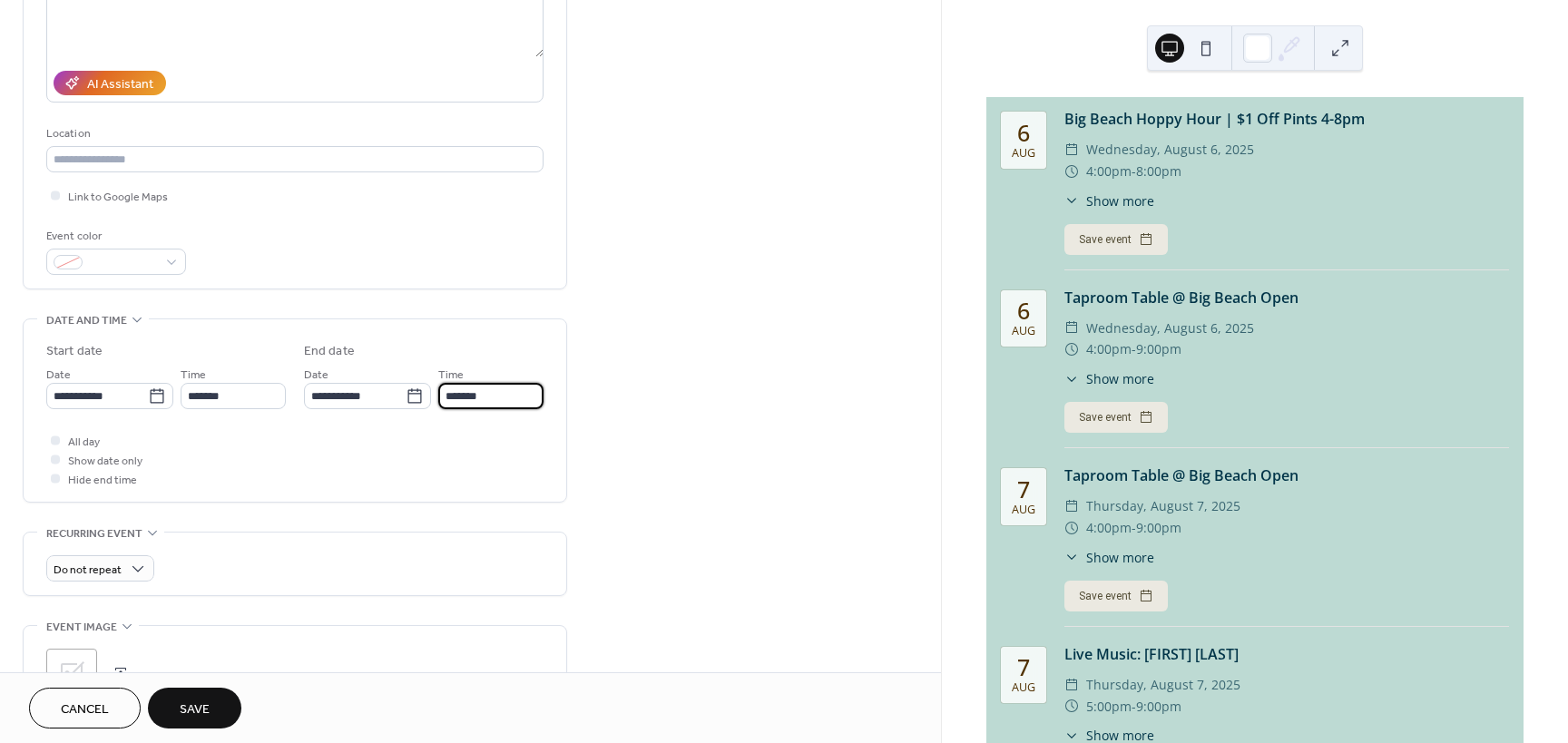 click on "*******" at bounding box center (491, 396) 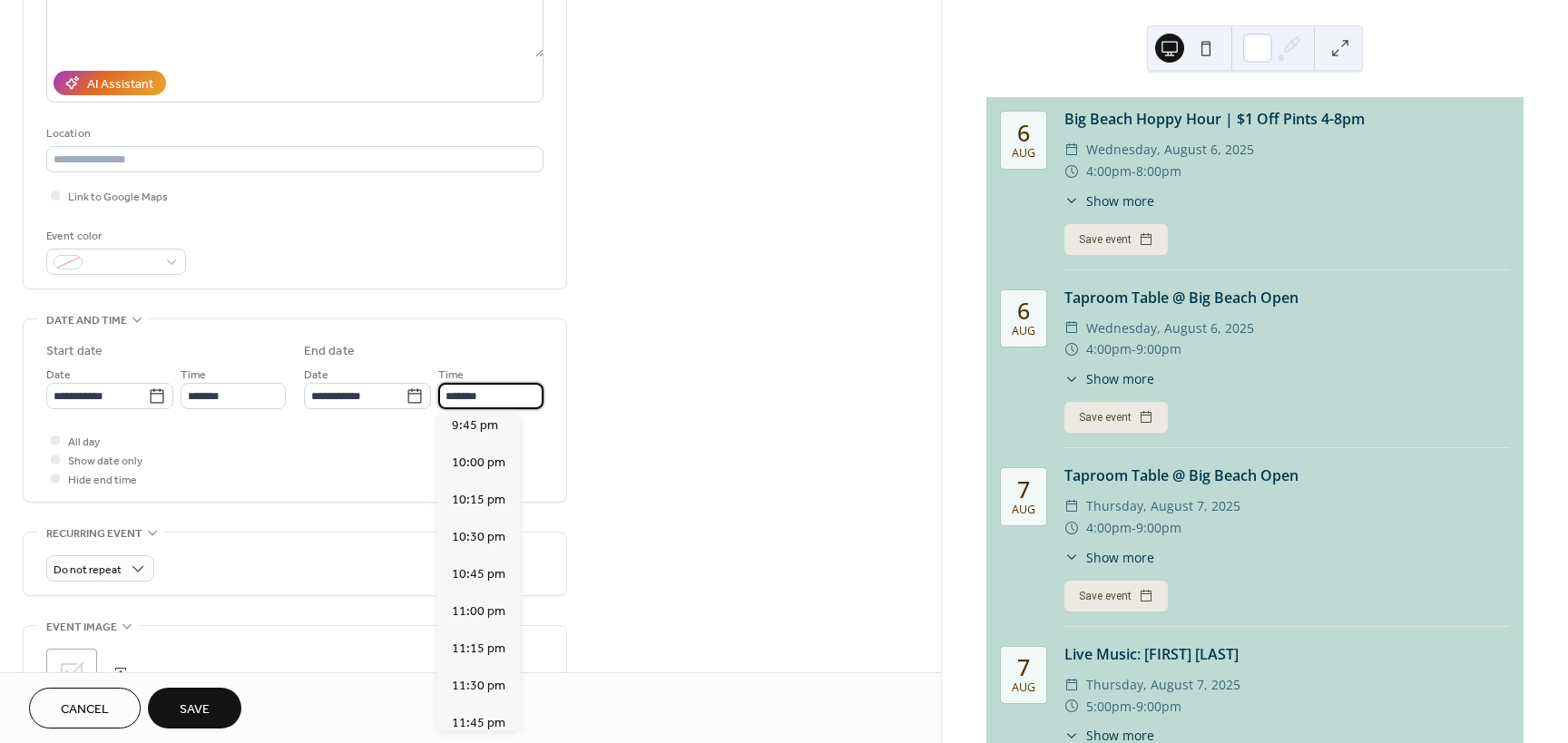 scroll, scrollTop: 612, scrollLeft: 0, axis: vertical 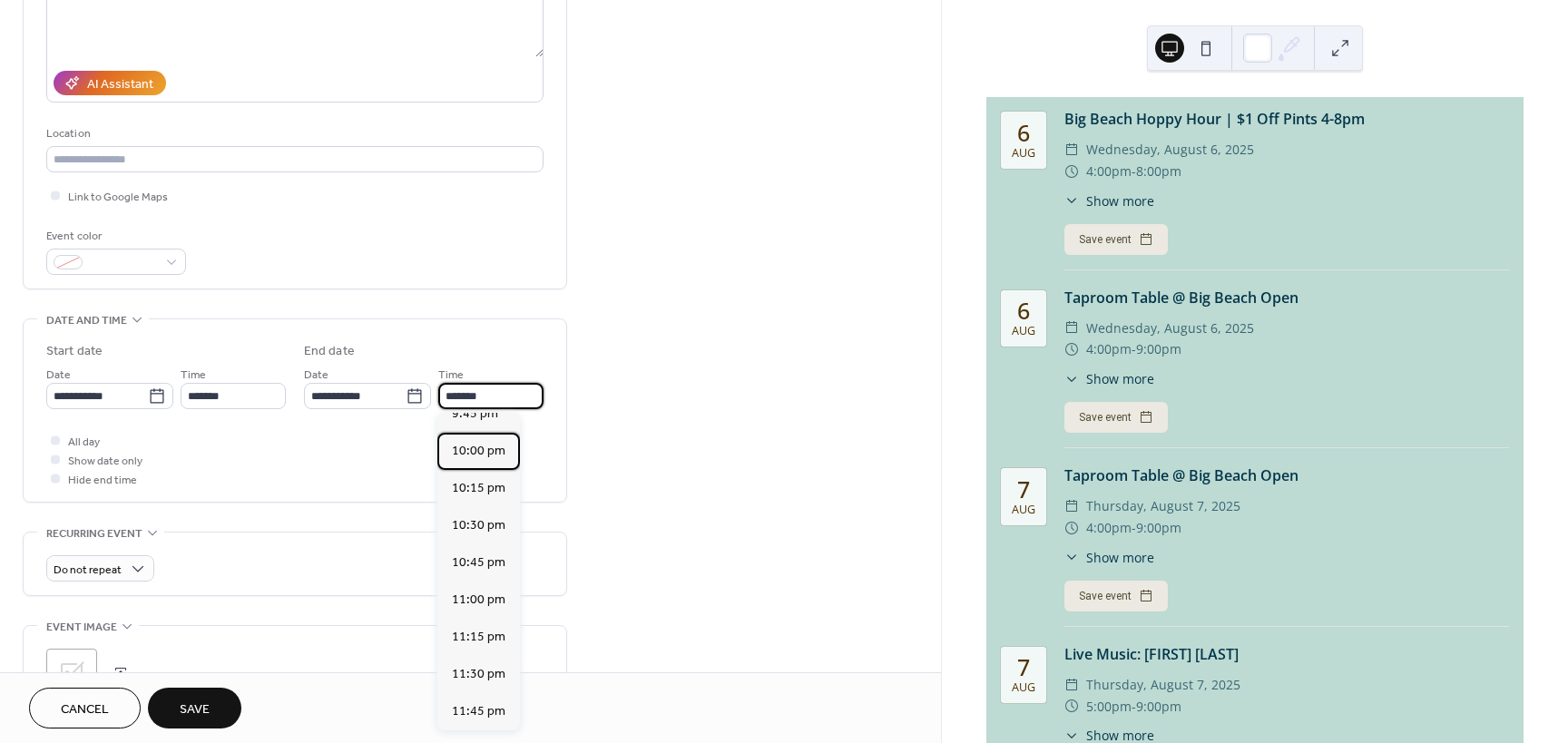 click on "10:00 pm" at bounding box center (478, 451) 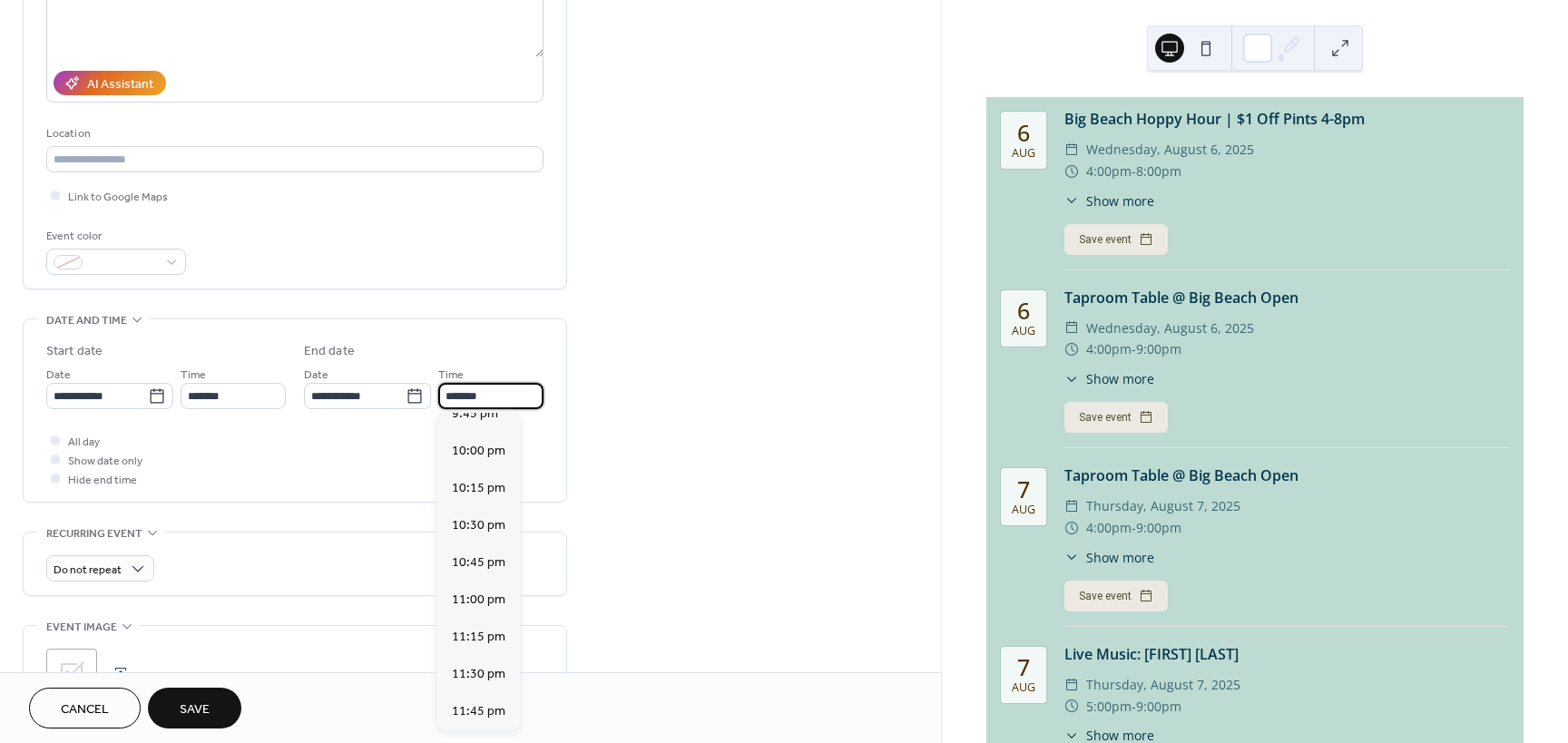 type on "********" 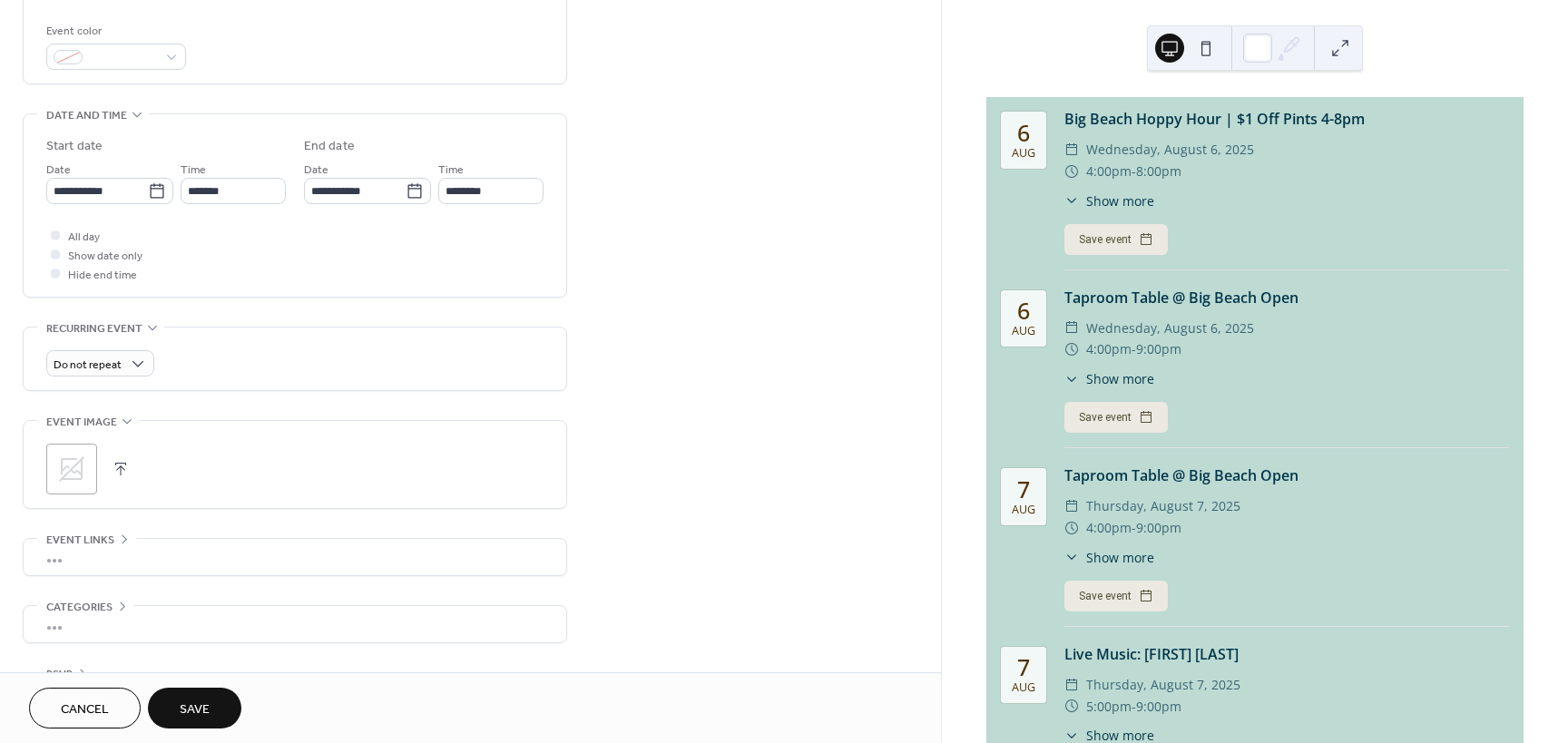 scroll, scrollTop: 533, scrollLeft: 0, axis: vertical 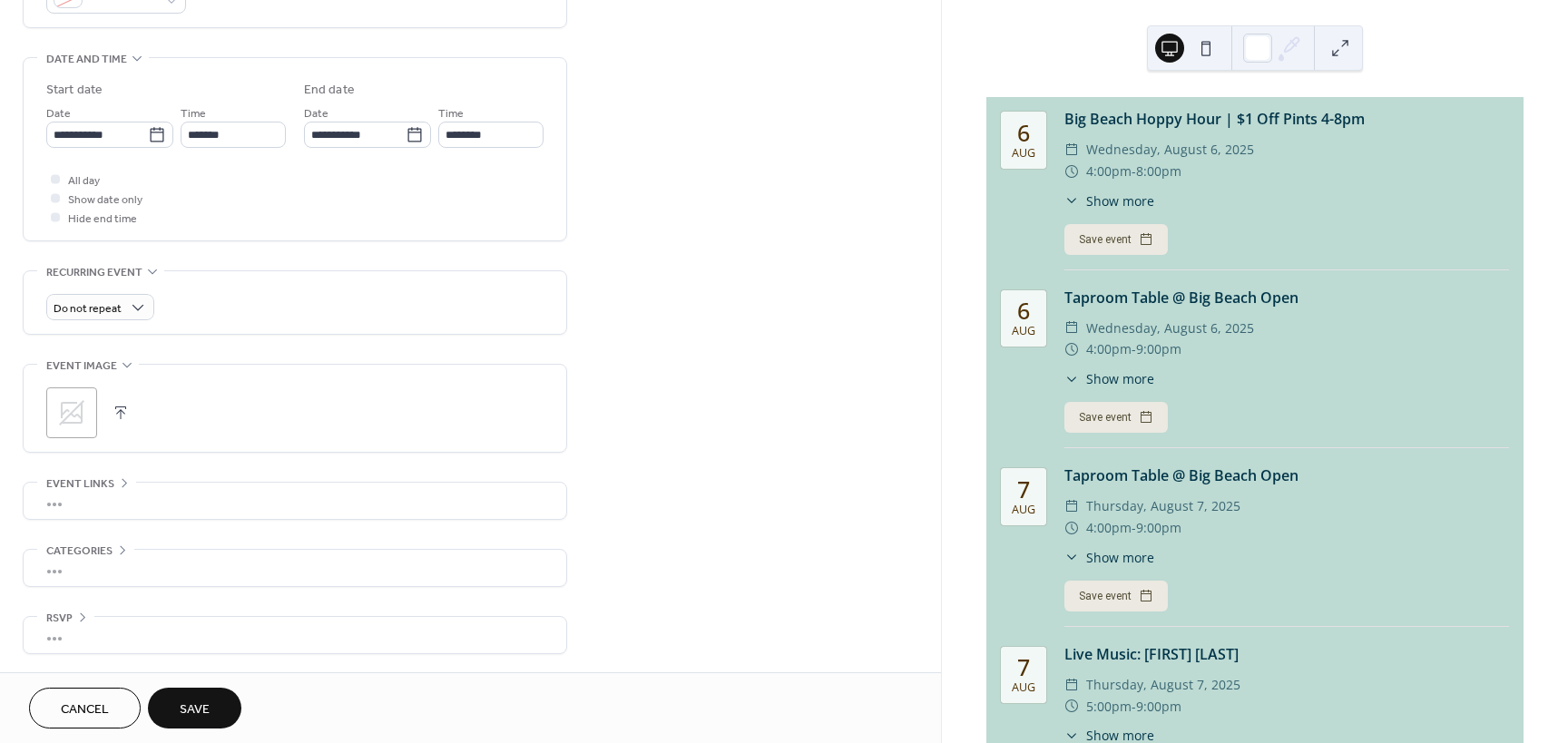 click at bounding box center [121, 413] 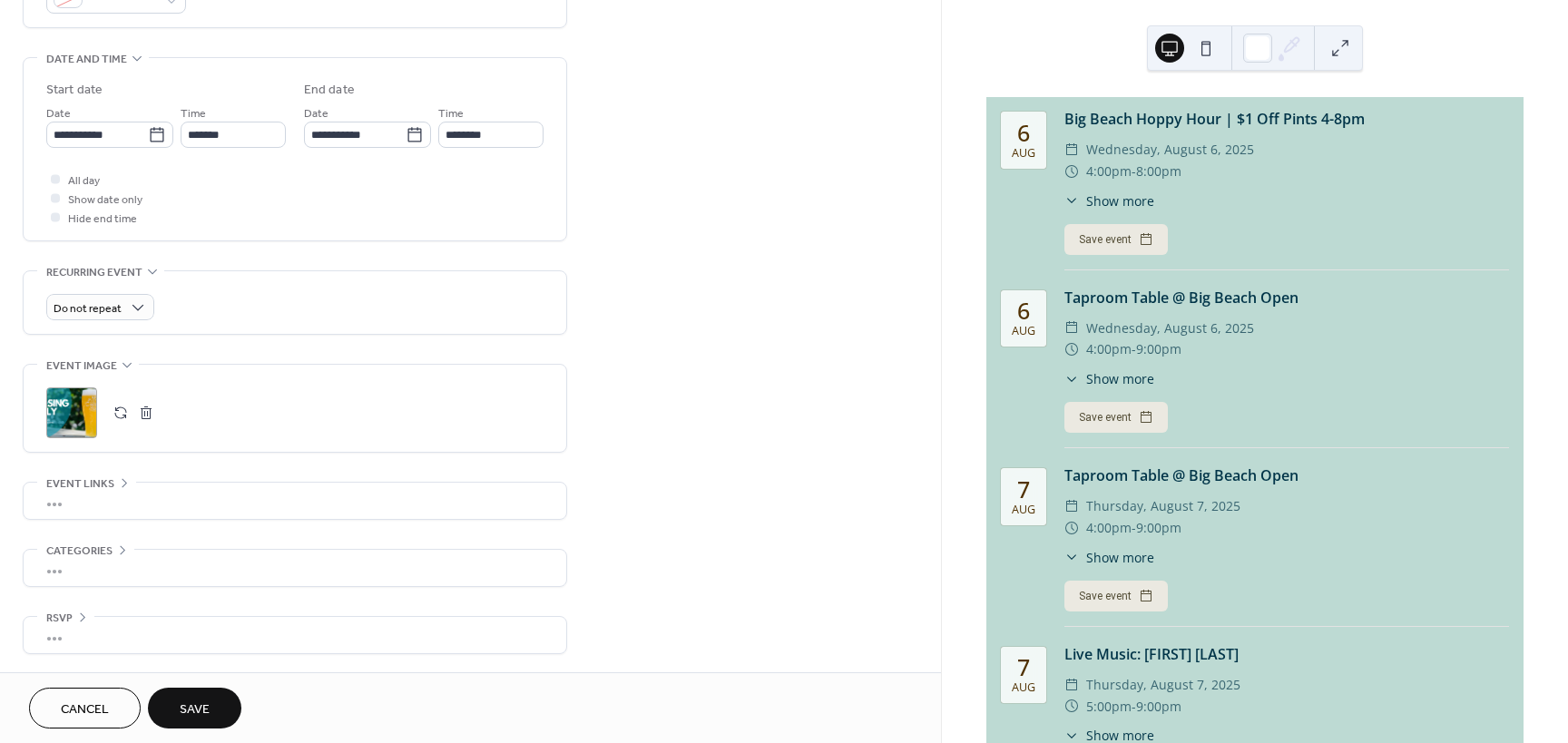 click on "Save" at bounding box center (194, 708) 